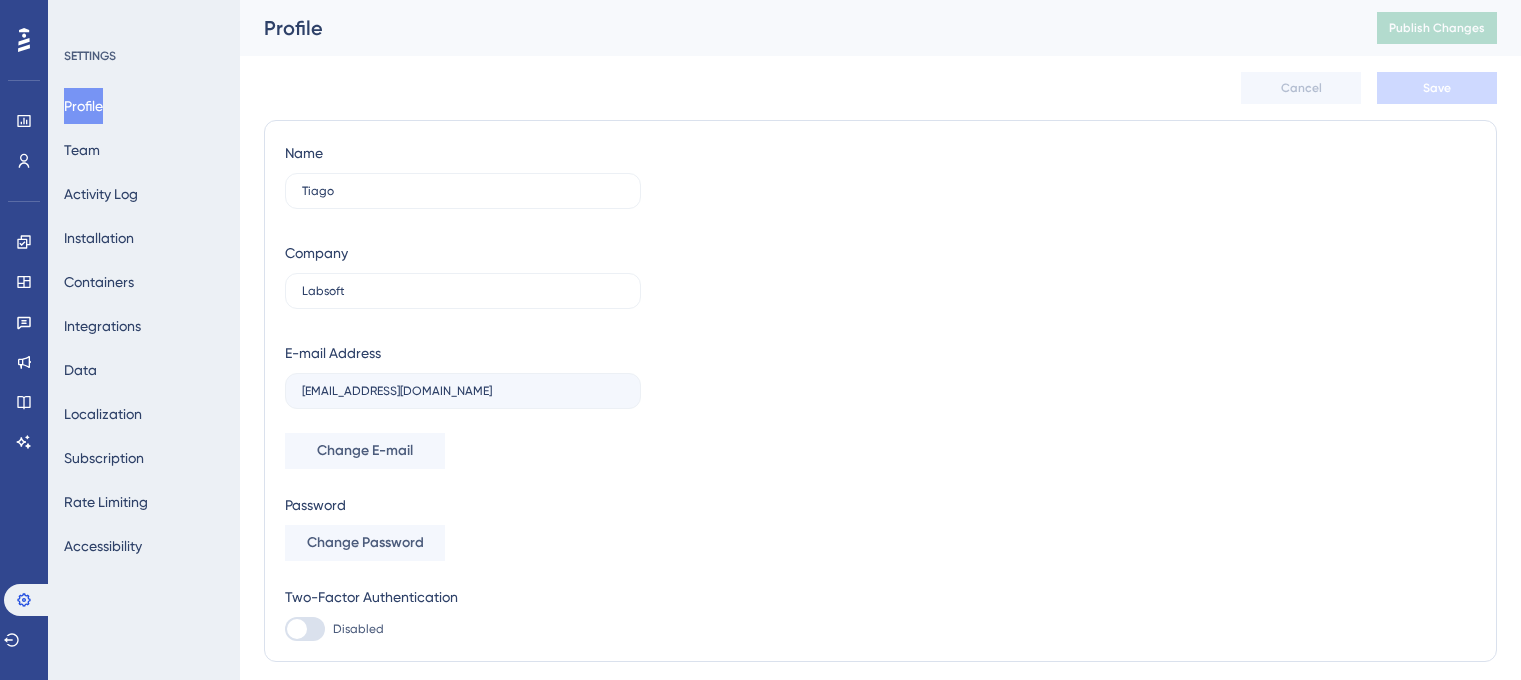 scroll, scrollTop: 0, scrollLeft: 0, axis: both 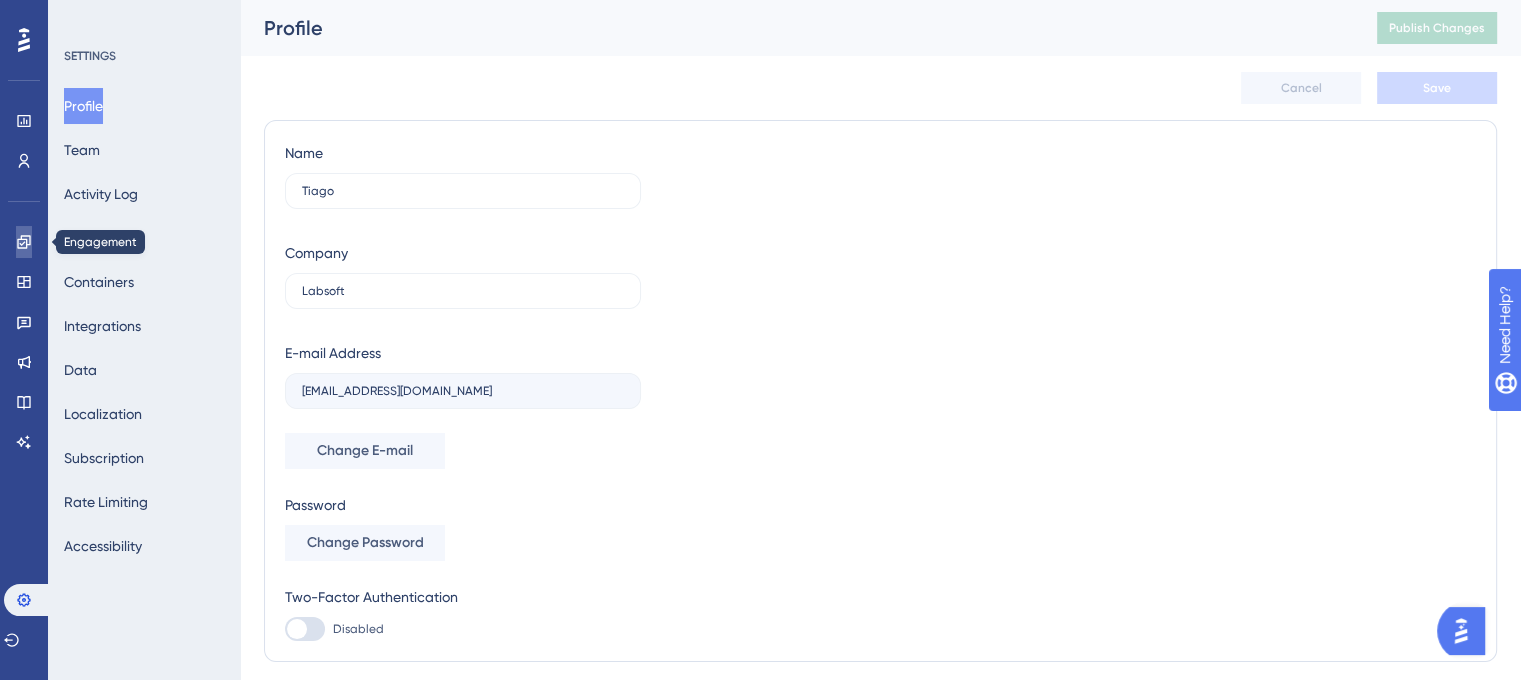 click at bounding box center [24, 242] 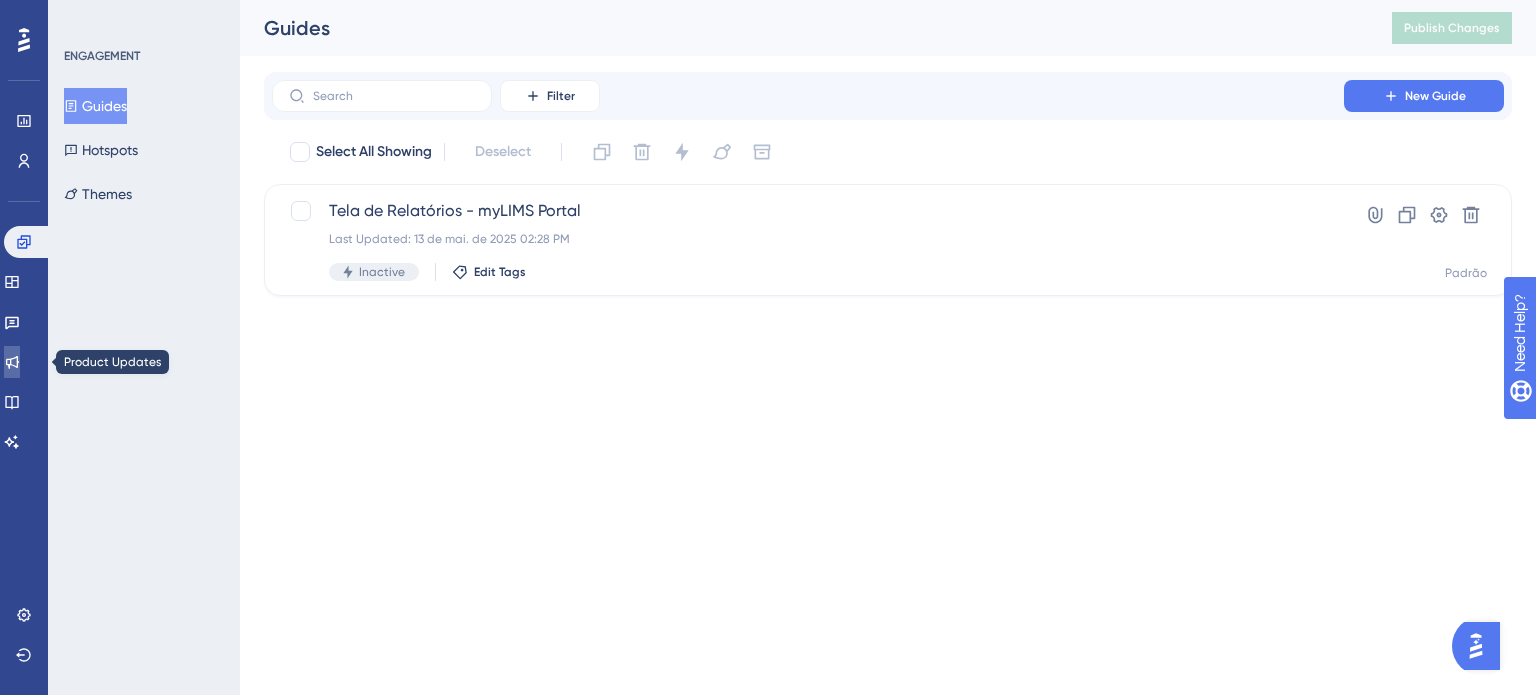 click 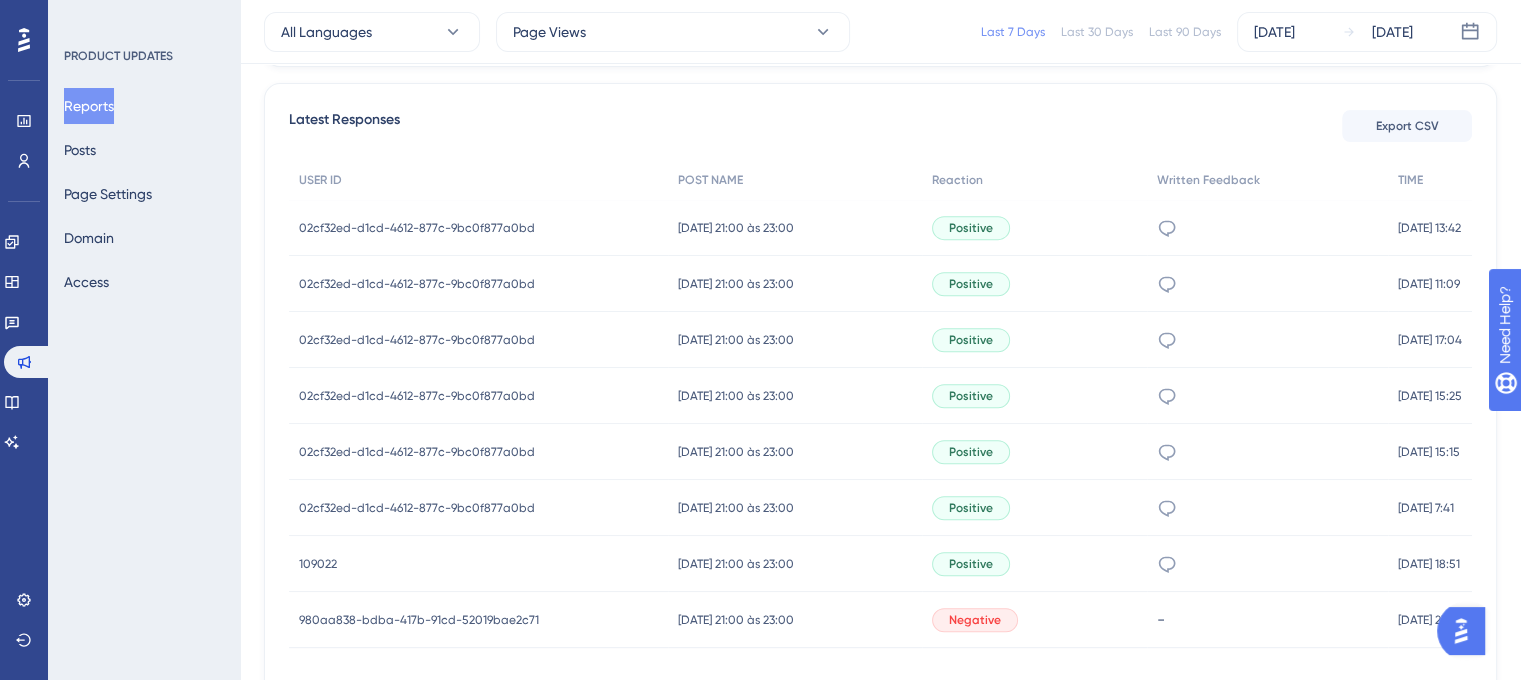 scroll, scrollTop: 800, scrollLeft: 0, axis: vertical 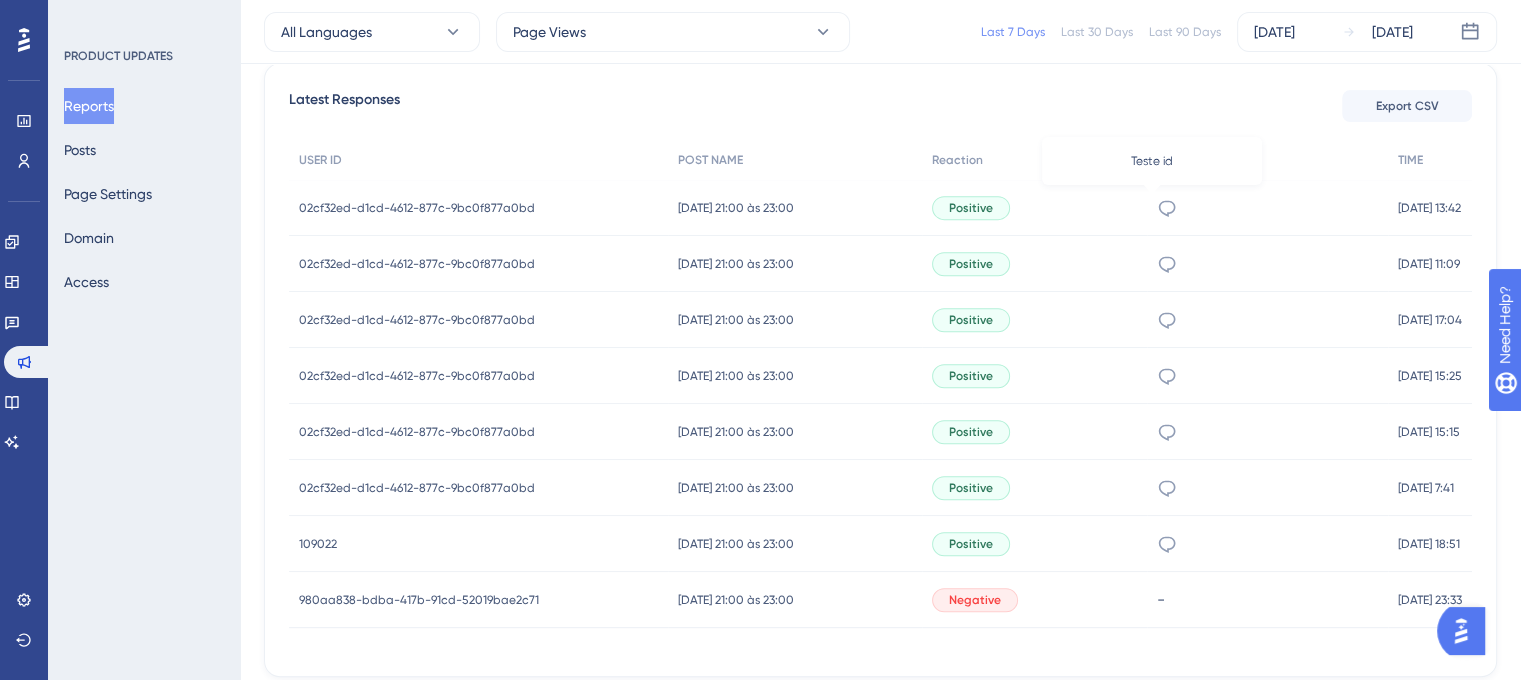 click 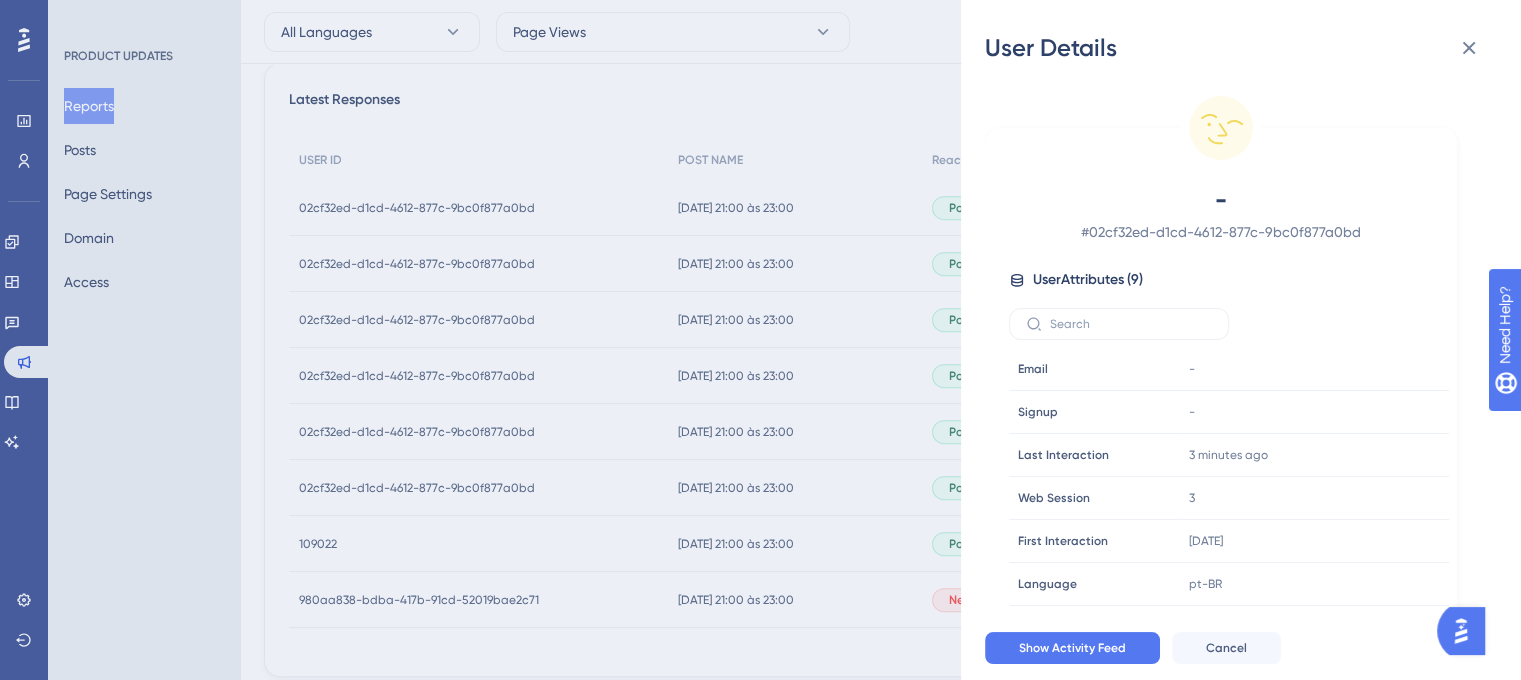 scroll, scrollTop: 27, scrollLeft: 0, axis: vertical 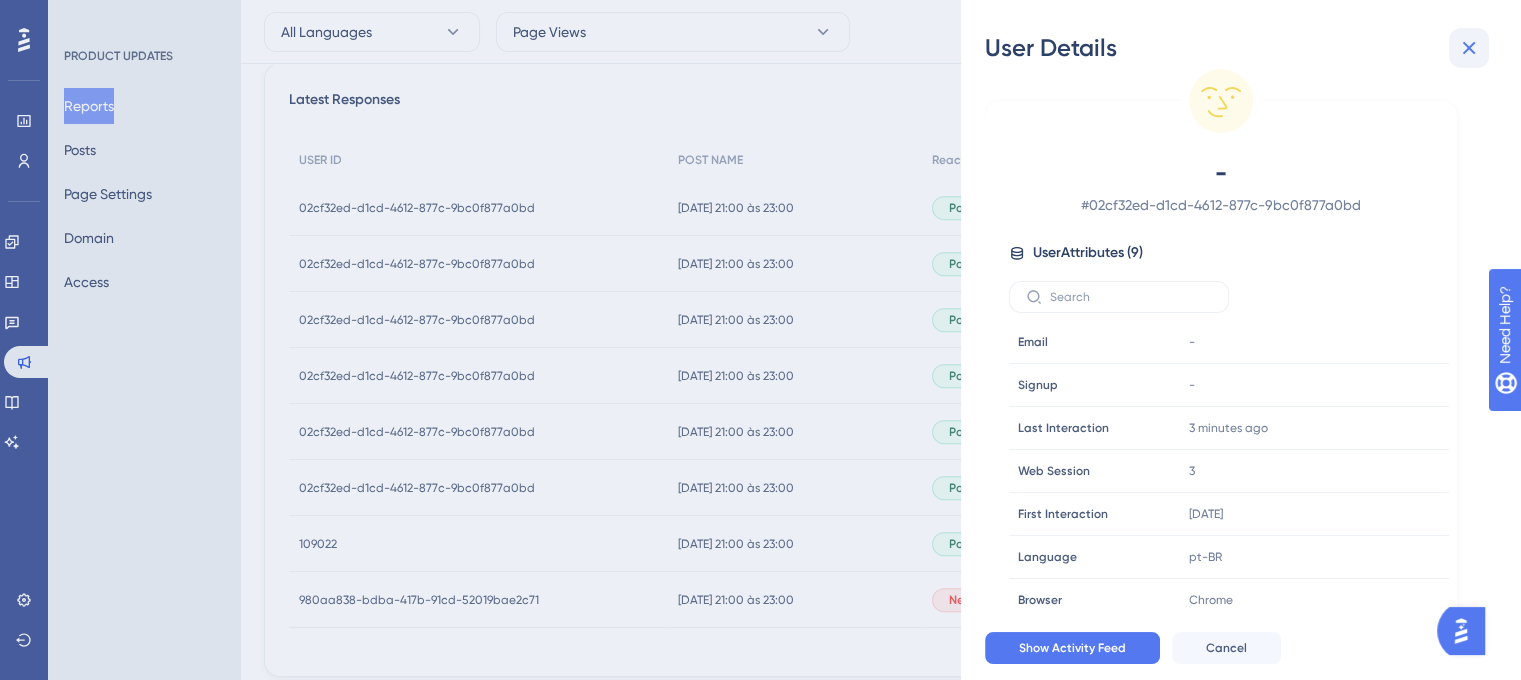 click 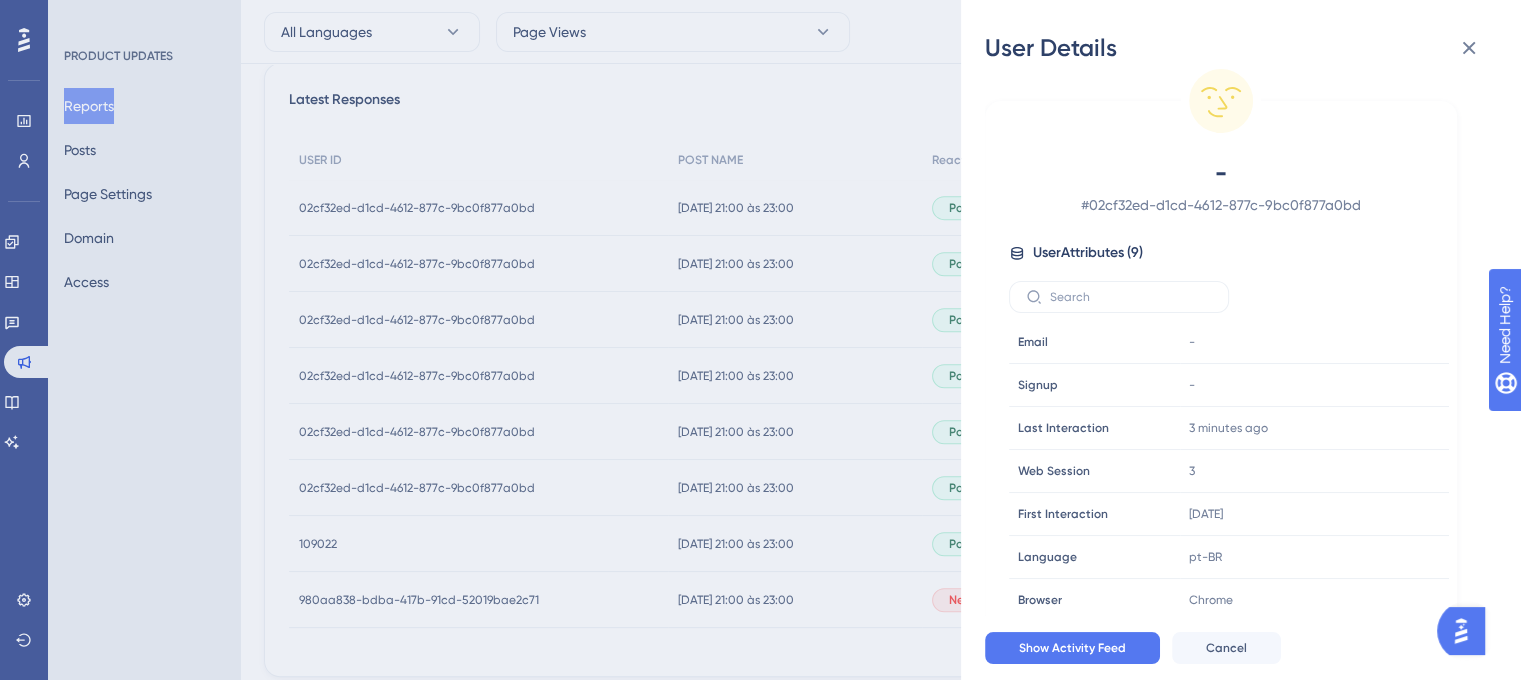scroll, scrollTop: 0, scrollLeft: 0, axis: both 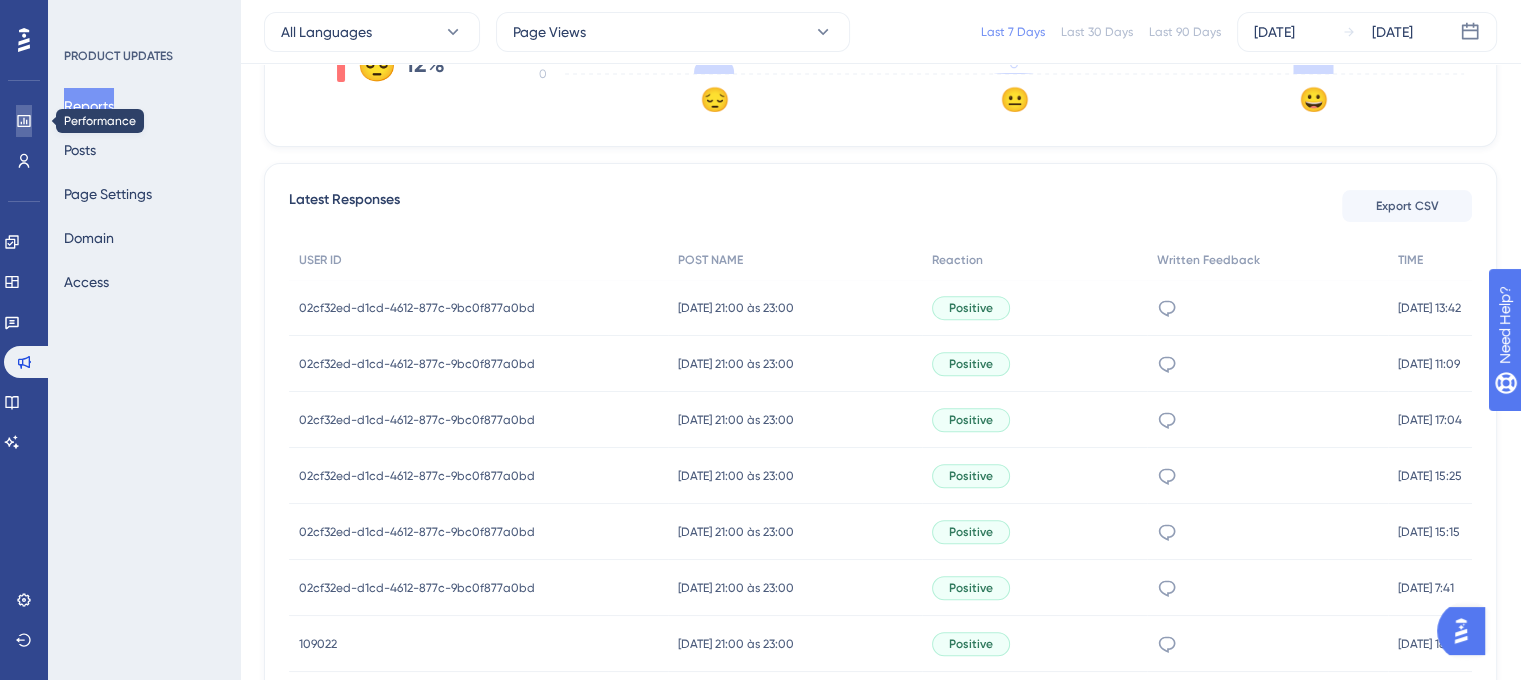 click 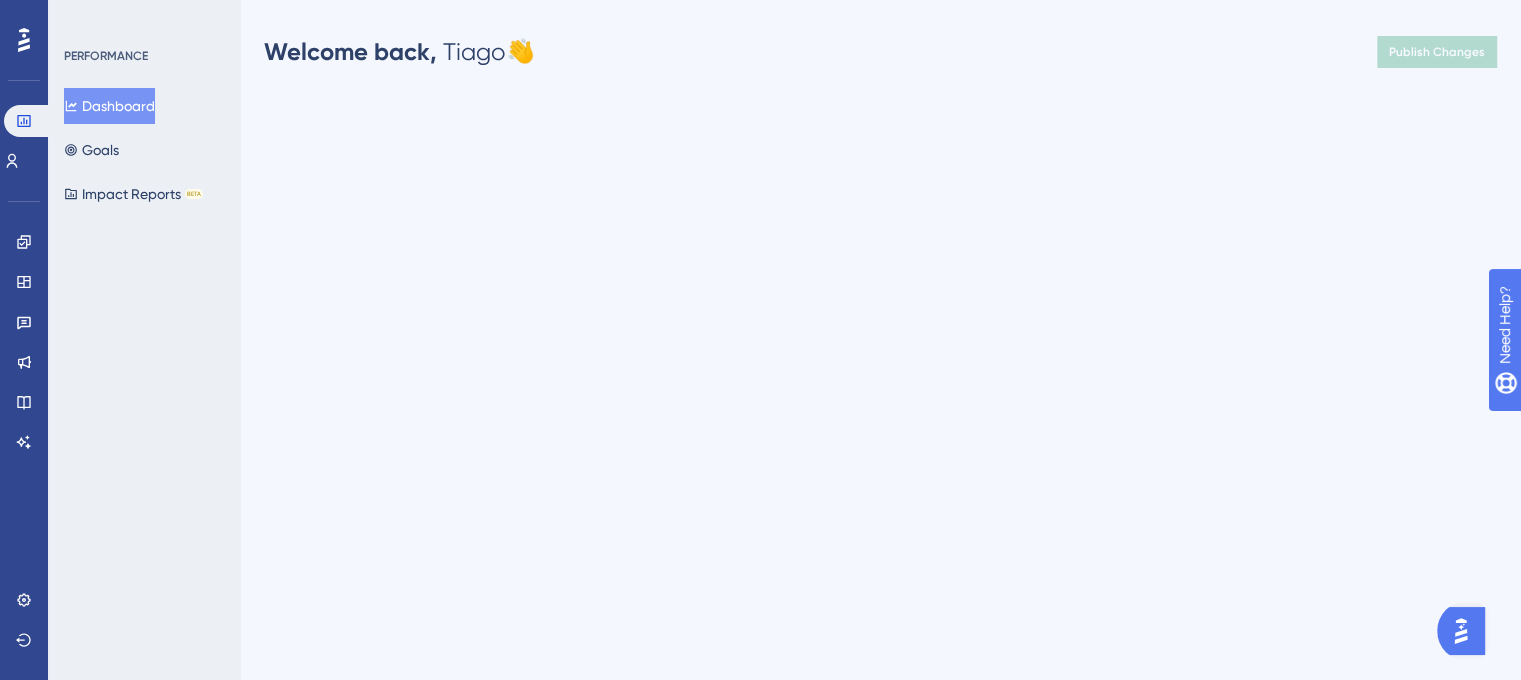 scroll, scrollTop: 0, scrollLeft: 0, axis: both 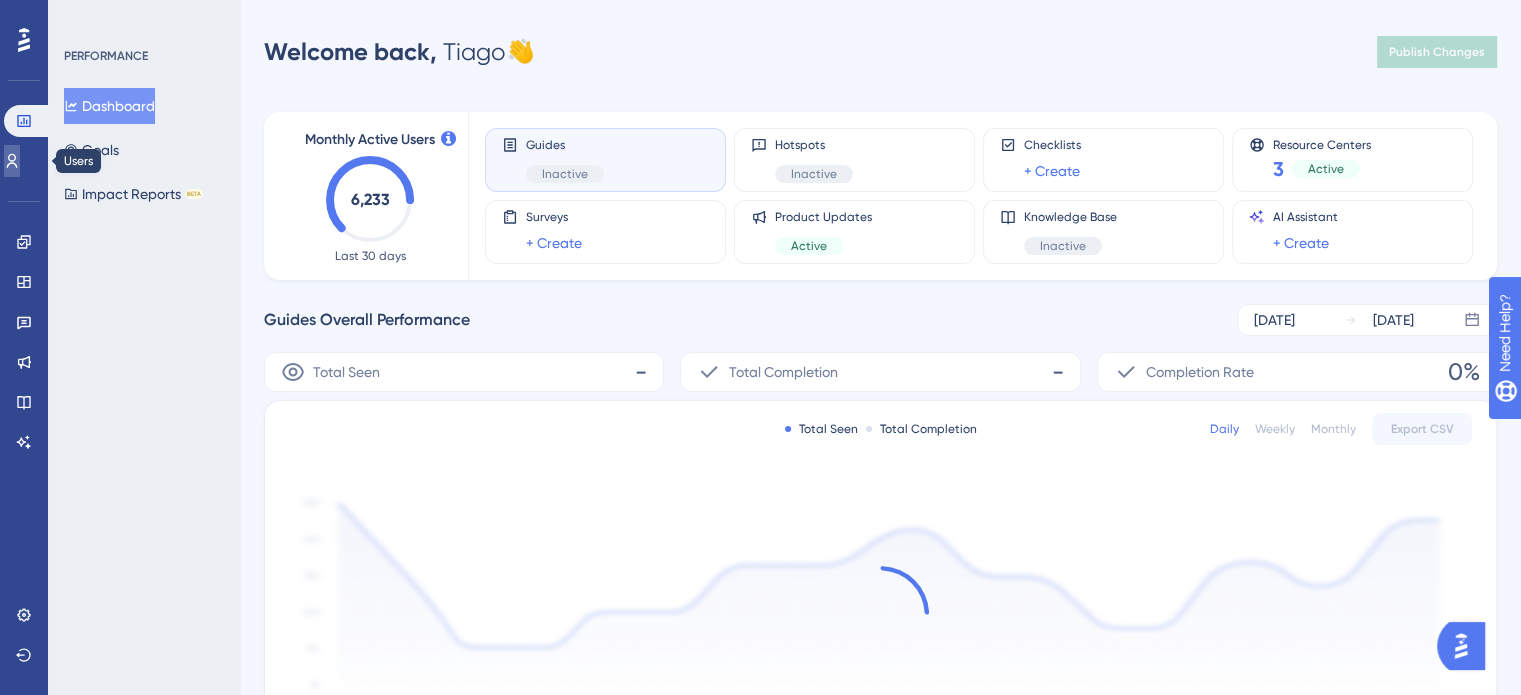 click at bounding box center (12, 161) 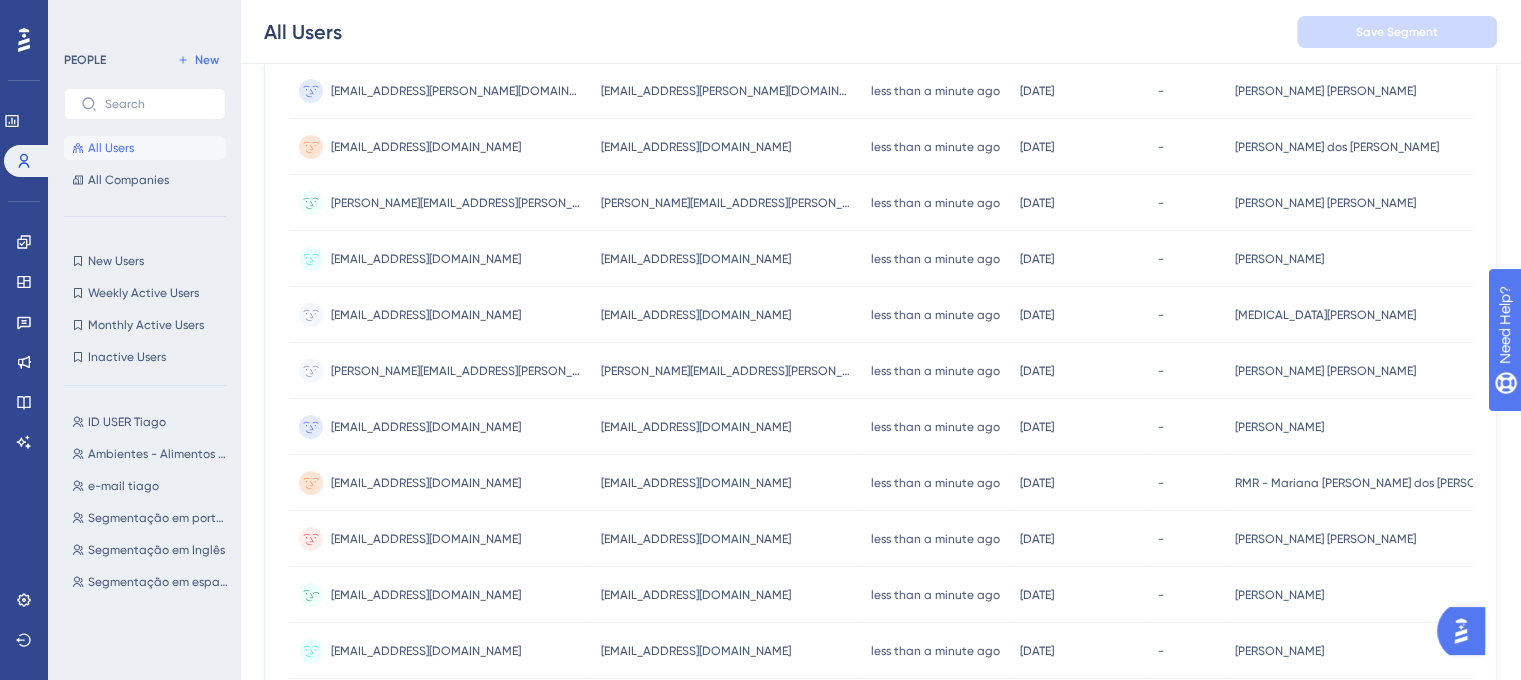 scroll, scrollTop: 0, scrollLeft: 0, axis: both 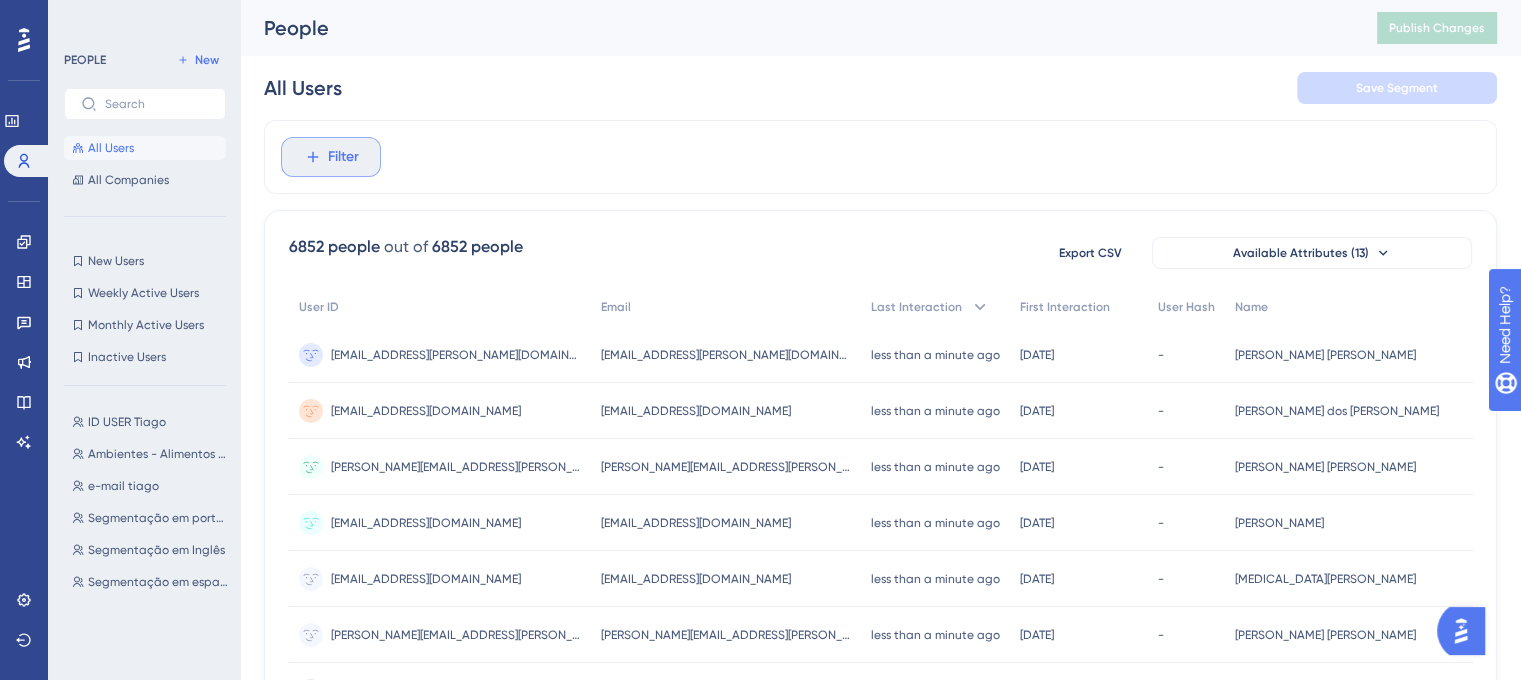 click on "Filter" at bounding box center [331, 157] 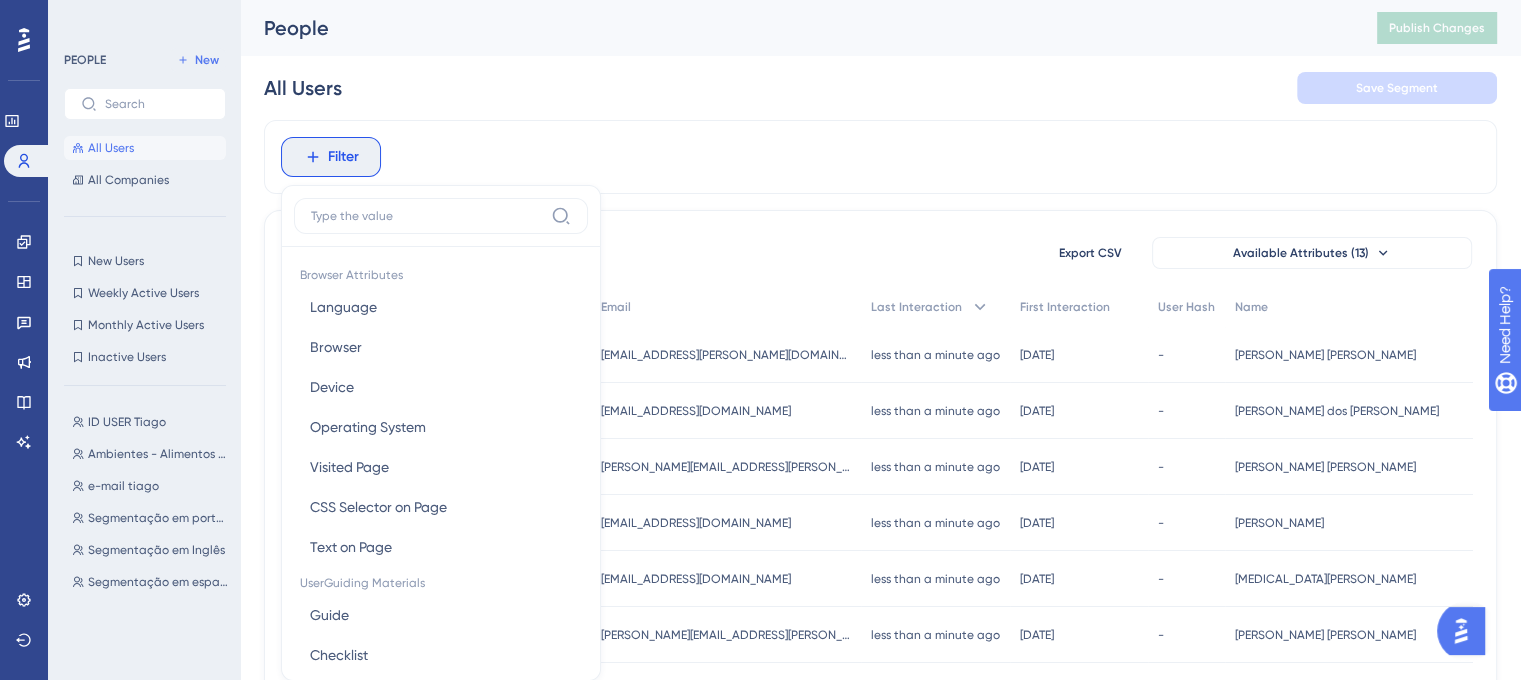scroll, scrollTop: 92, scrollLeft: 0, axis: vertical 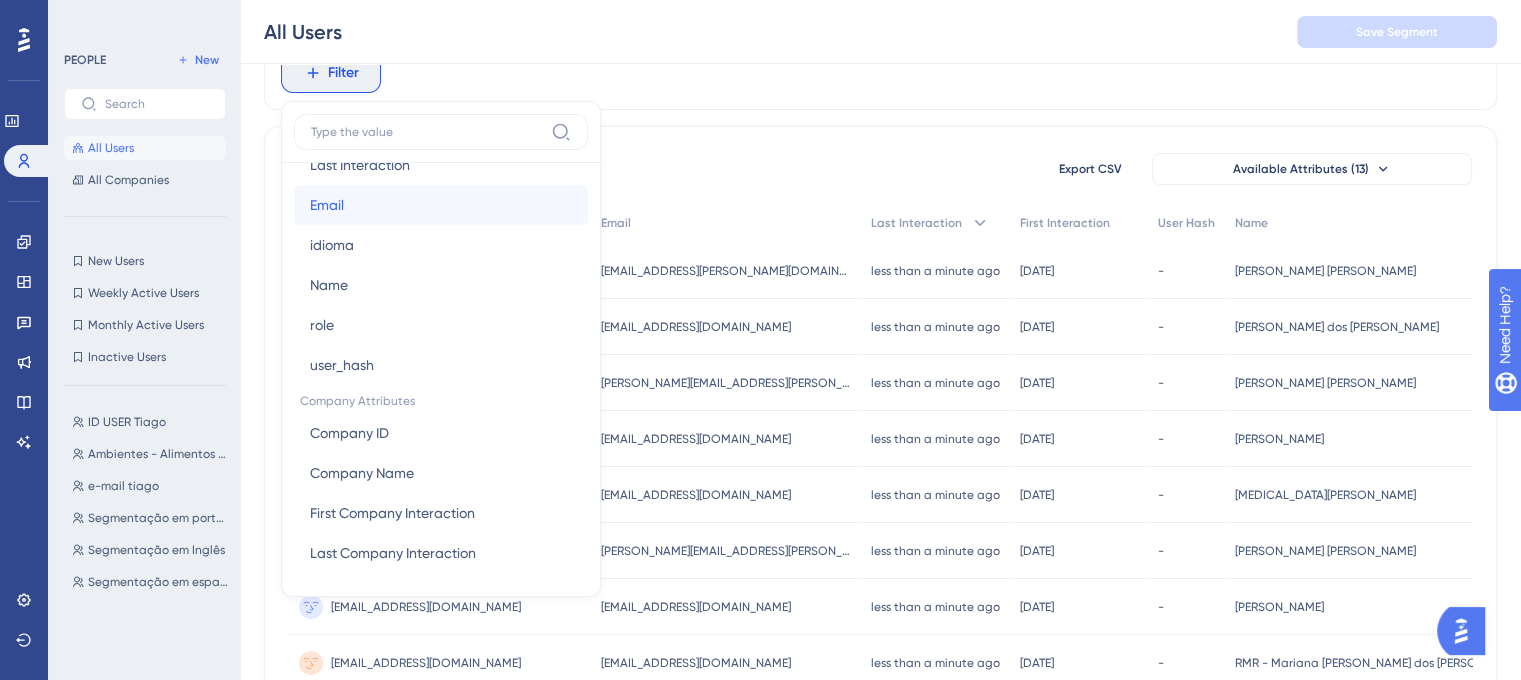 click on "Email Email" at bounding box center (441, 205) 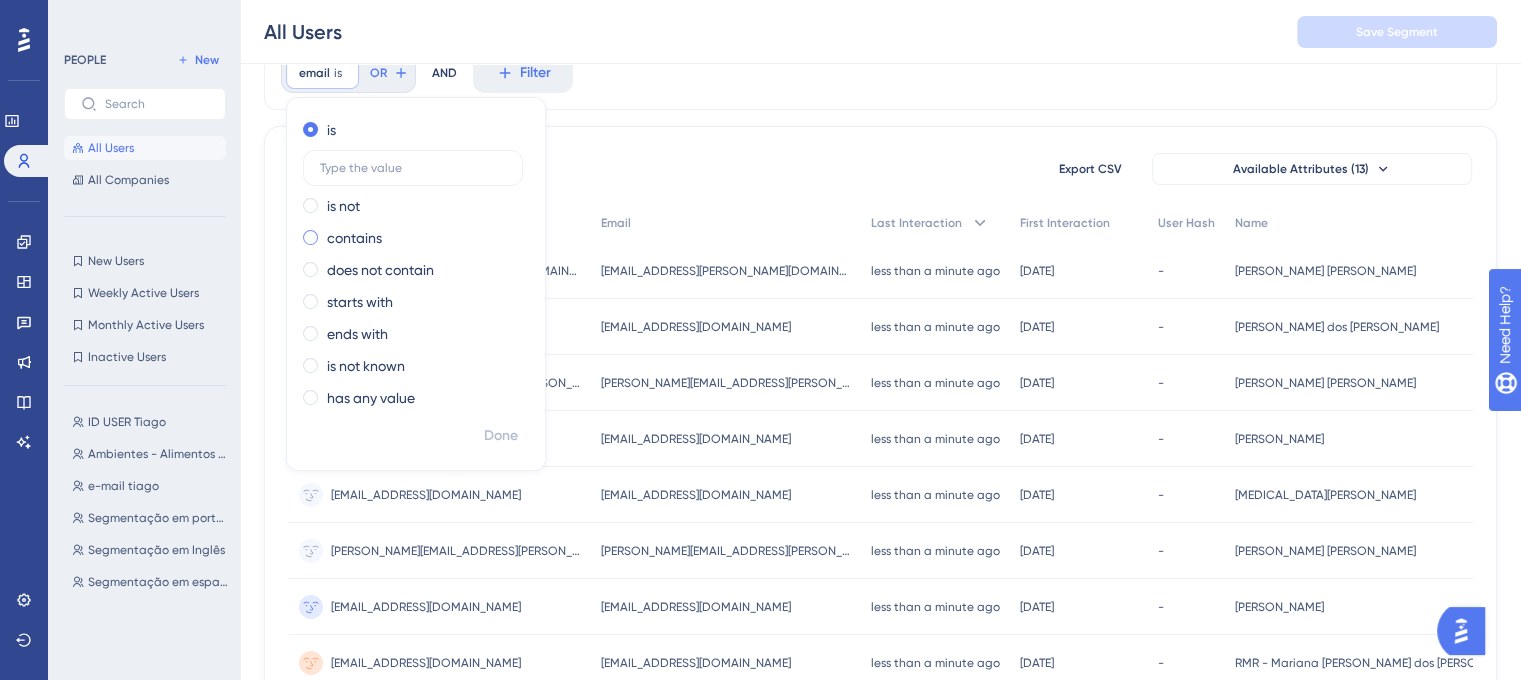 click on "contains" at bounding box center (354, 238) 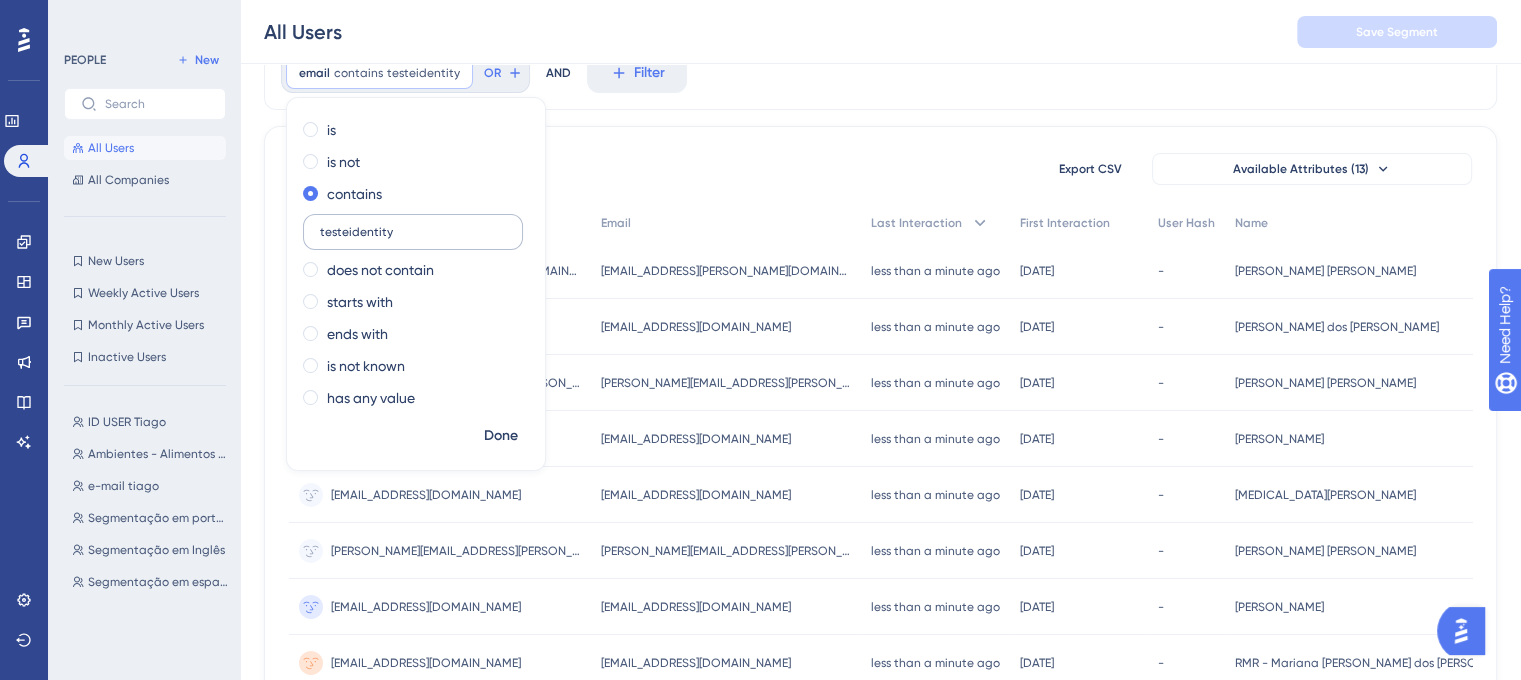 type on "testeidentity" 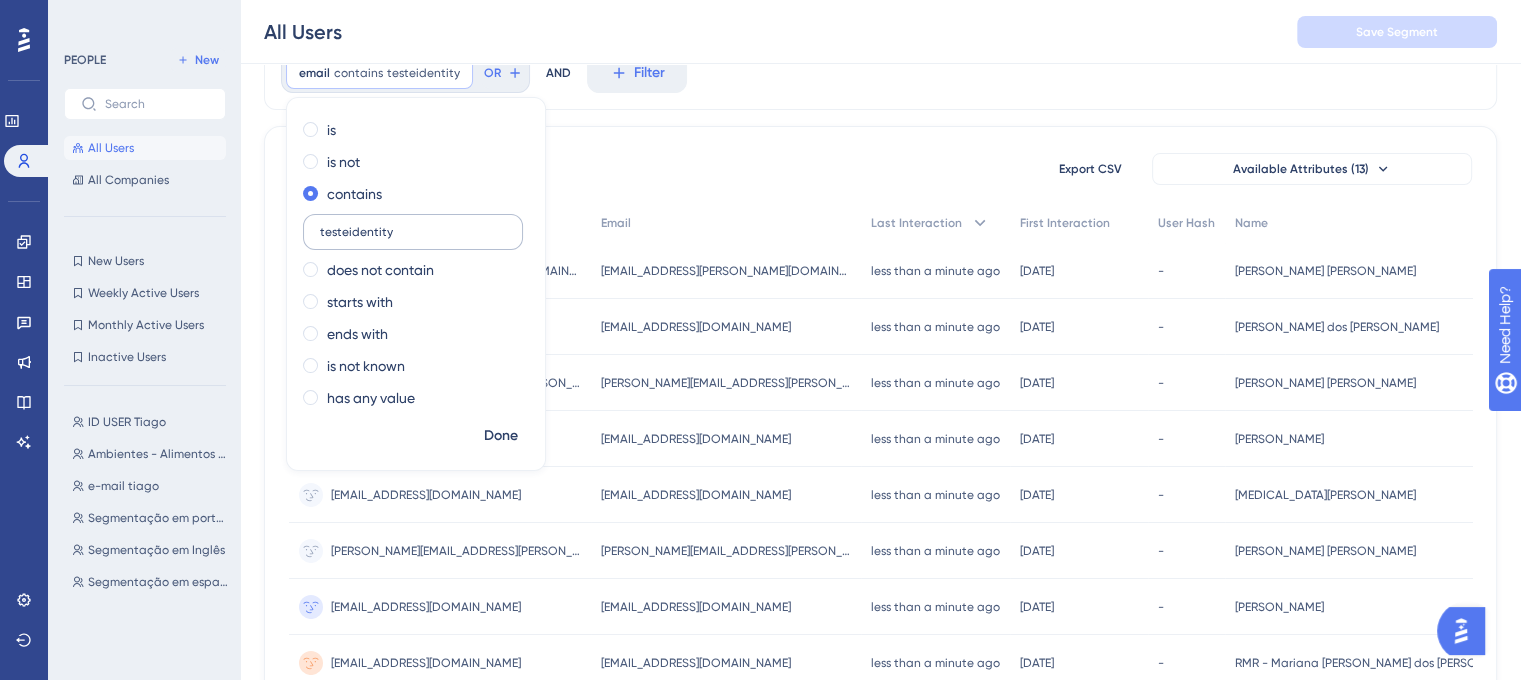click on "testeidentity" at bounding box center [413, 232] 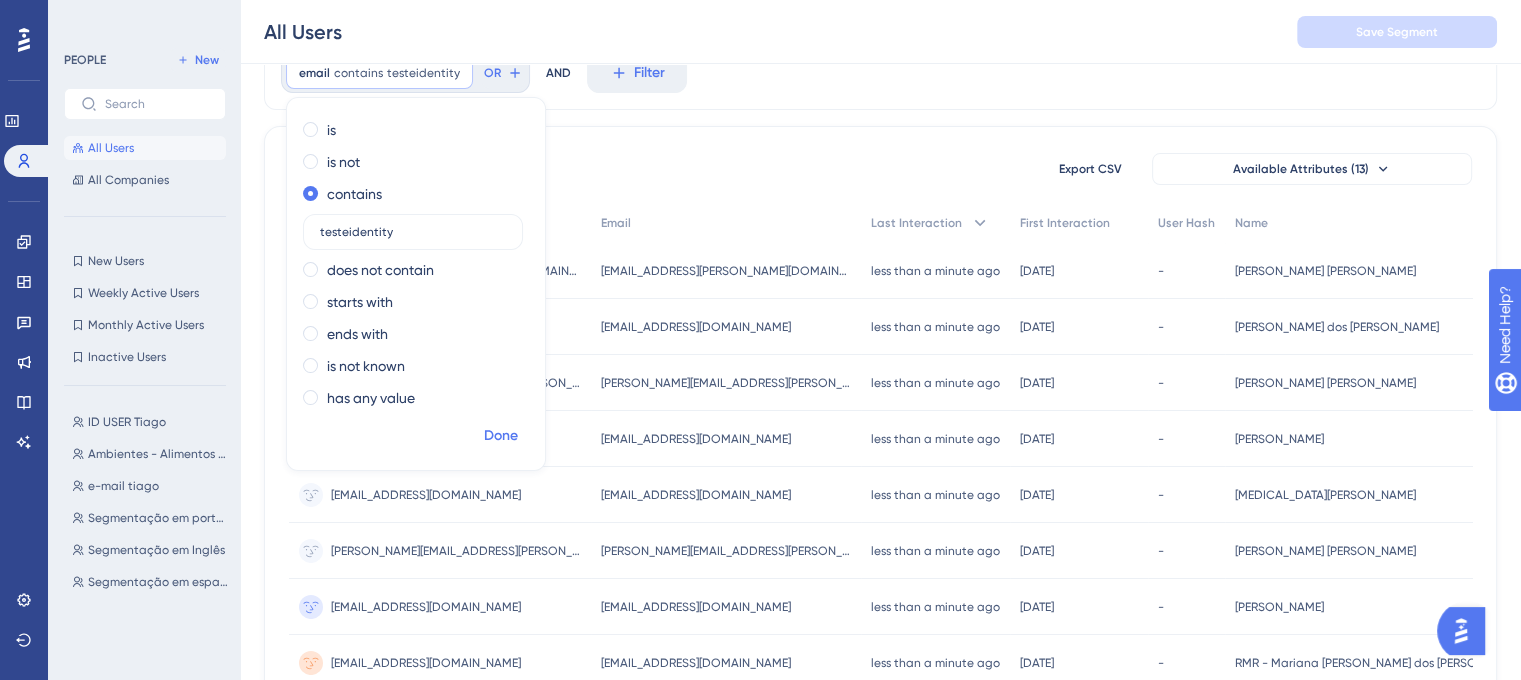 click on "Done" at bounding box center (501, 436) 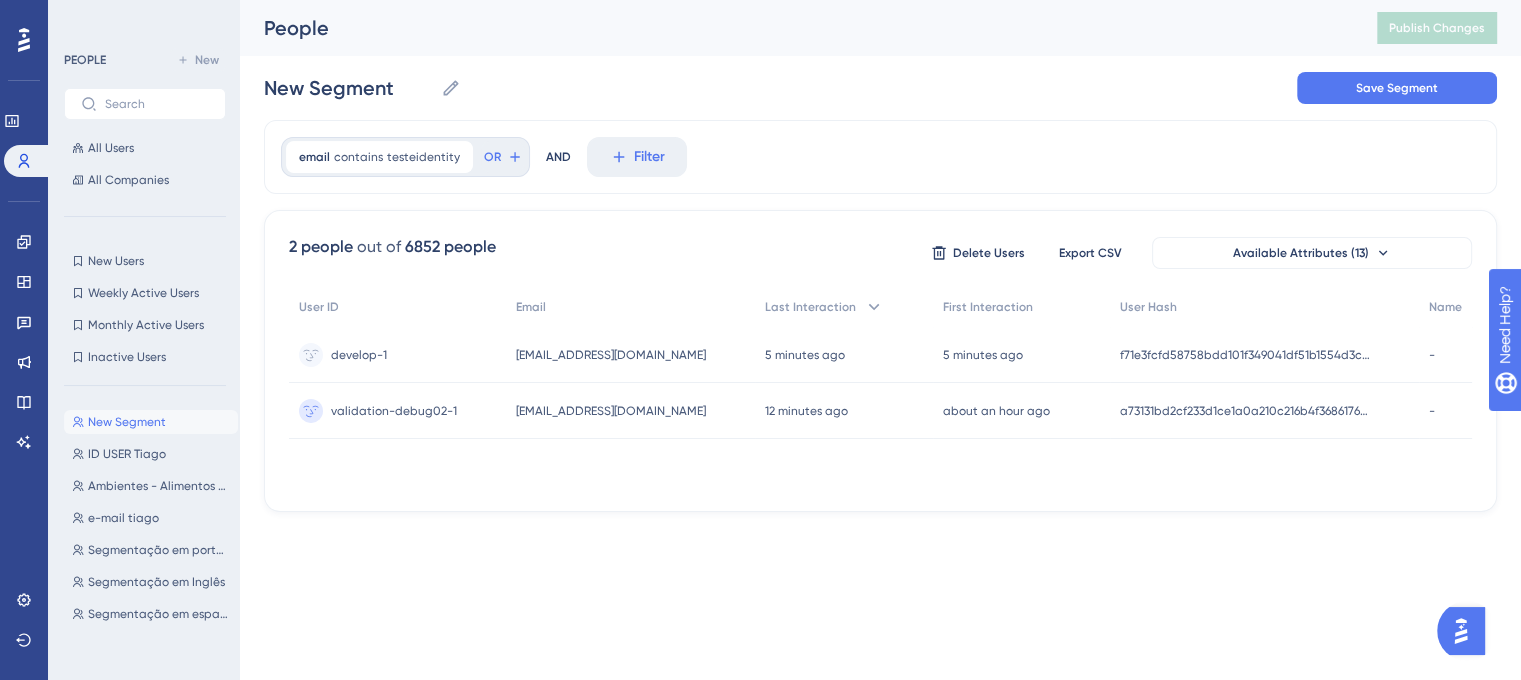 scroll, scrollTop: 0, scrollLeft: 0, axis: both 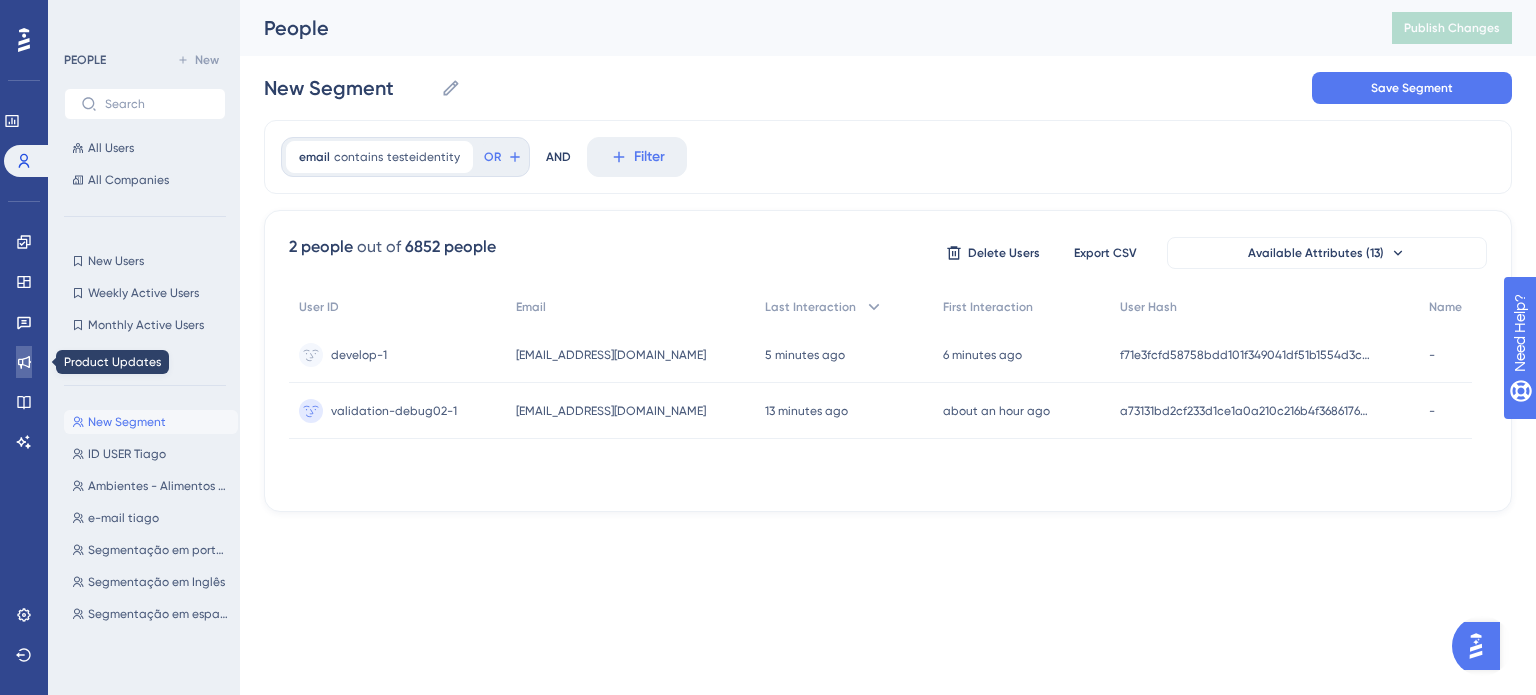 click at bounding box center (24, 362) 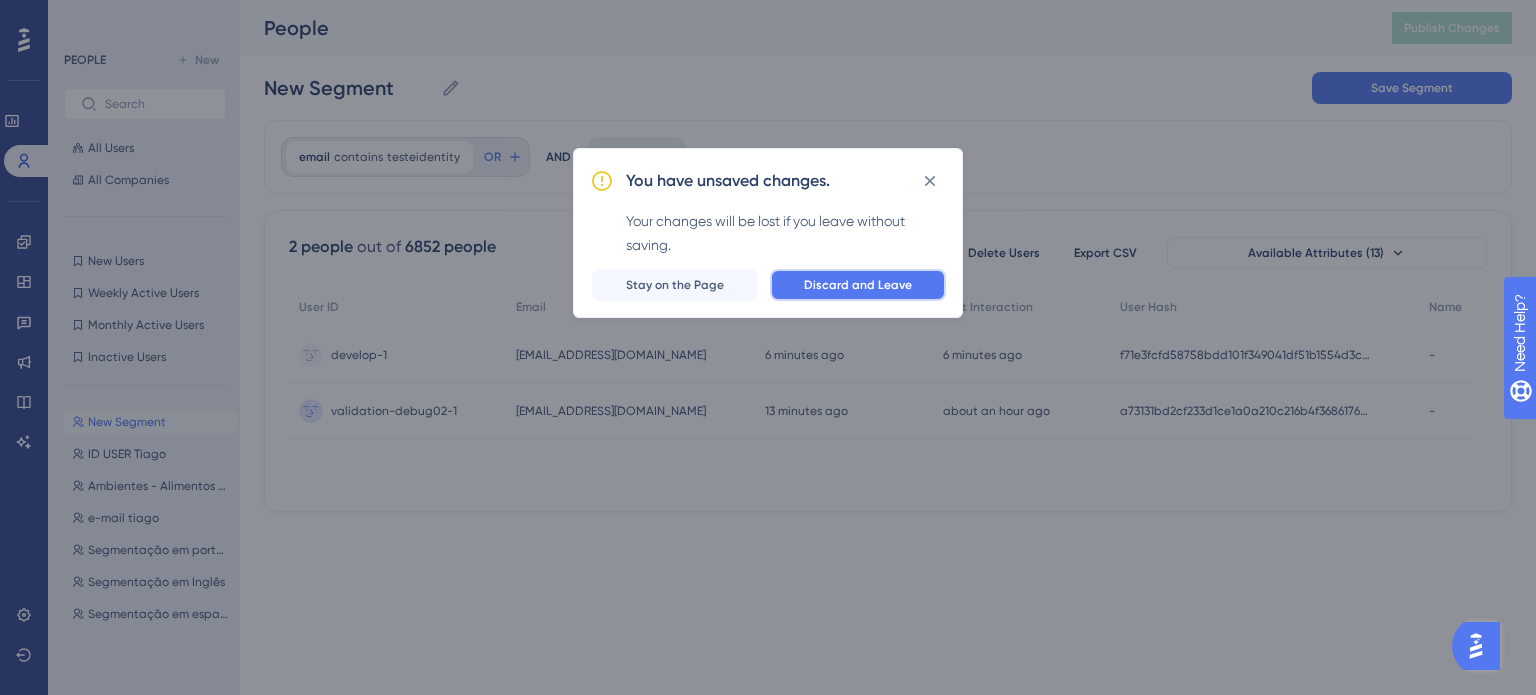 click on "Discard and Leave" at bounding box center [858, 285] 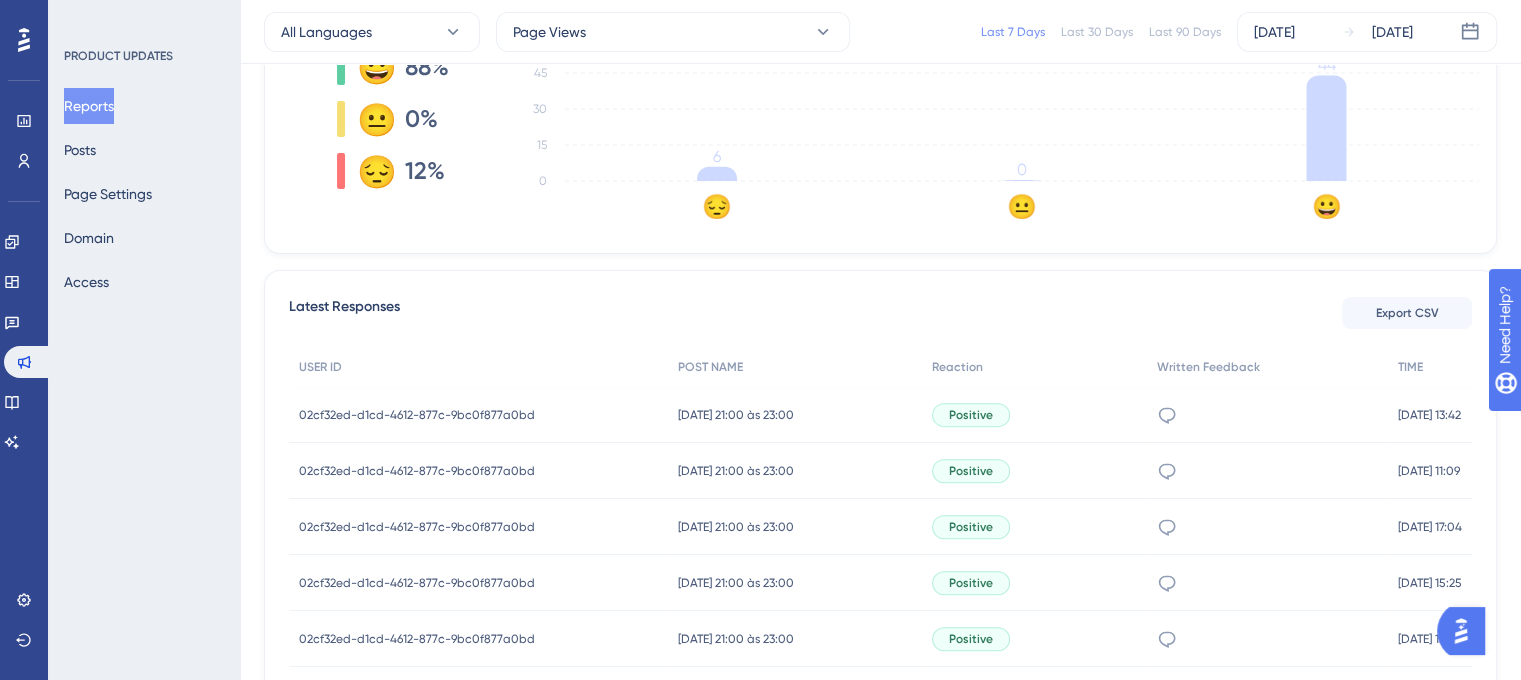 scroll, scrollTop: 600, scrollLeft: 0, axis: vertical 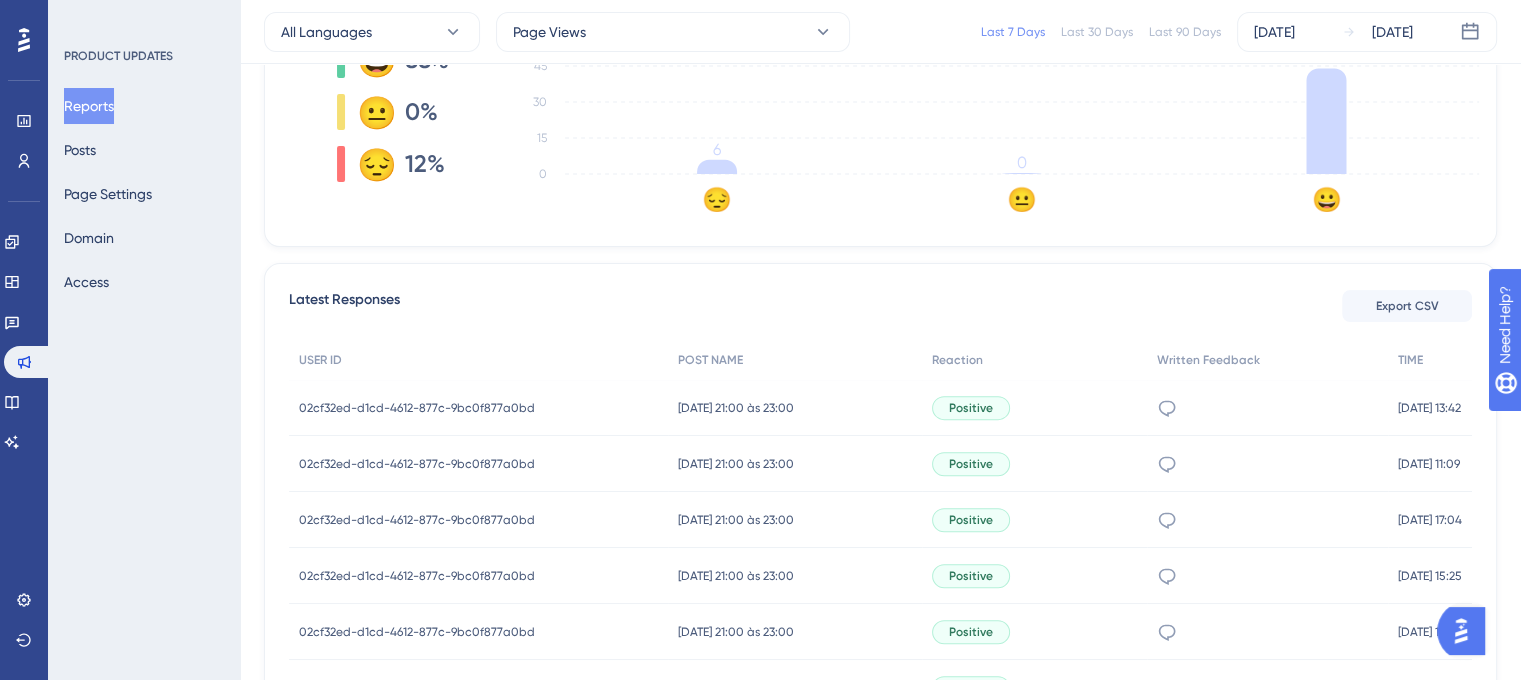 click on "02cf32ed-d1cd-4612-877c-9bc0f877a0bd" at bounding box center (417, 408) 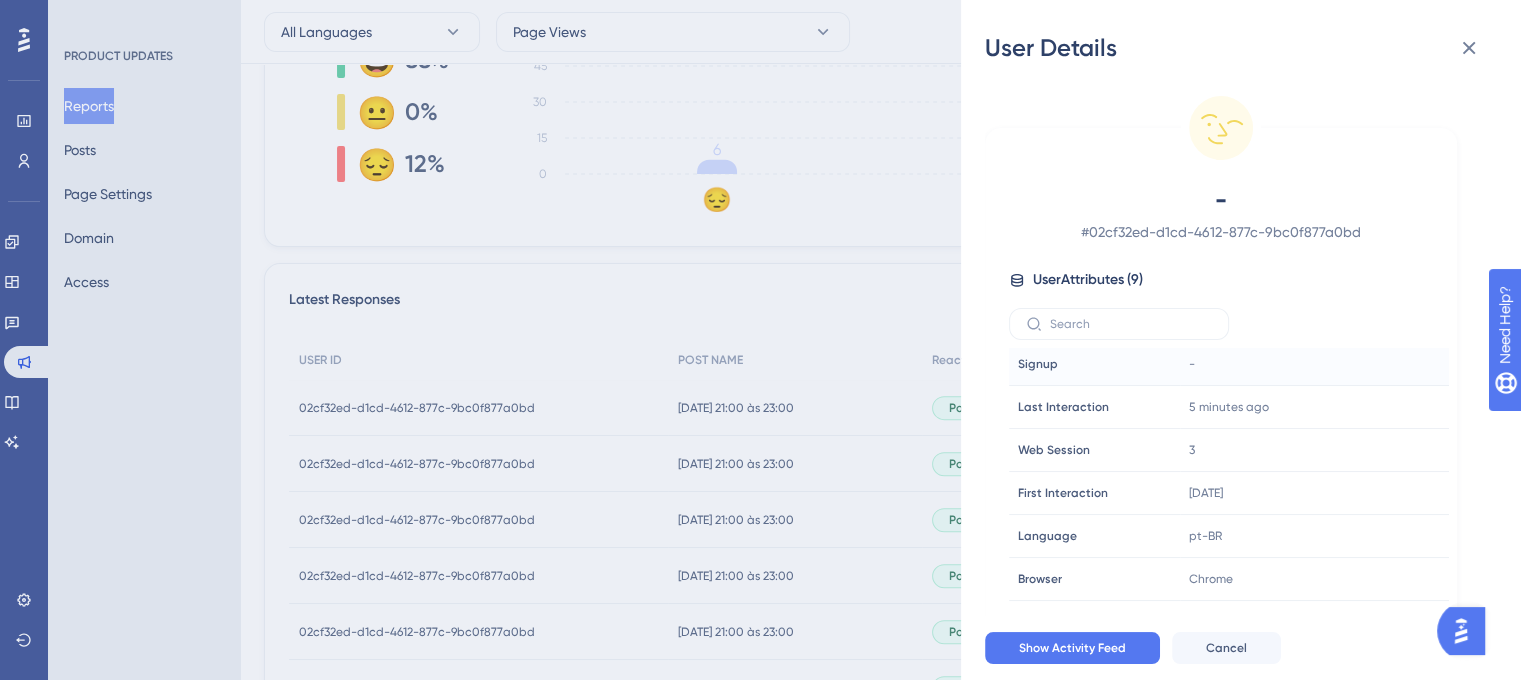 scroll, scrollTop: 91, scrollLeft: 0, axis: vertical 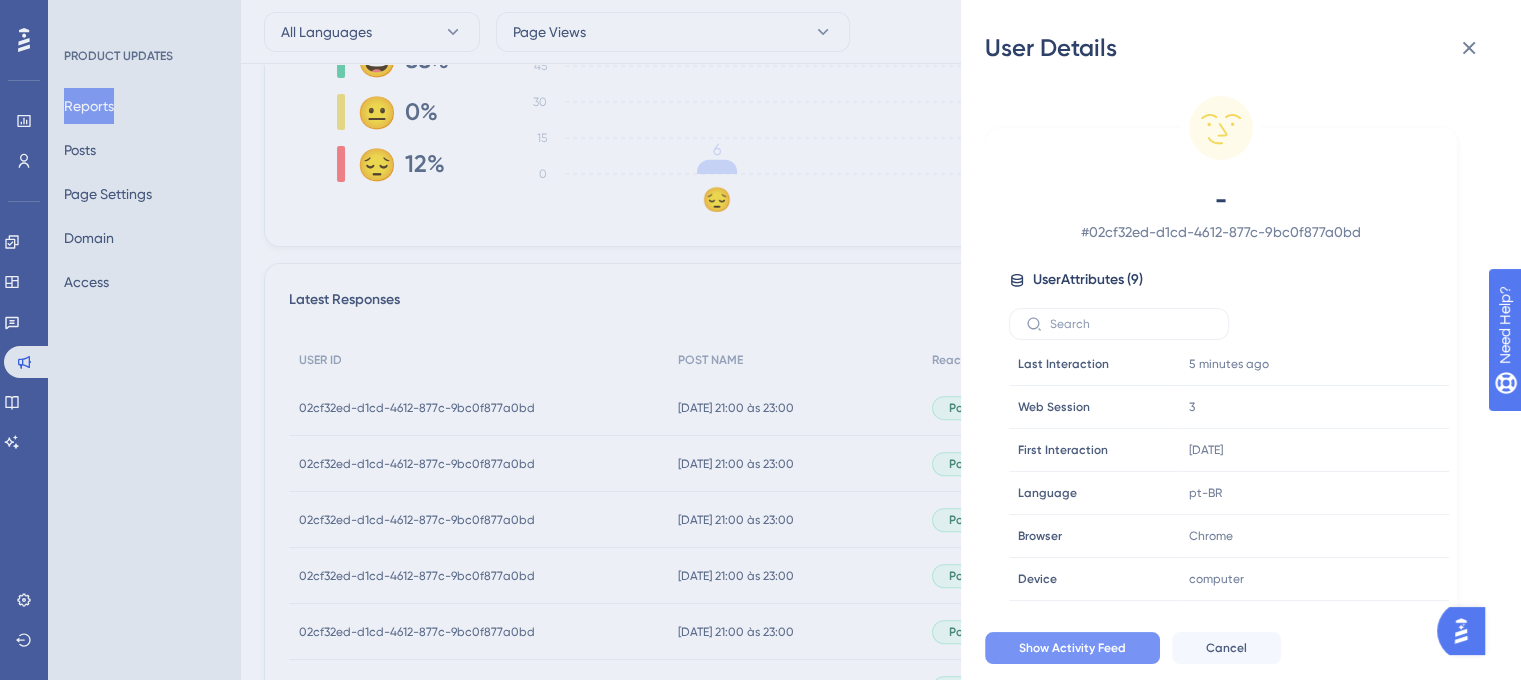 click on "Show Activity Feed" at bounding box center (1072, 648) 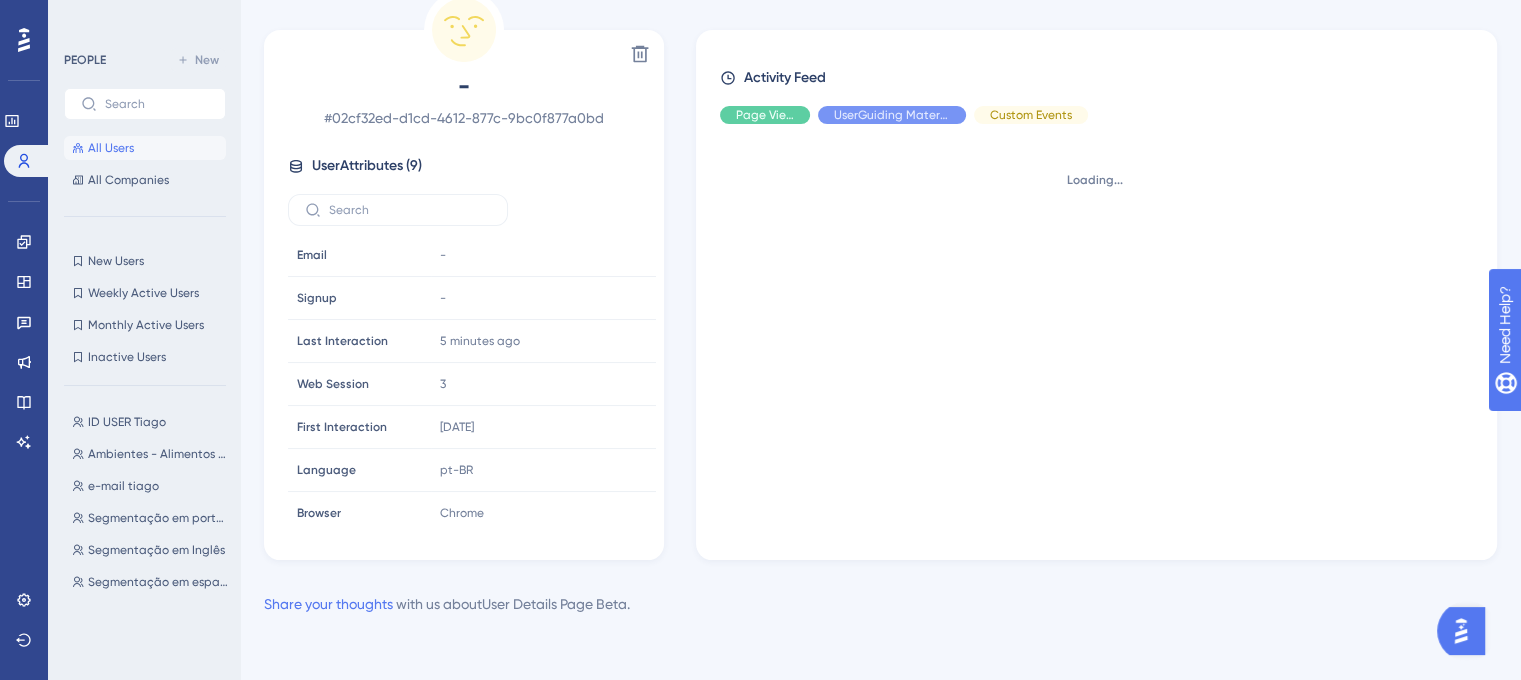 scroll, scrollTop: 0, scrollLeft: 0, axis: both 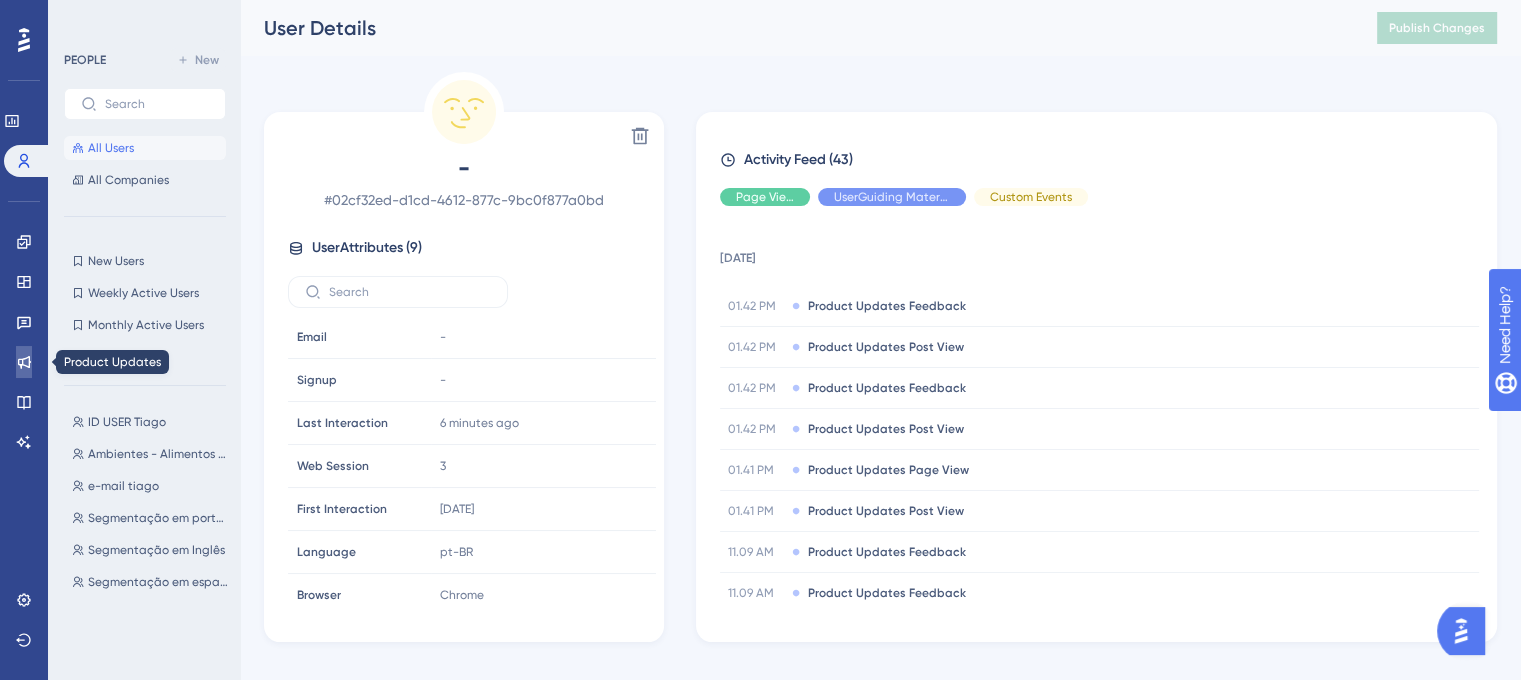 click at bounding box center (24, 362) 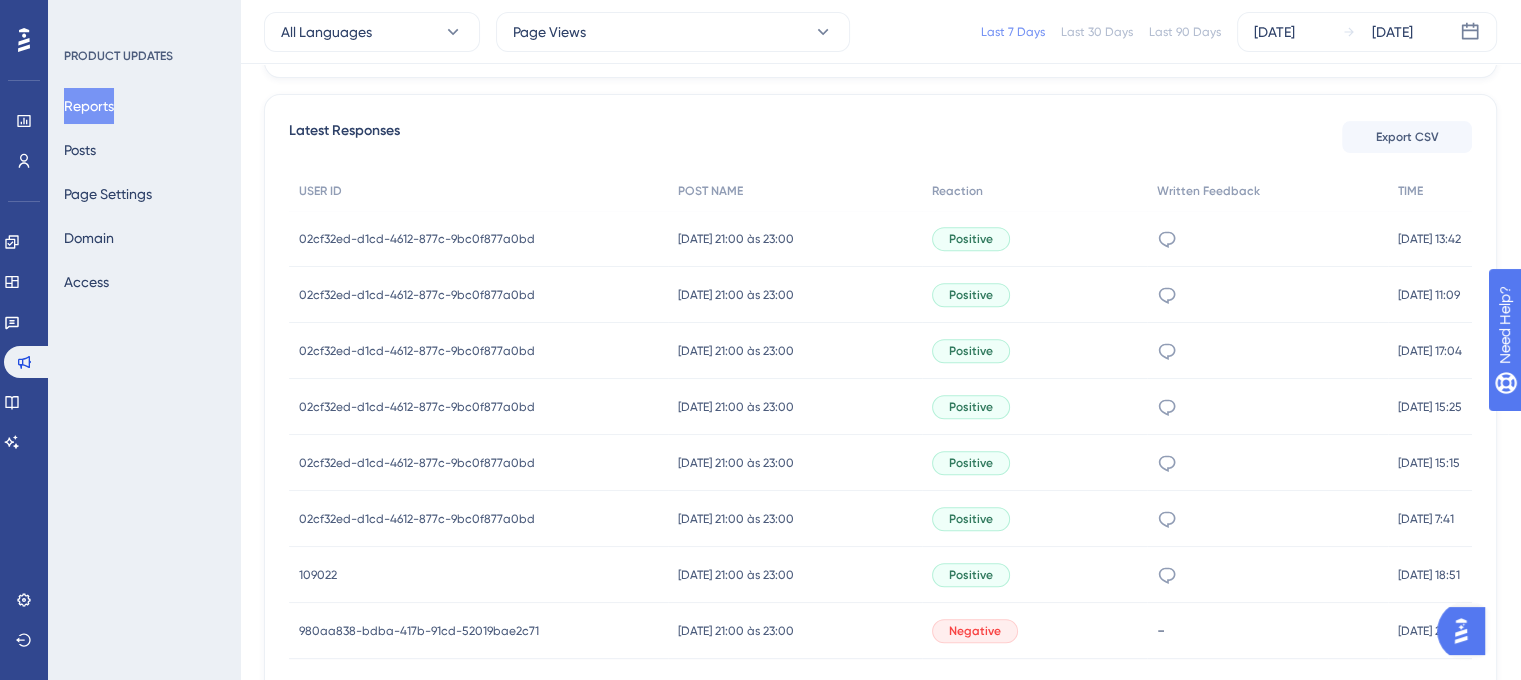 scroll, scrollTop: 800, scrollLeft: 0, axis: vertical 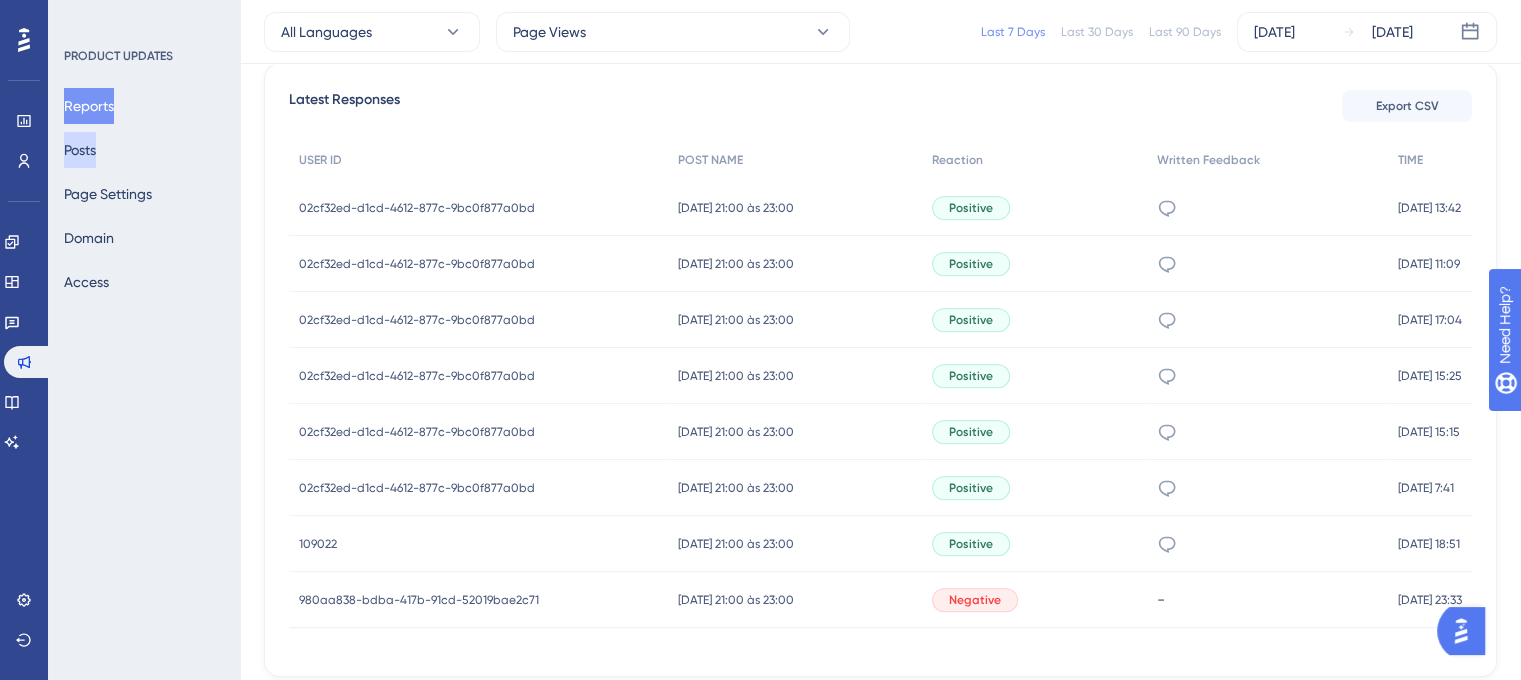 click on "Posts" at bounding box center (80, 150) 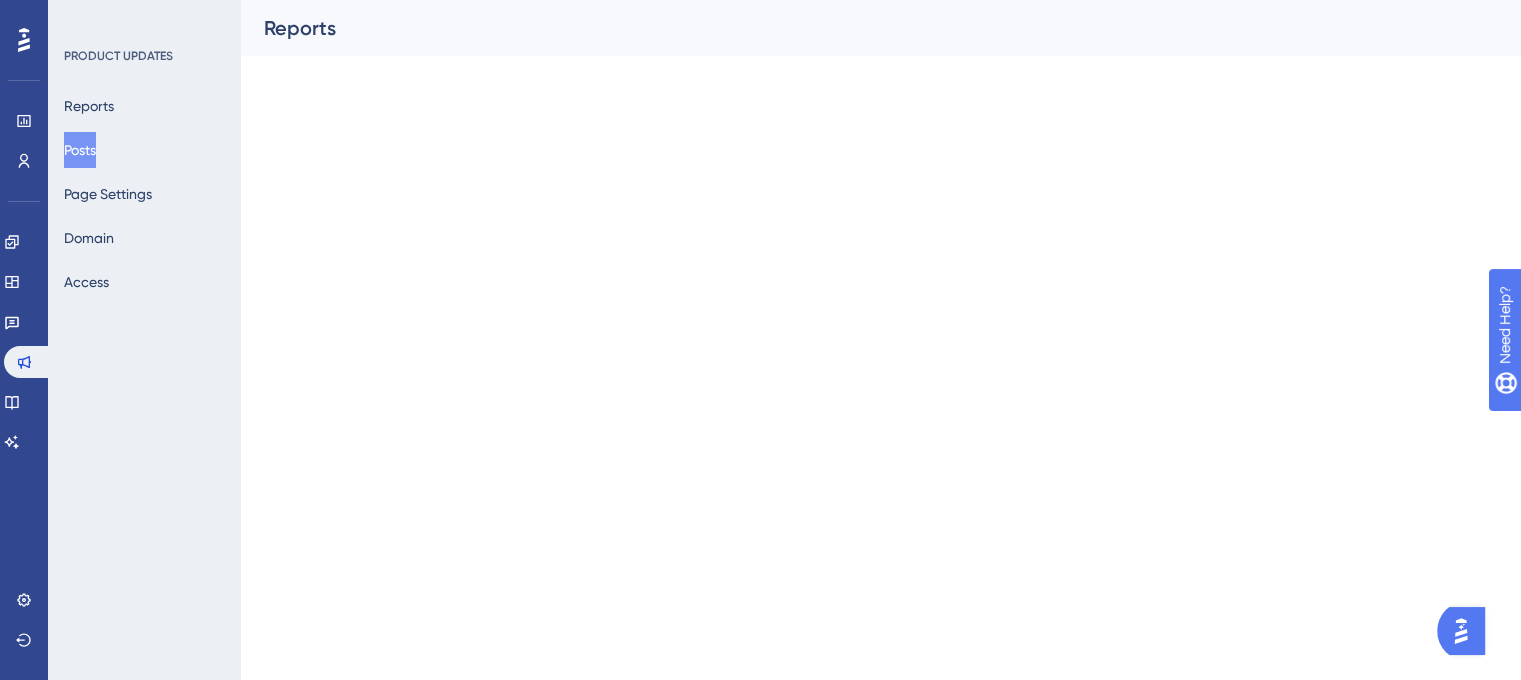 scroll, scrollTop: 0, scrollLeft: 0, axis: both 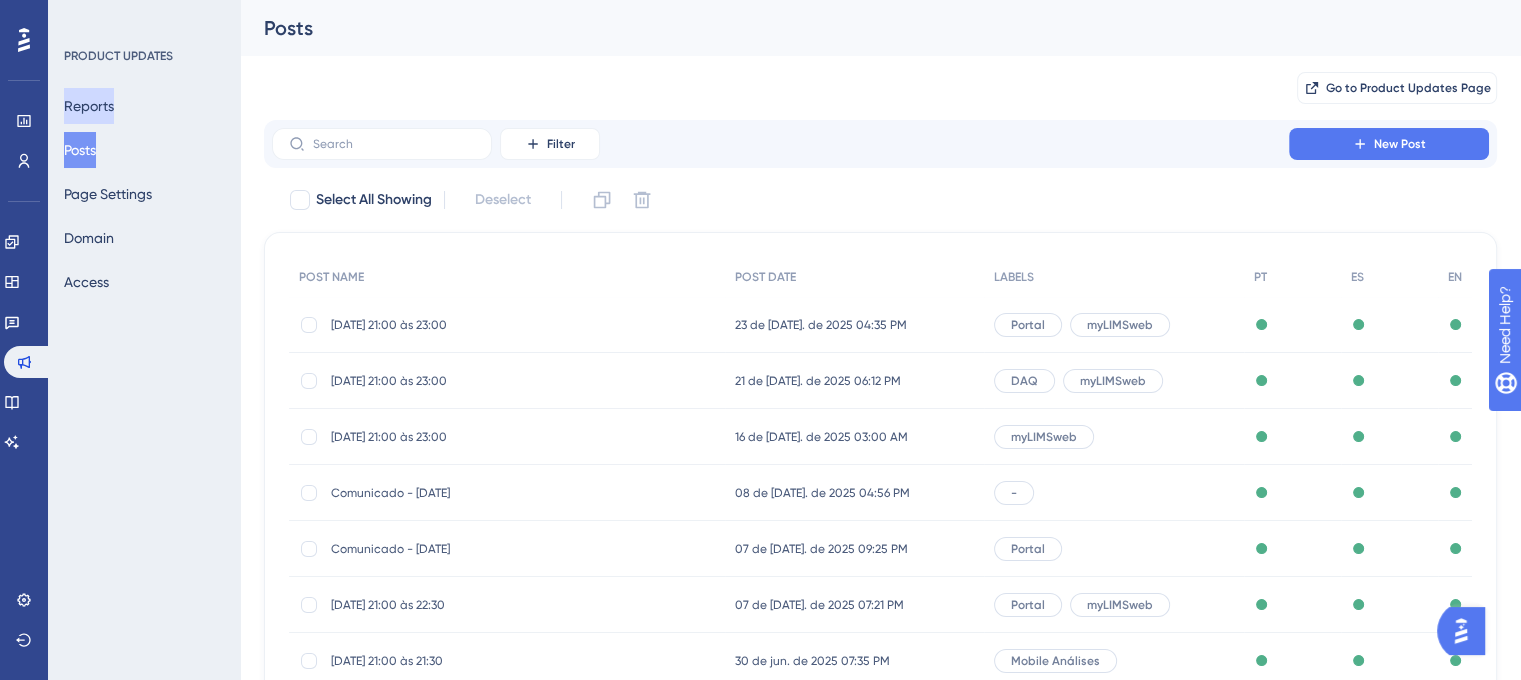 click on "Reports" at bounding box center (89, 106) 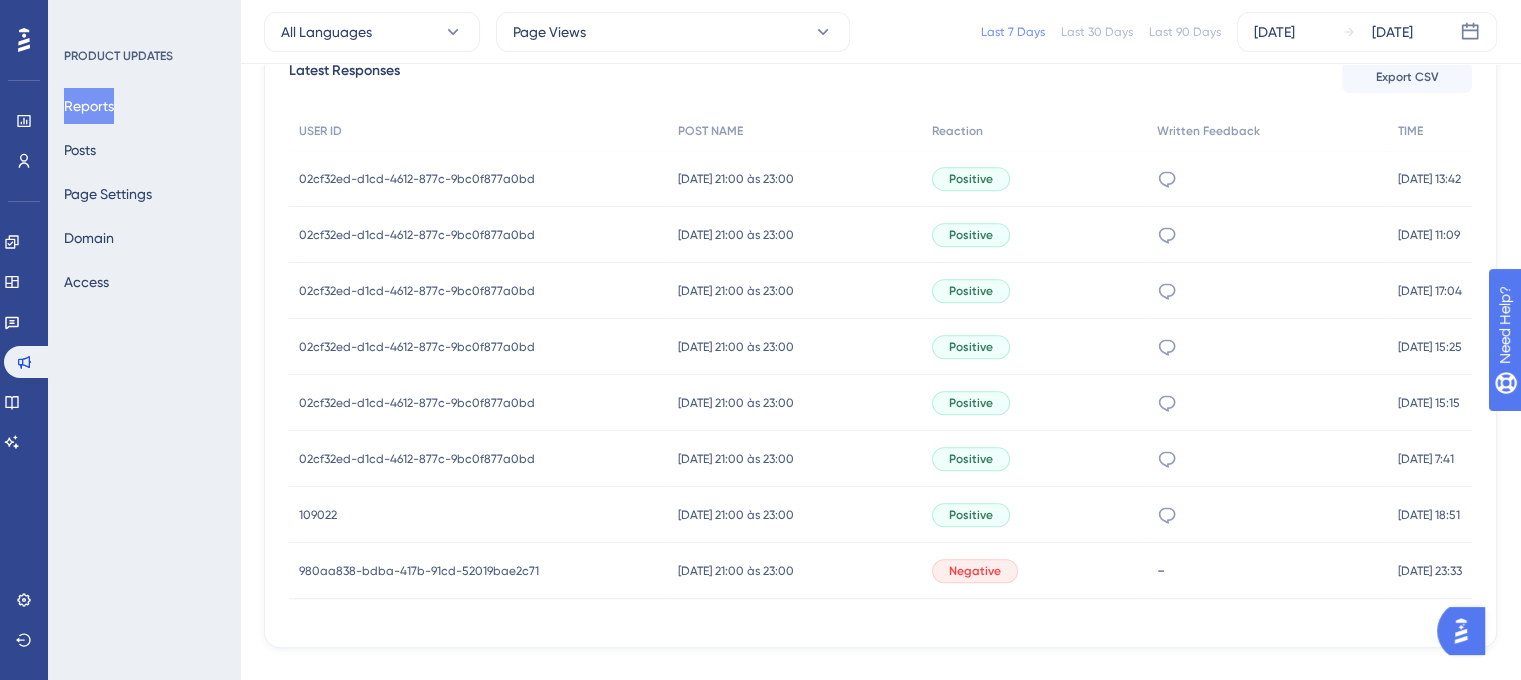 scroll, scrollTop: 860, scrollLeft: 0, axis: vertical 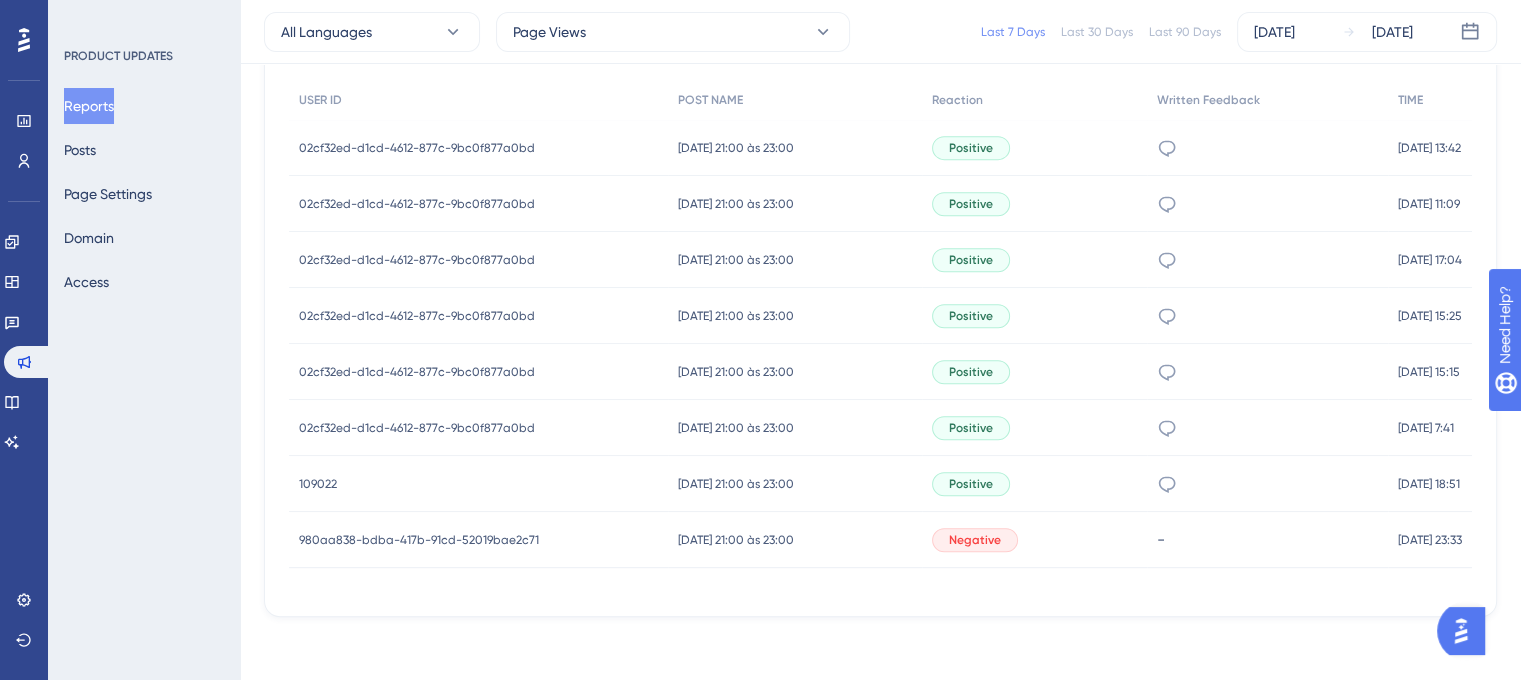 click on "PRODUCT UPDATES Reports Posts Page Settings Domain Access" at bounding box center [144, 340] 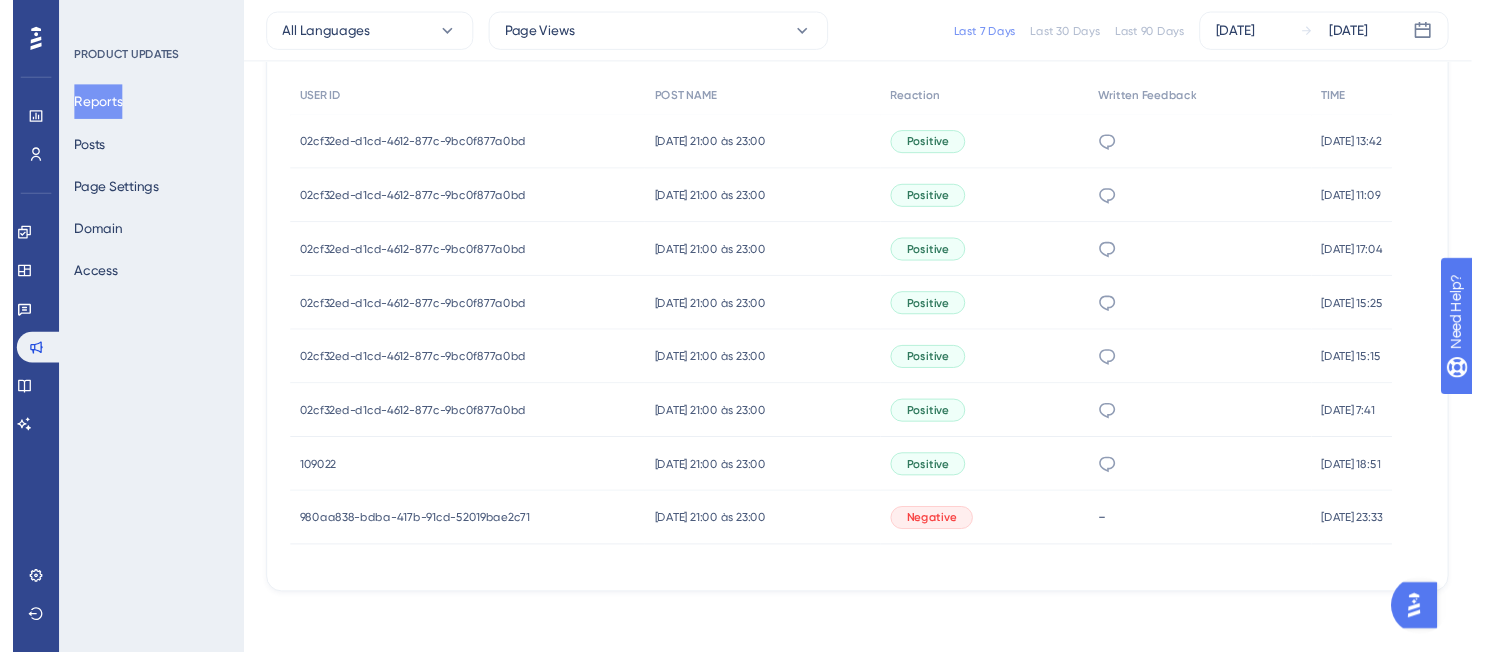 scroll, scrollTop: 861, scrollLeft: 0, axis: vertical 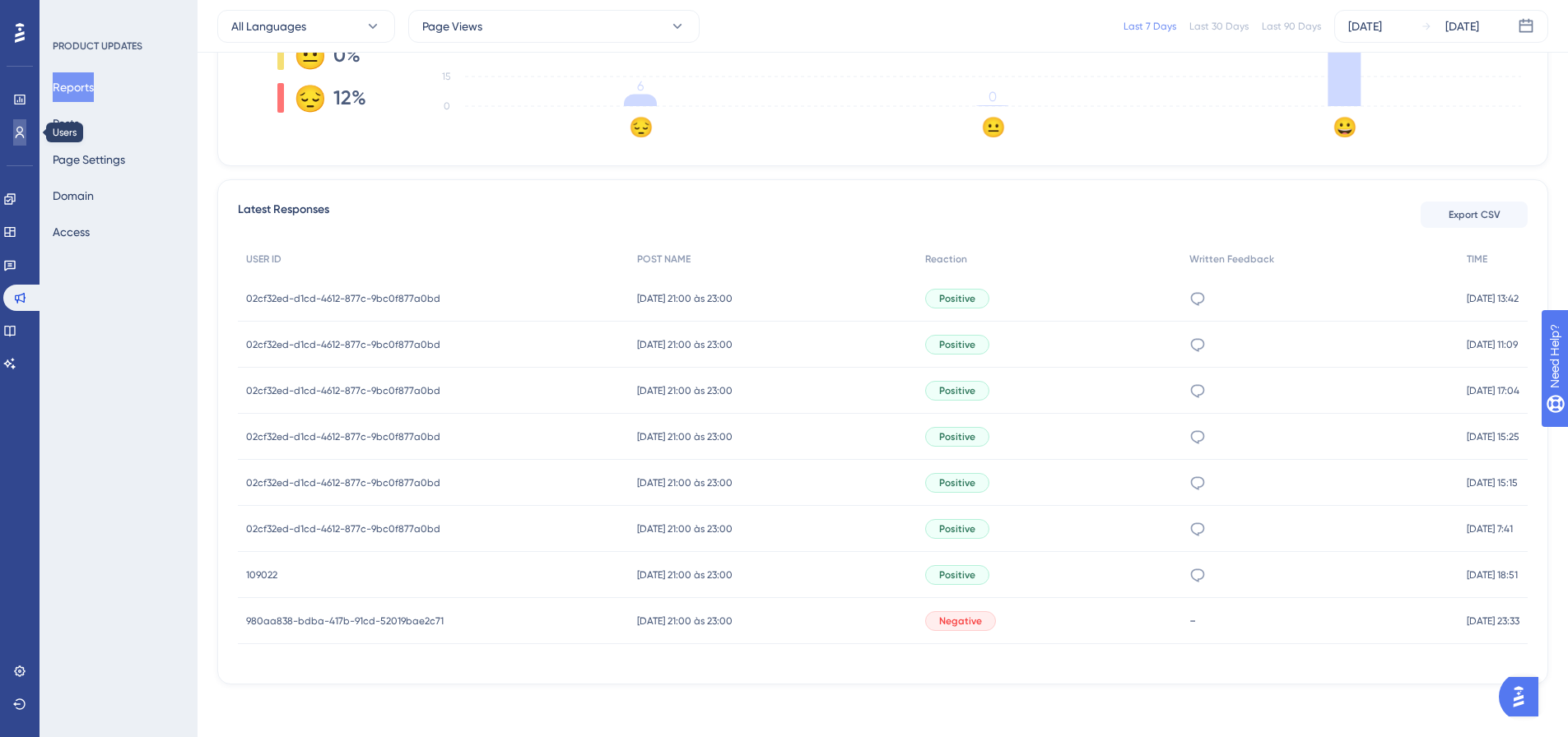 click 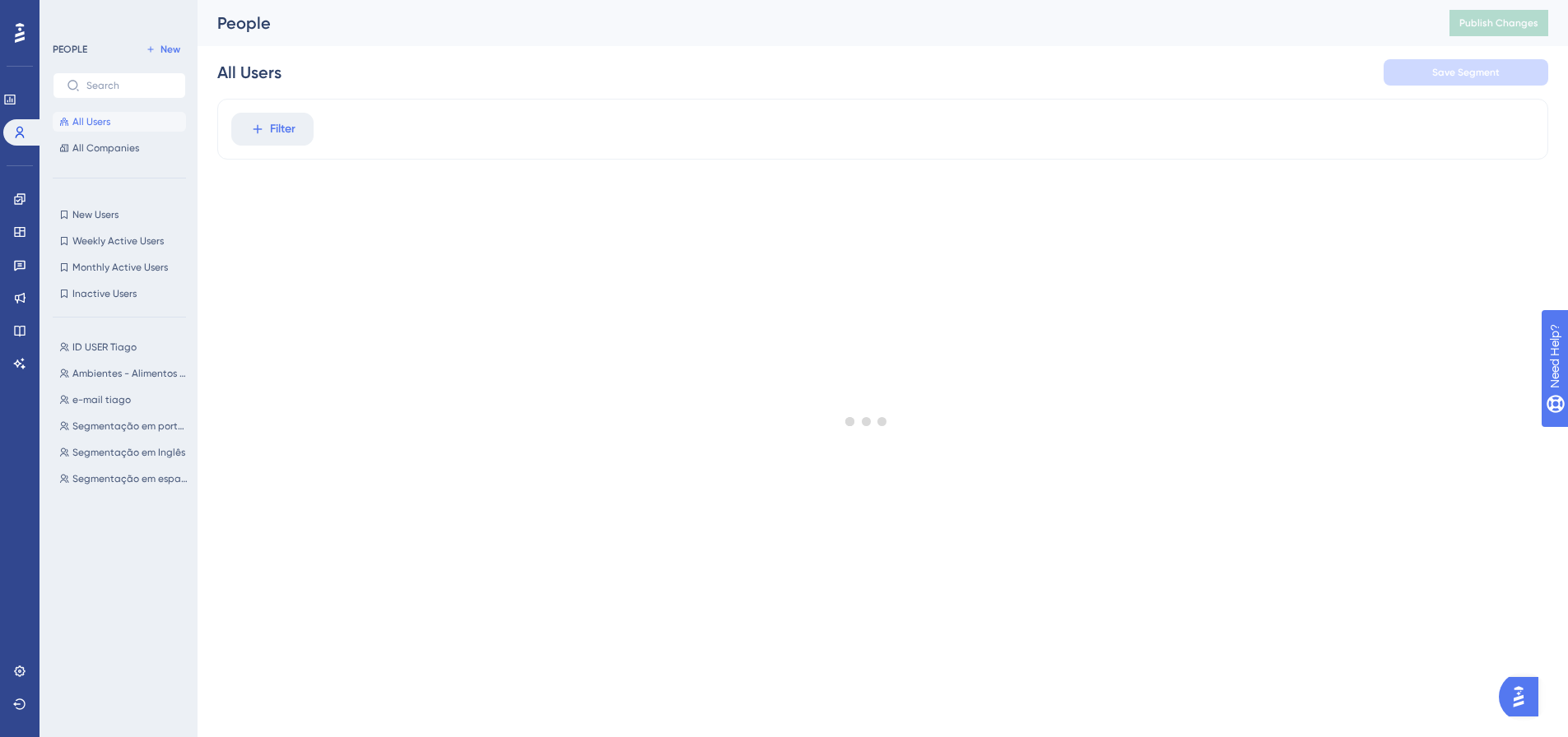 scroll, scrollTop: 0, scrollLeft: 0, axis: both 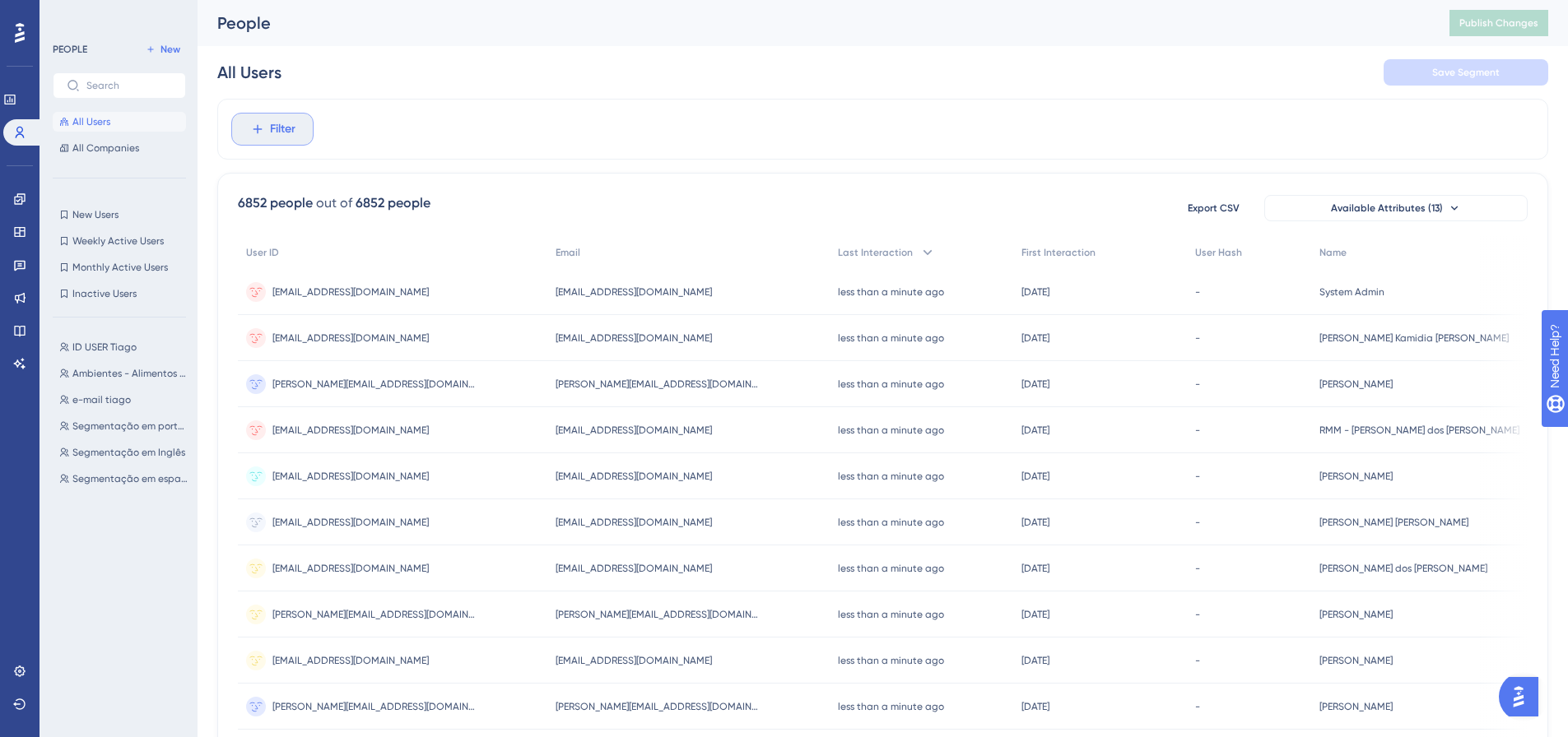 click on "Filter" at bounding box center (282, 129) 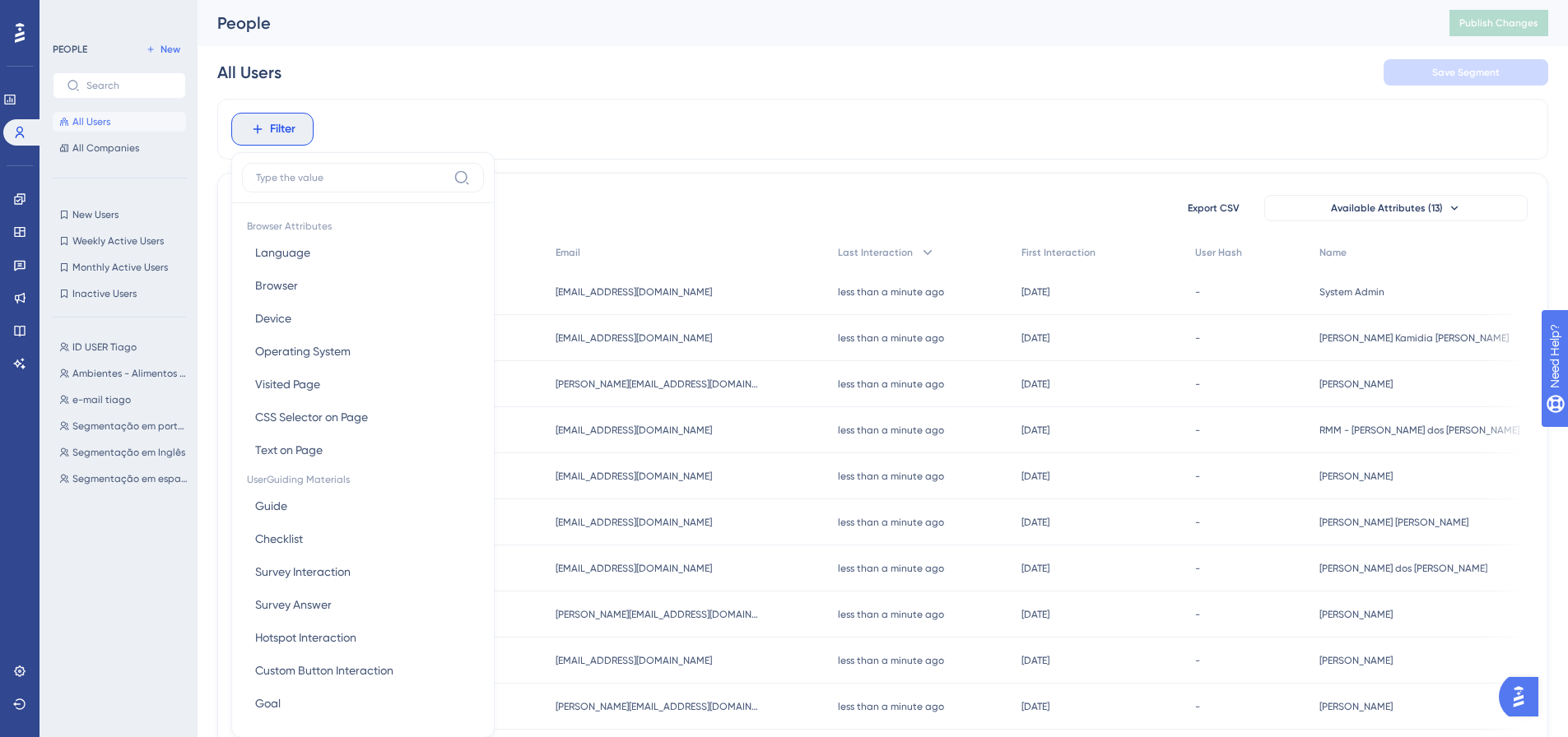 scroll, scrollTop: 76, scrollLeft: 0, axis: vertical 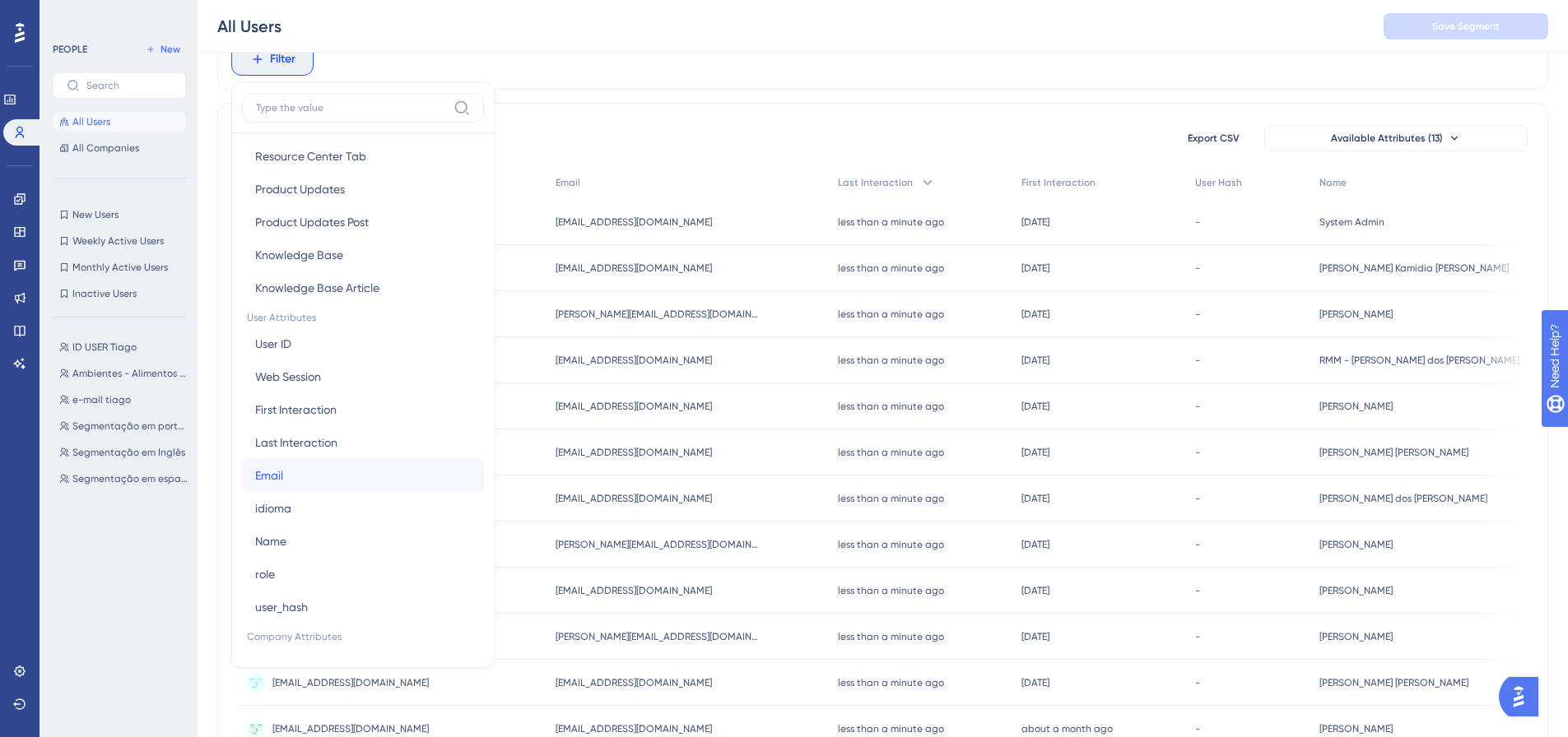 click on "Email Email" at bounding box center [363, 475] 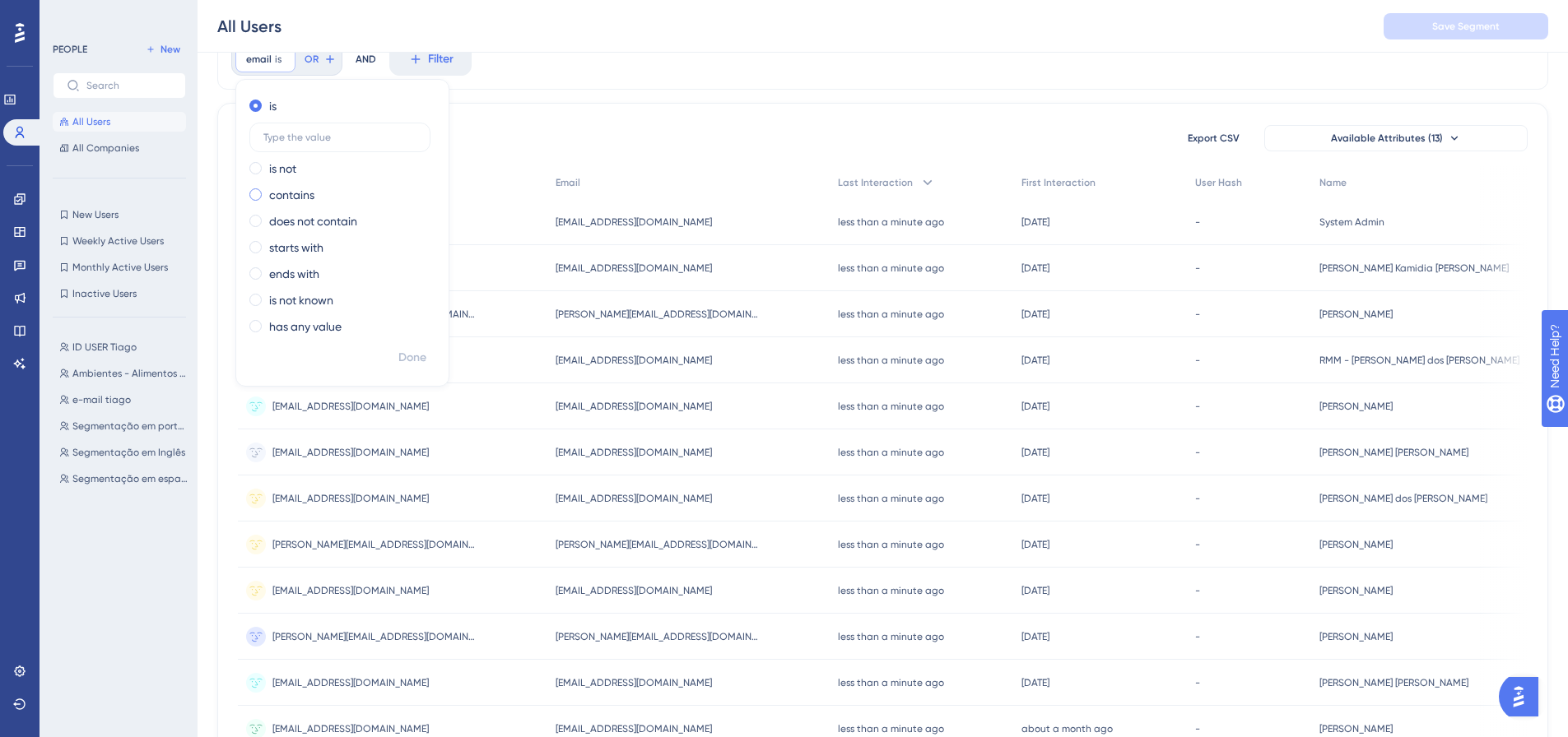 click on "contains" at bounding box center [291, 195] 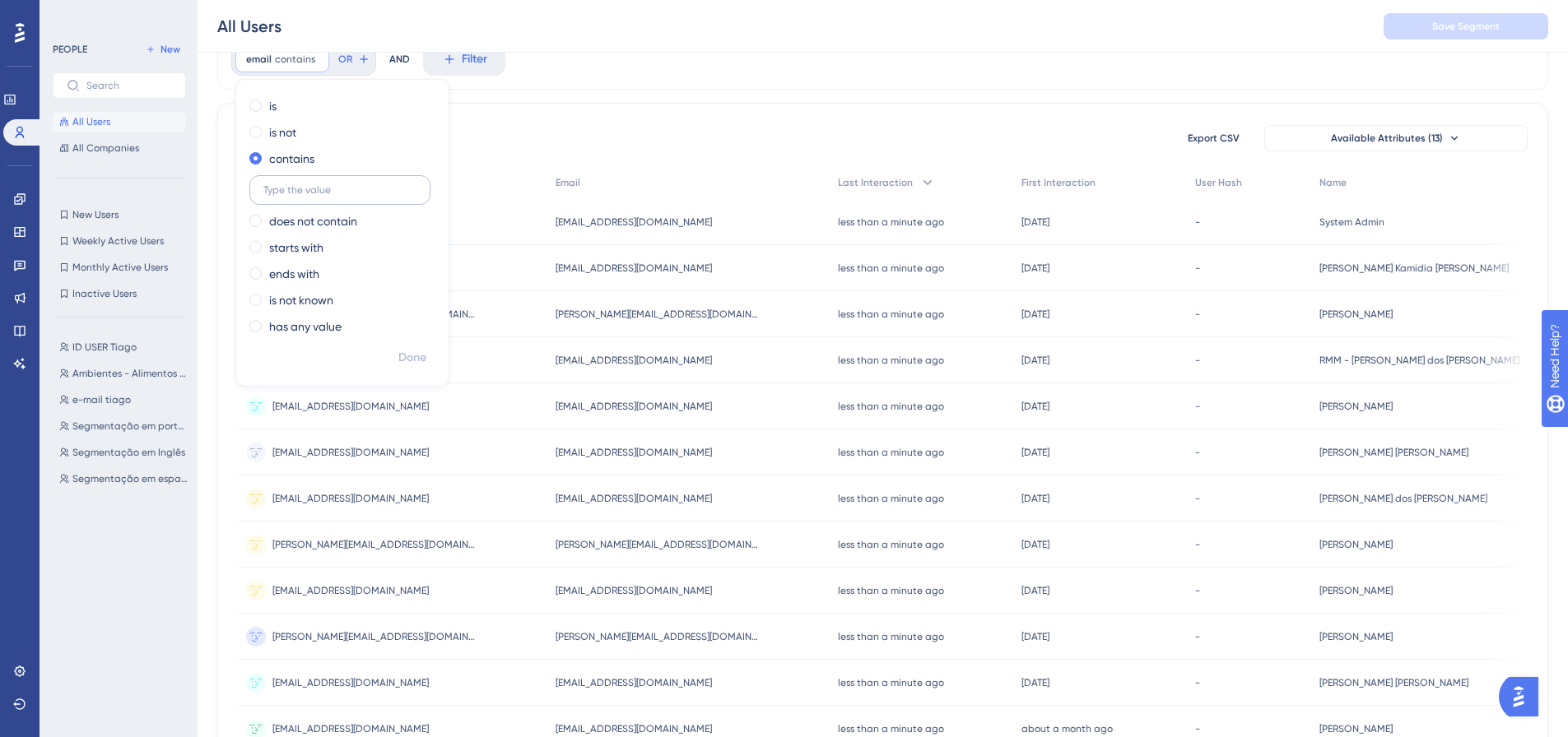 click at bounding box center [340, 190] 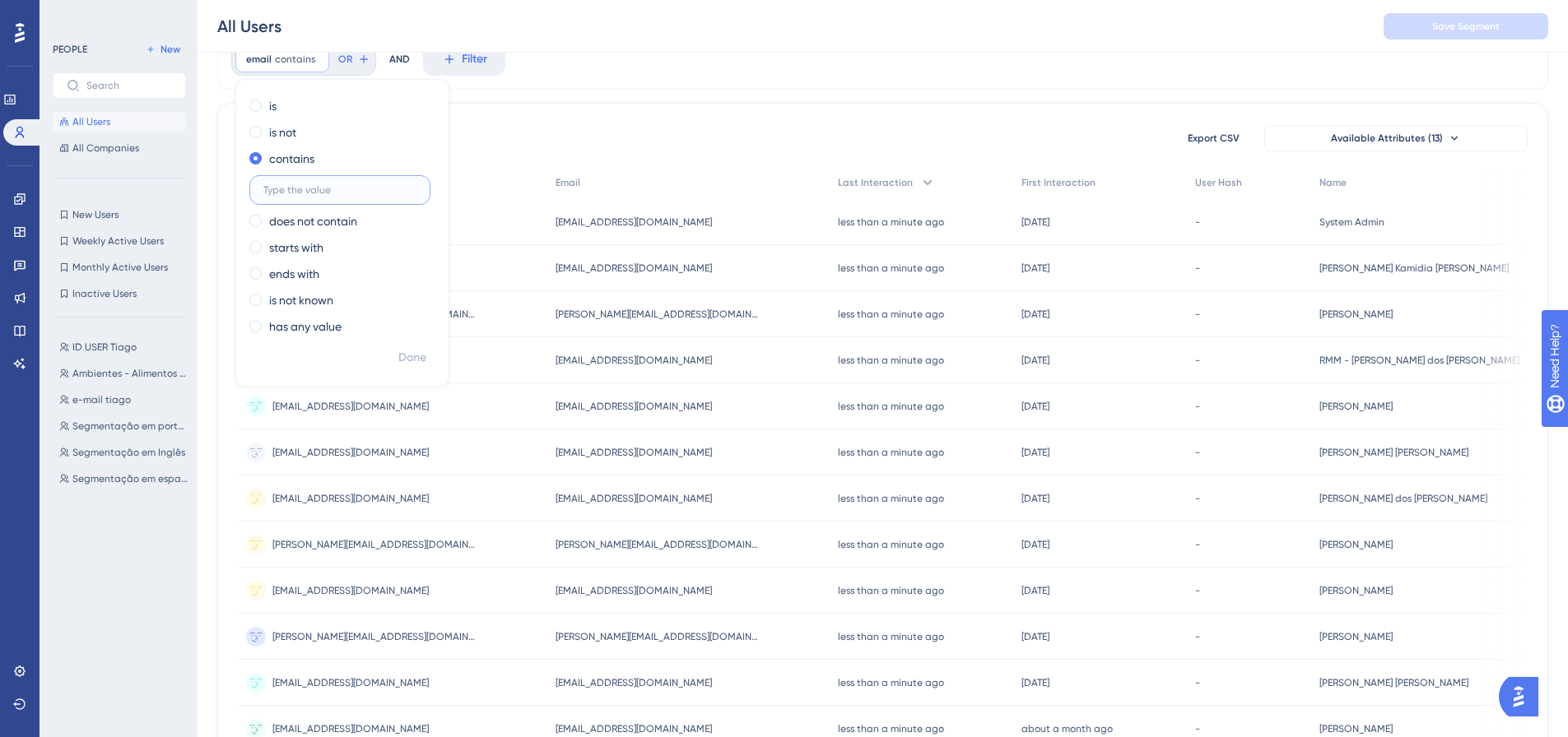 click at bounding box center [340, 190] 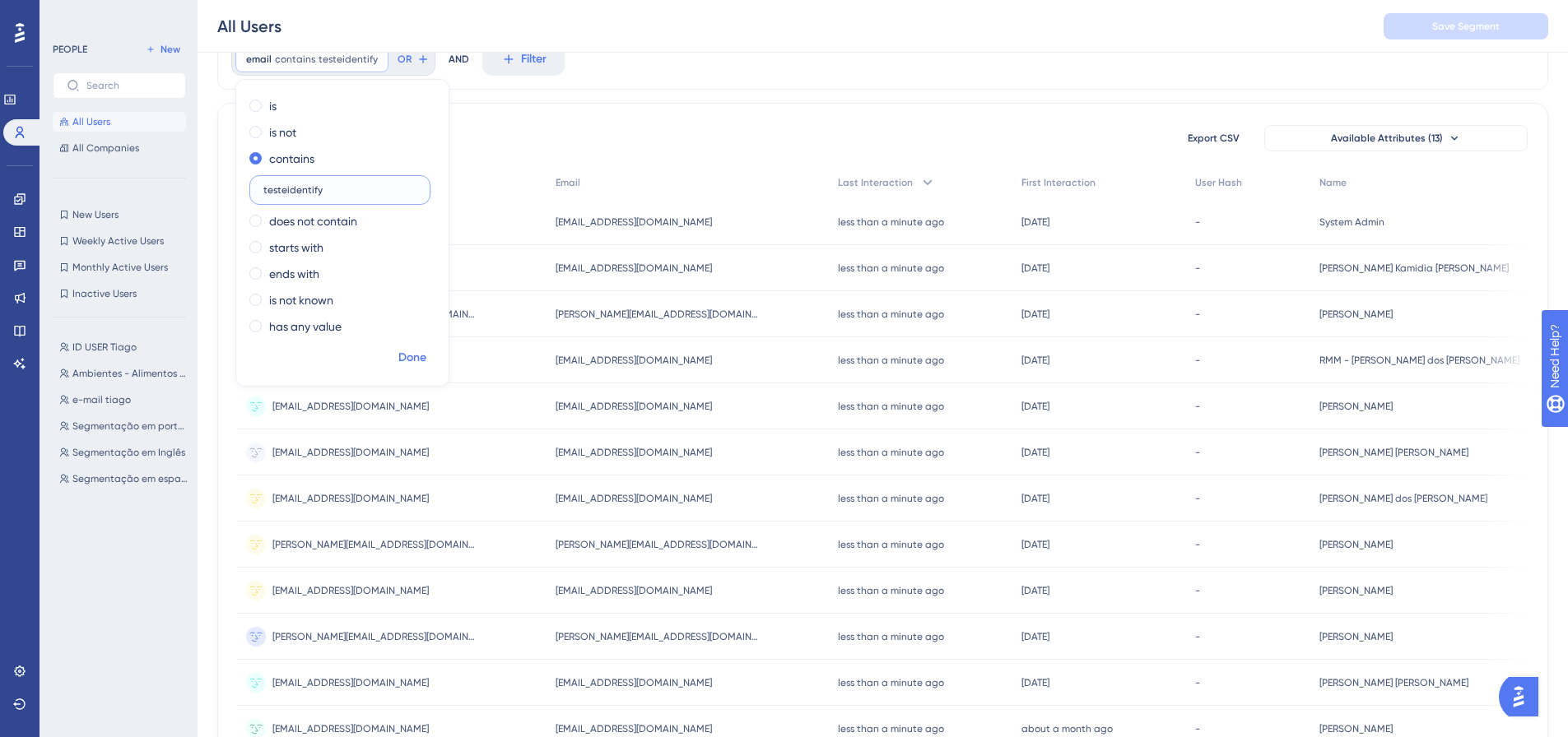 type on "testeidentify" 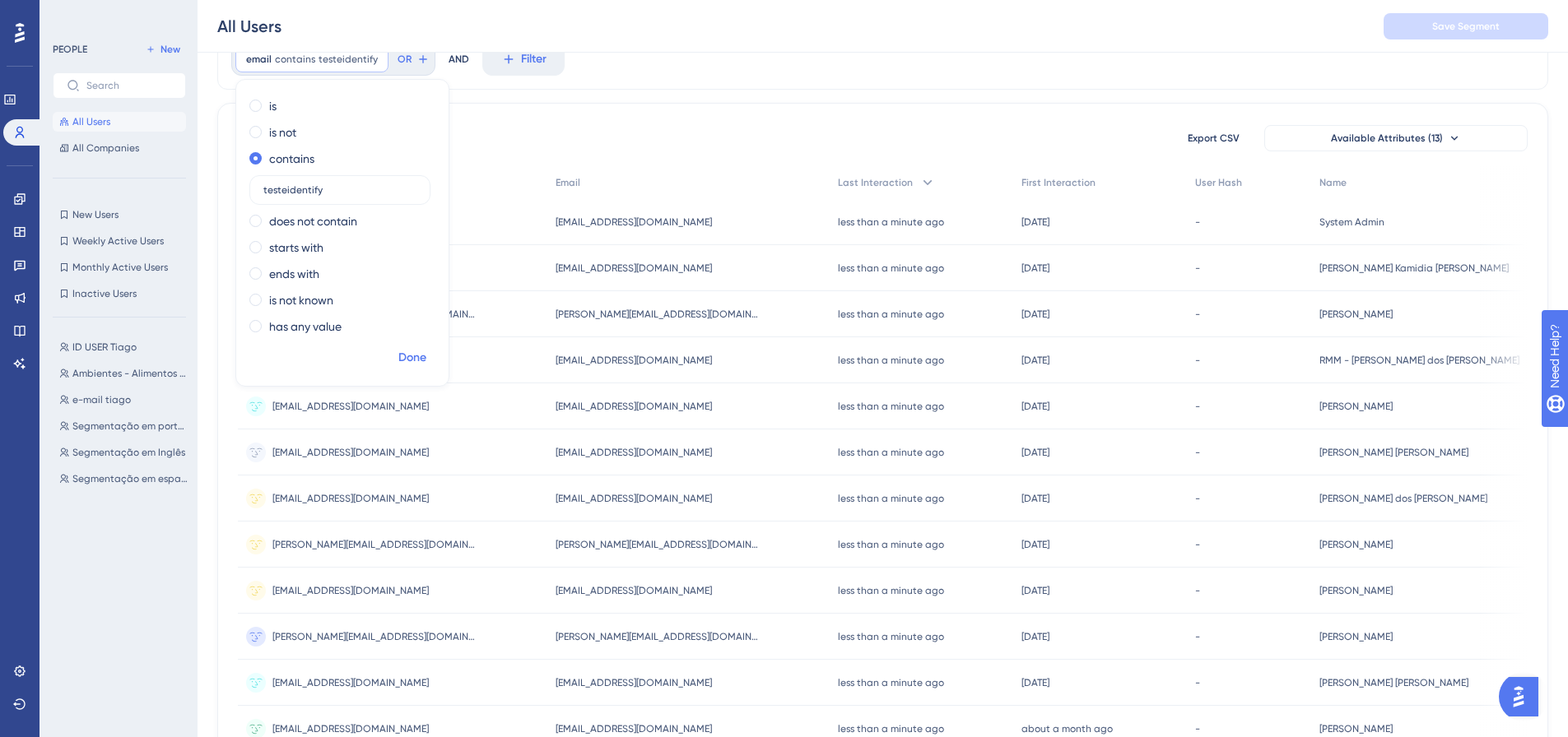 click on "Done" at bounding box center (412, 358) 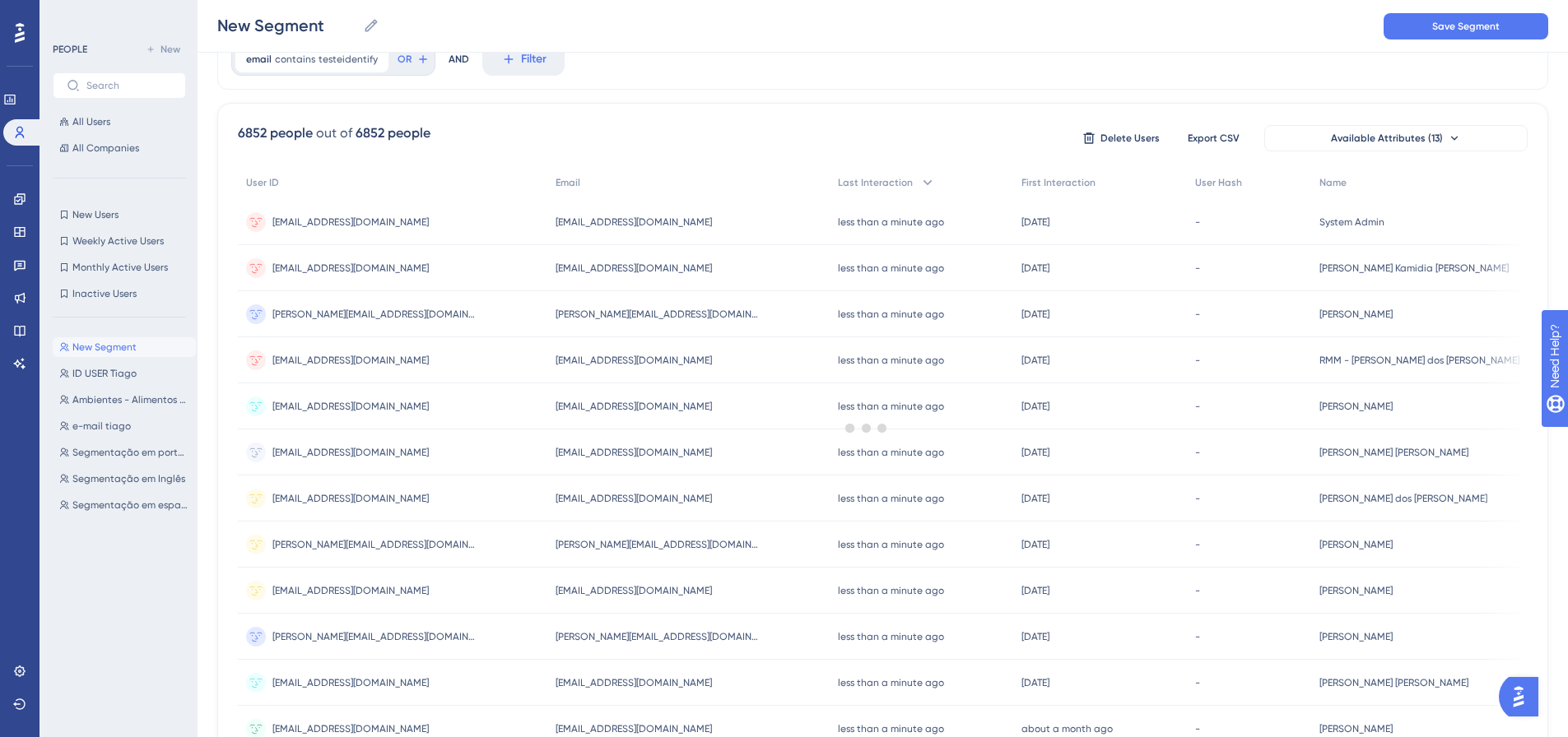 scroll, scrollTop: 0, scrollLeft: 0, axis: both 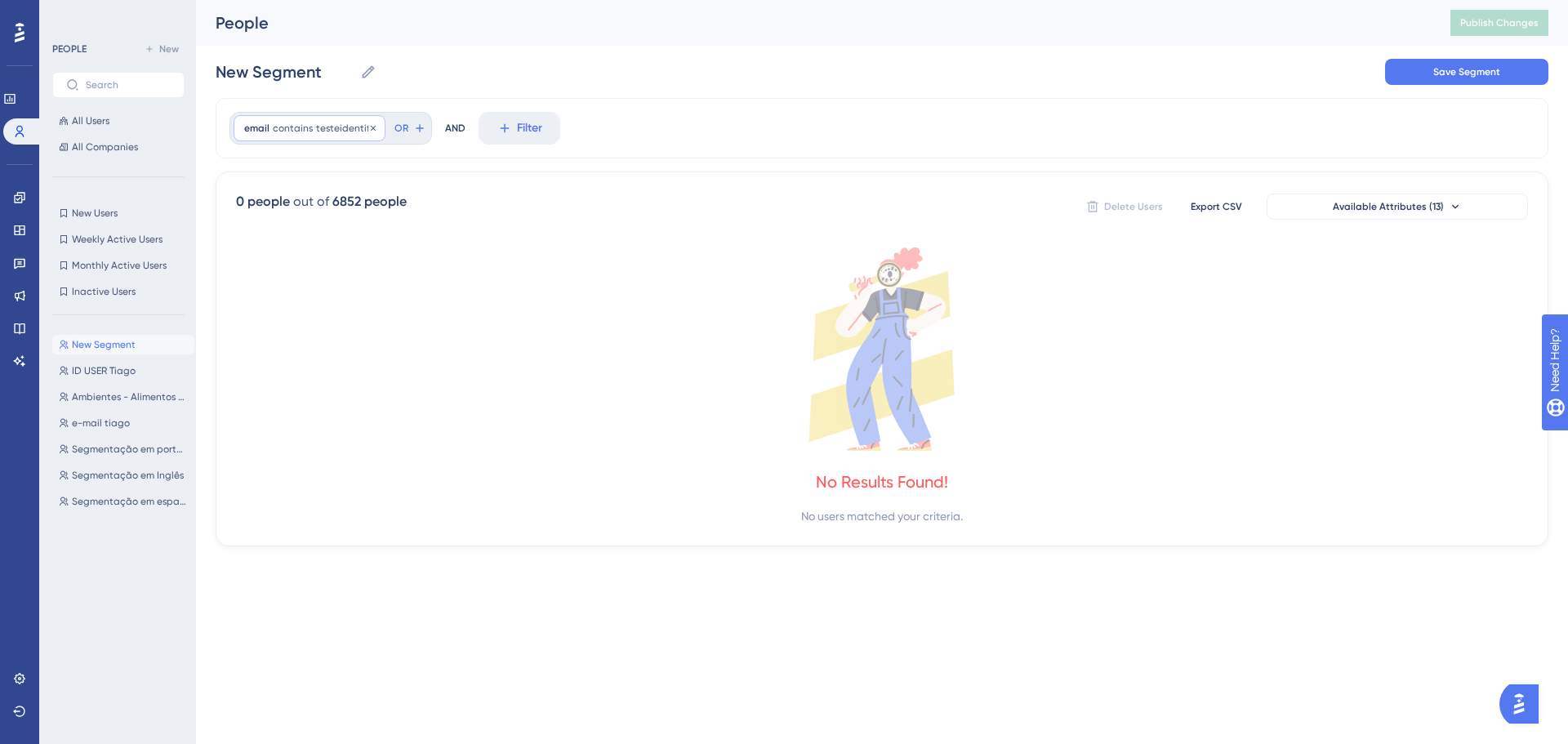 click on "testeidentify" at bounding box center [345, 128] 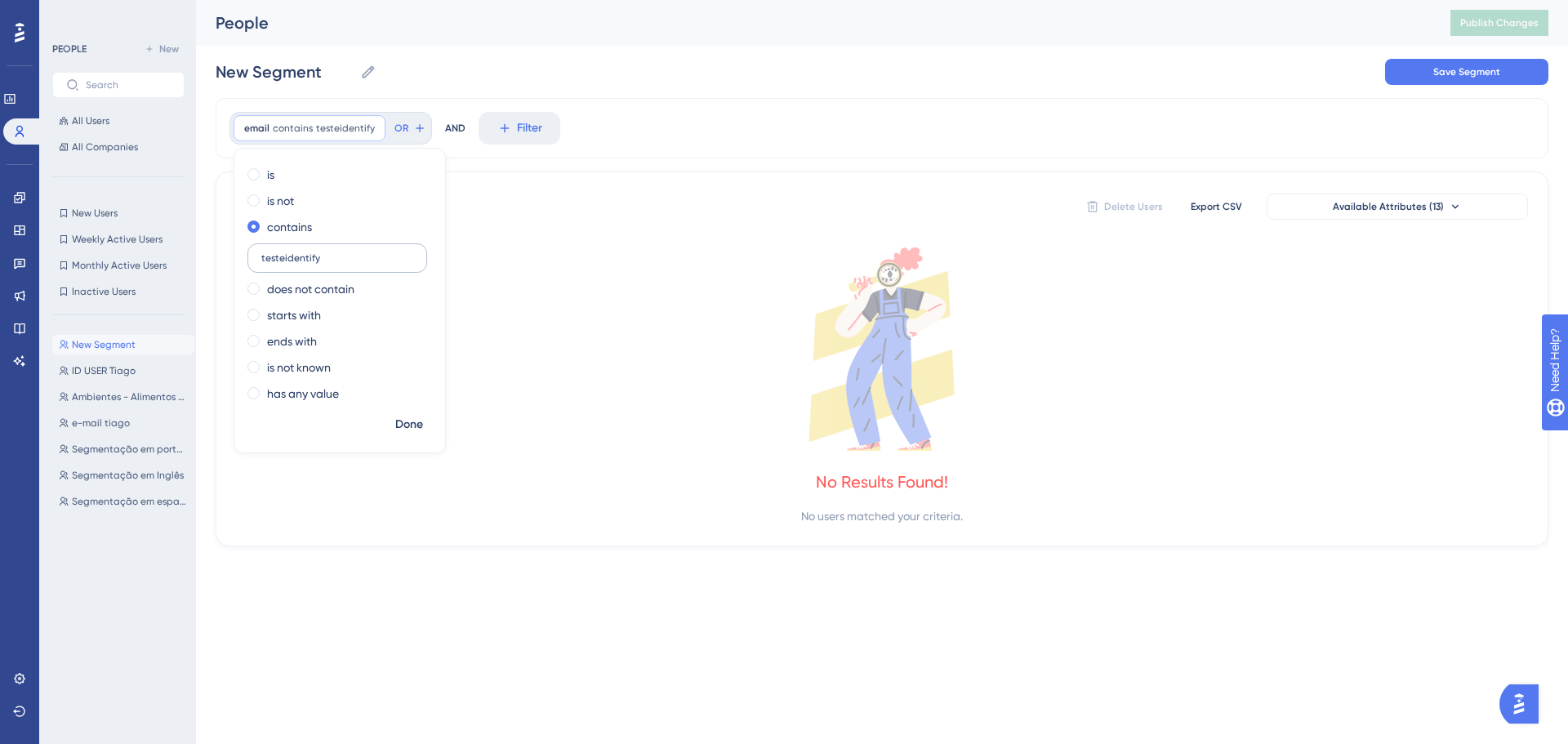click on "testeidentify" at bounding box center (337, 258) 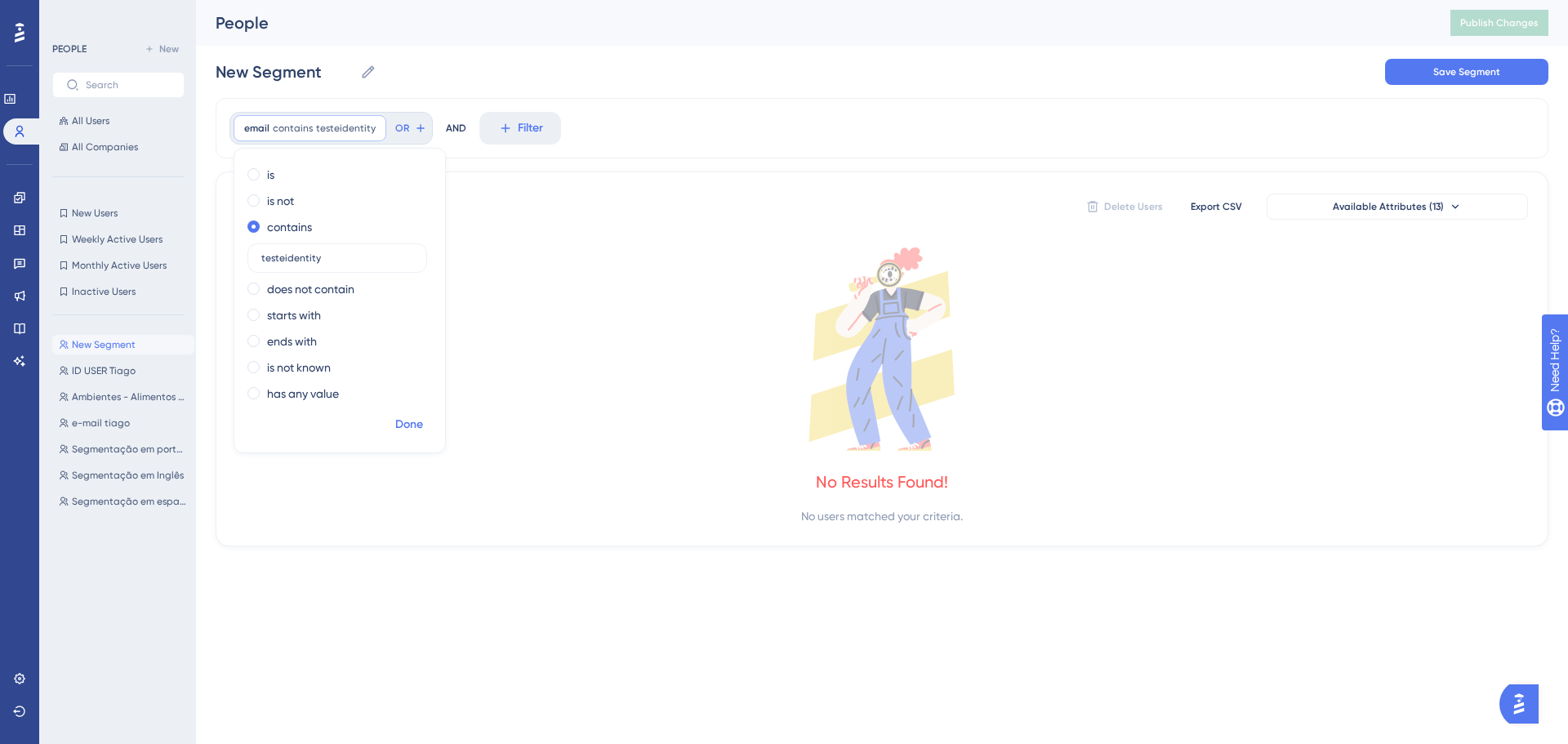type on "testeidentity" 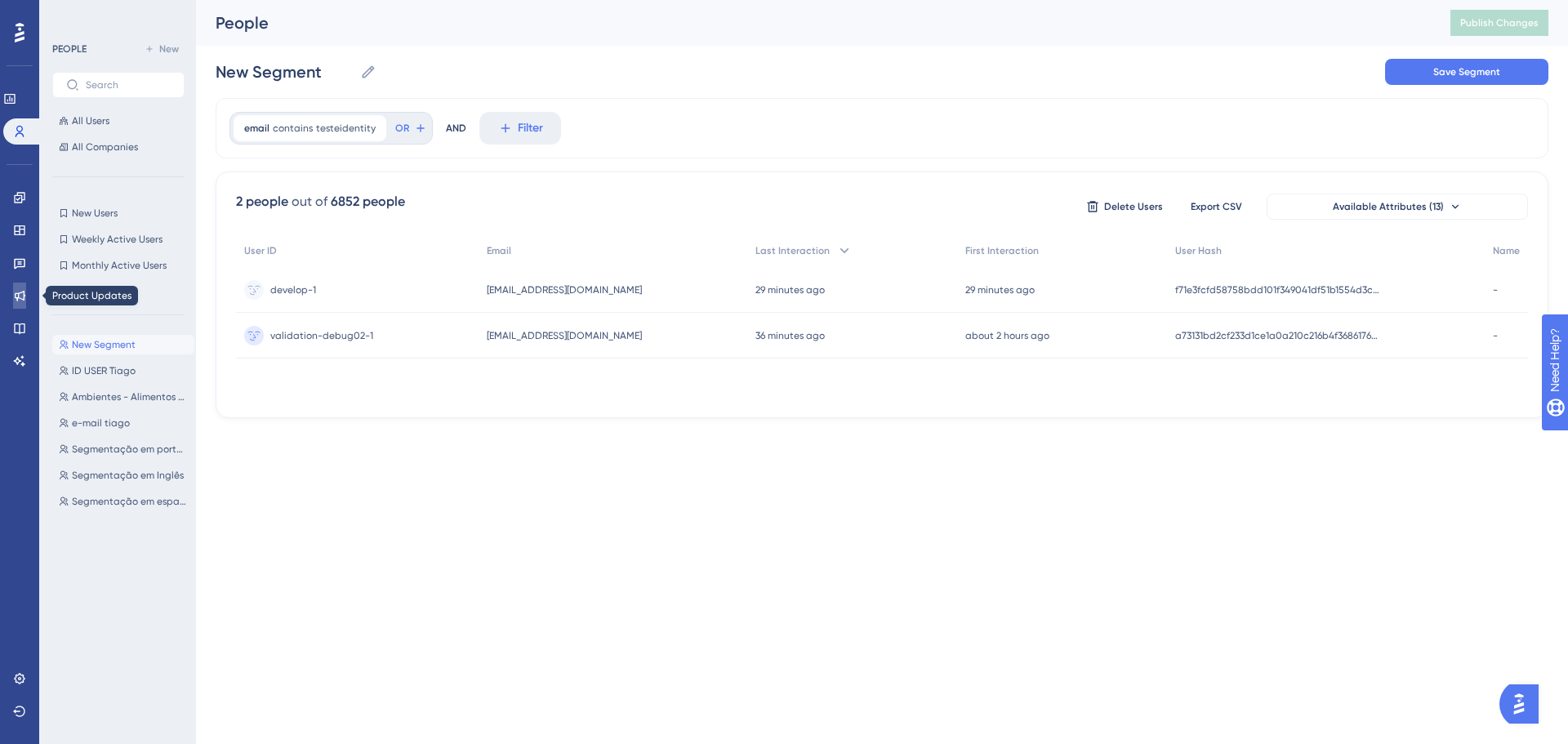 click 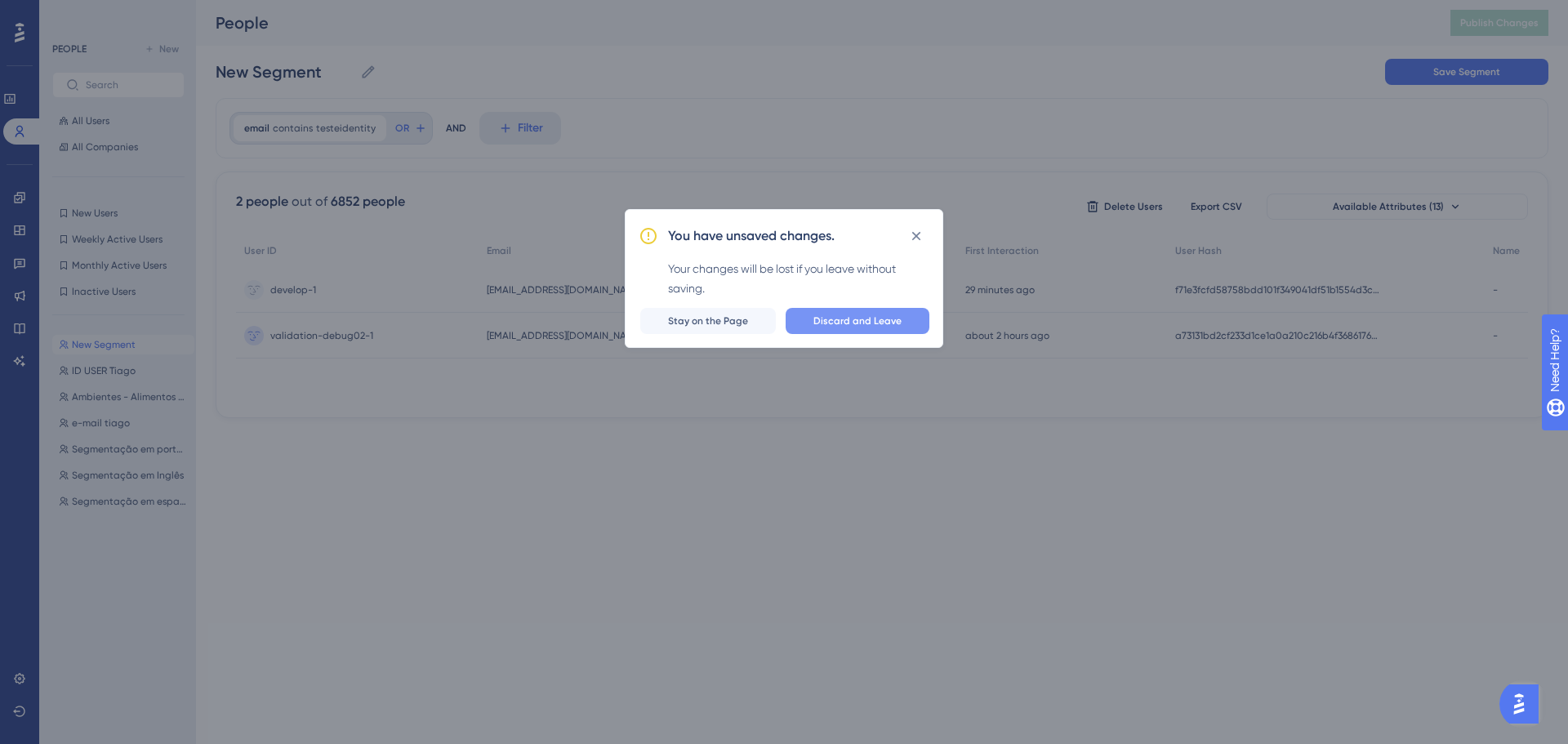 click on "Discard and Leave" at bounding box center [858, 321] 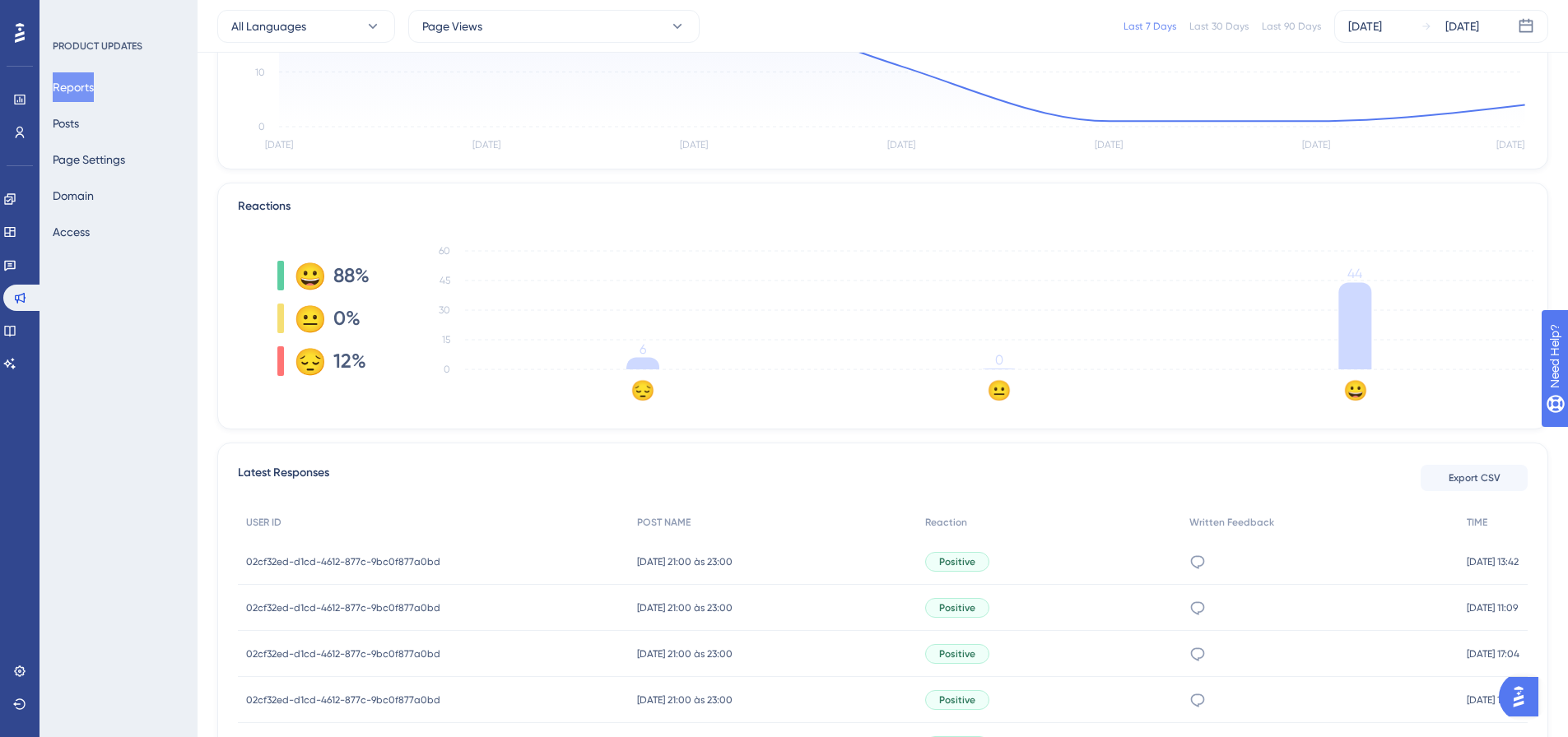 scroll, scrollTop: 494, scrollLeft: 0, axis: vertical 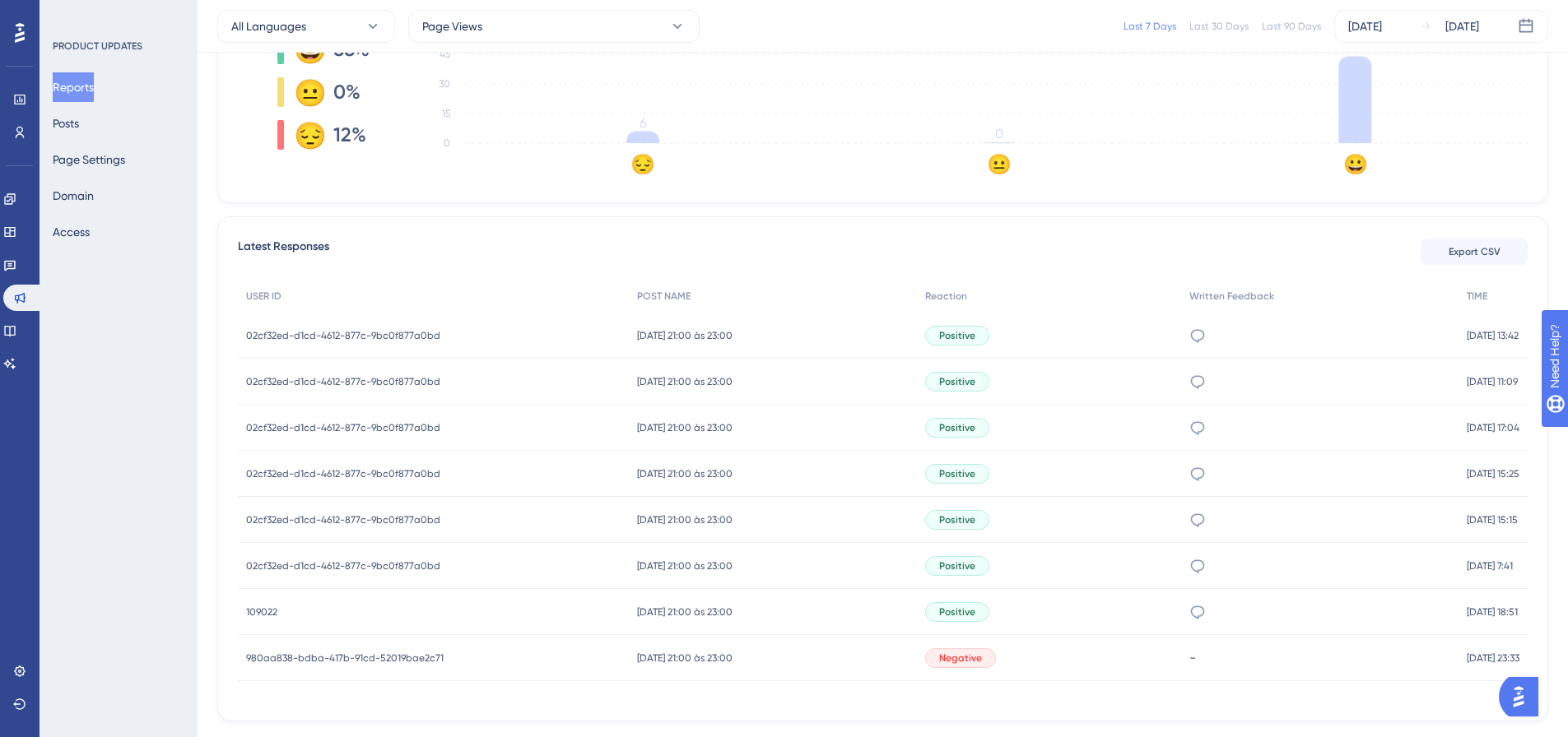 click on "PRODUCT UPDATES Reports Posts Page Settings Domain Access" at bounding box center (119, 368) 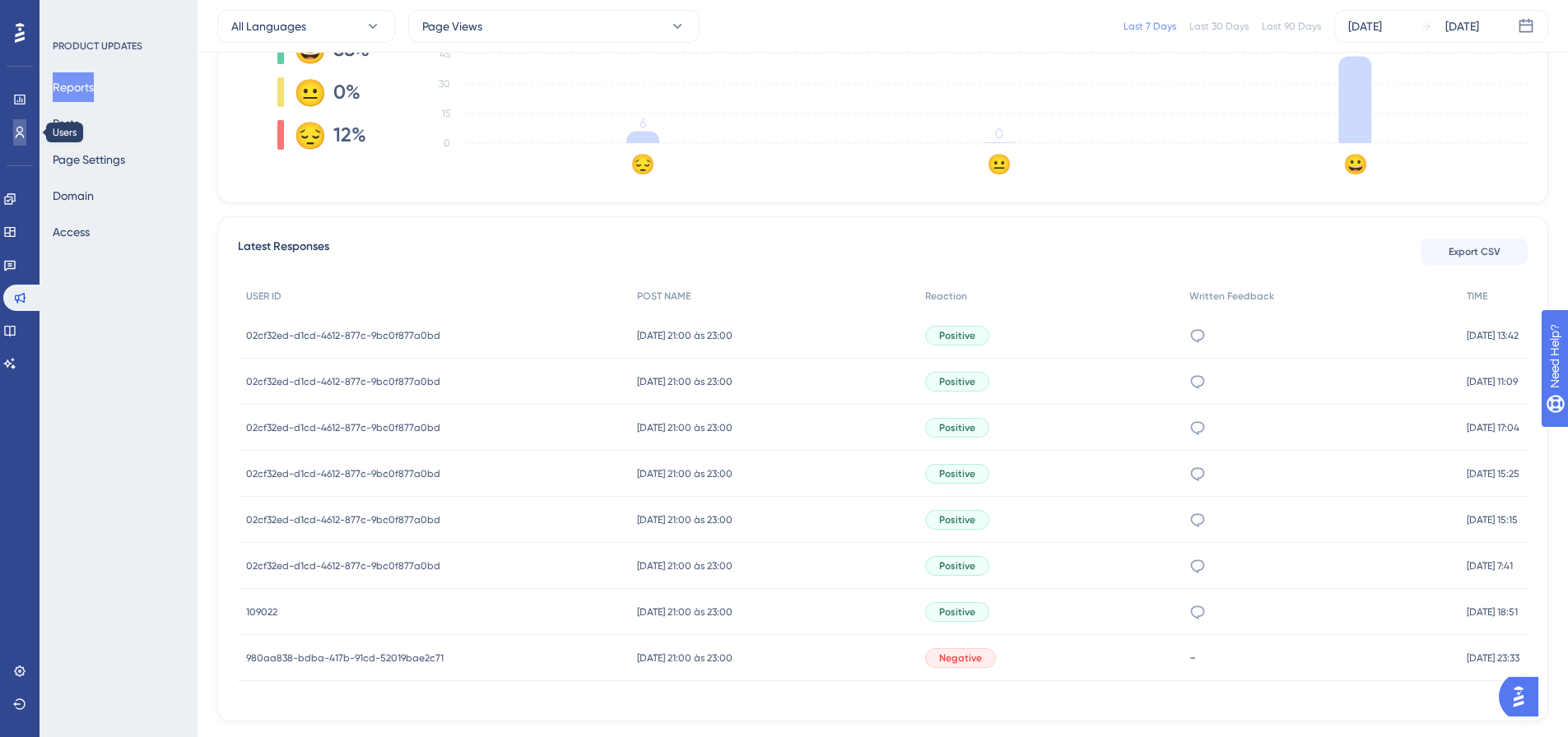 click at bounding box center [20, 132] 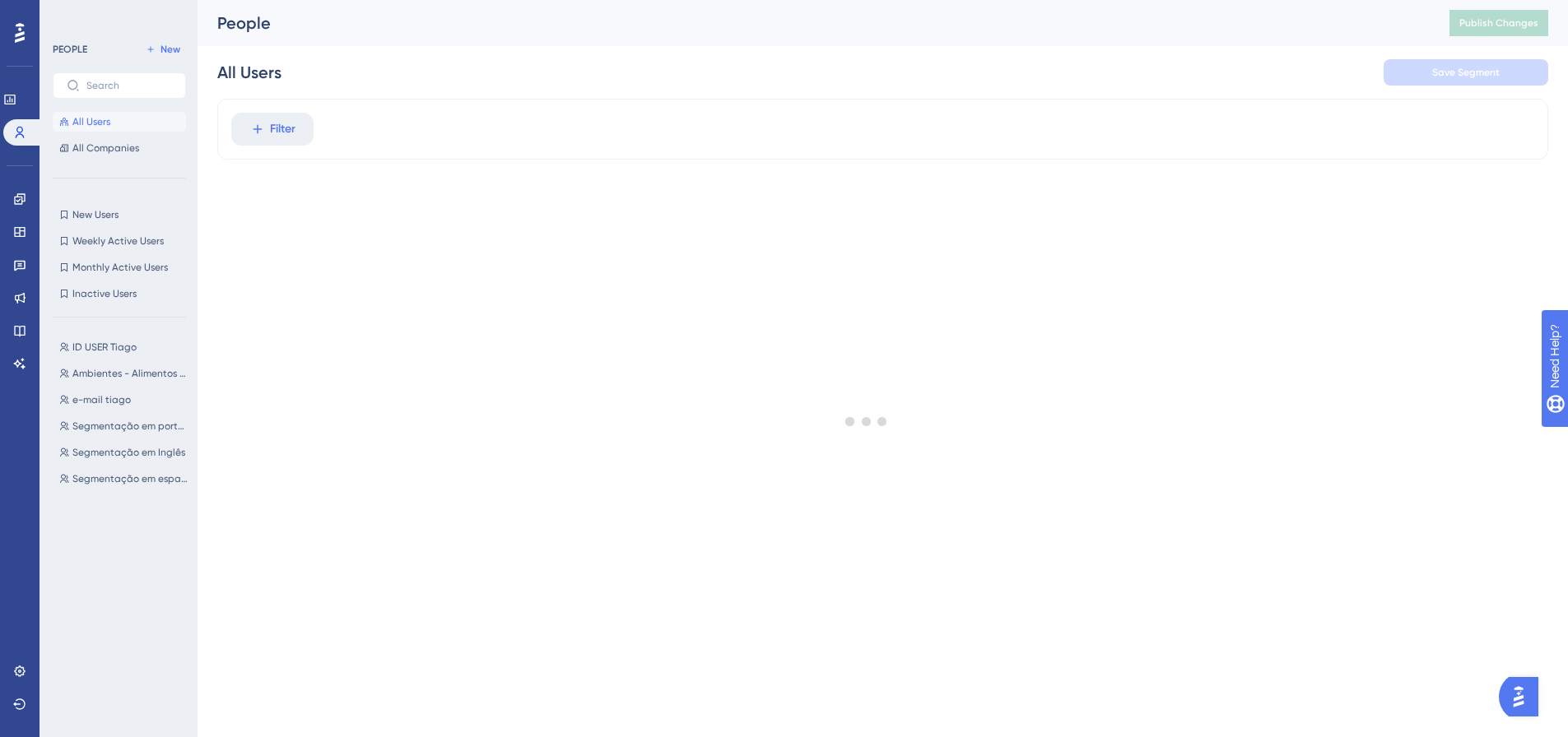 scroll, scrollTop: 0, scrollLeft: 0, axis: both 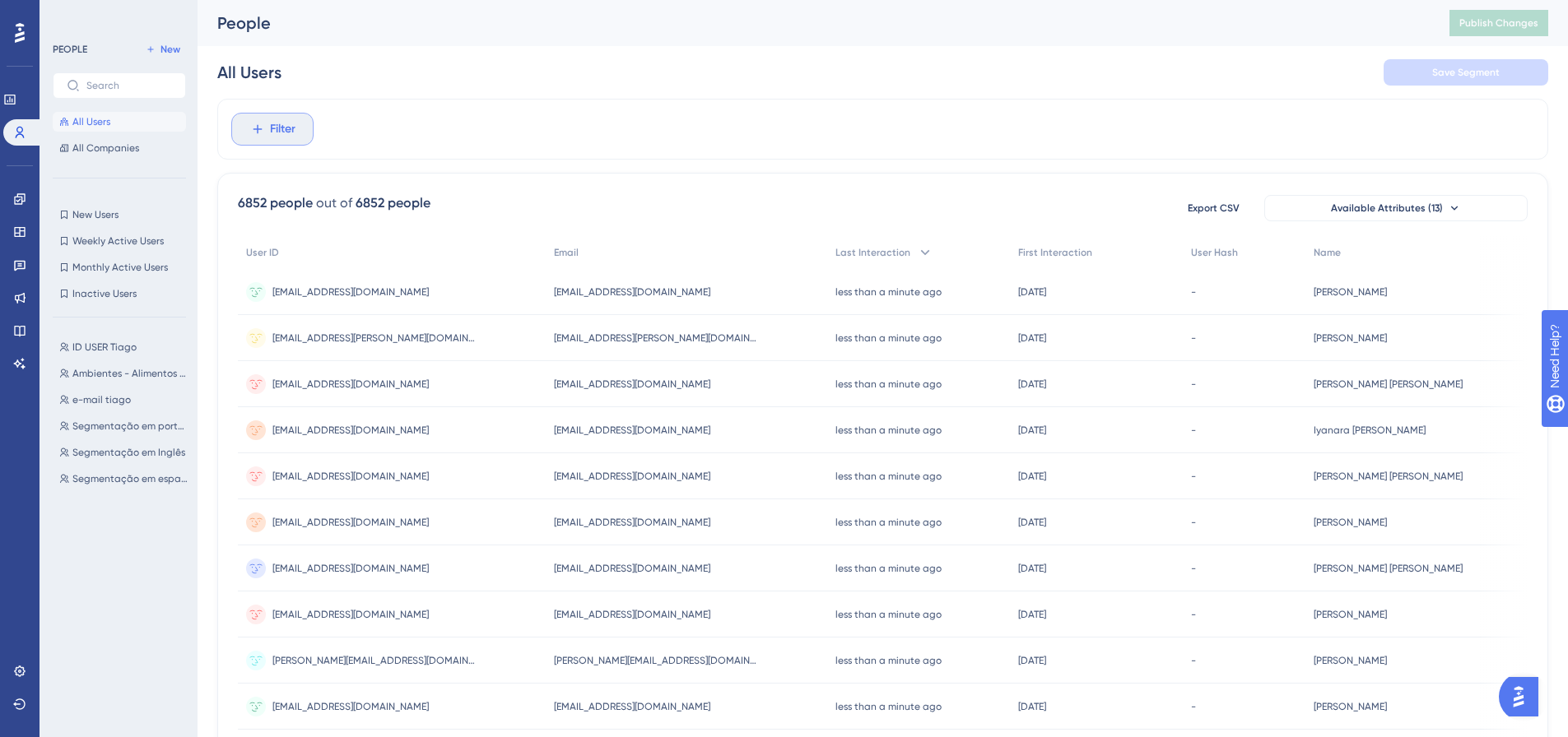 click on "Filter" at bounding box center [272, 129] 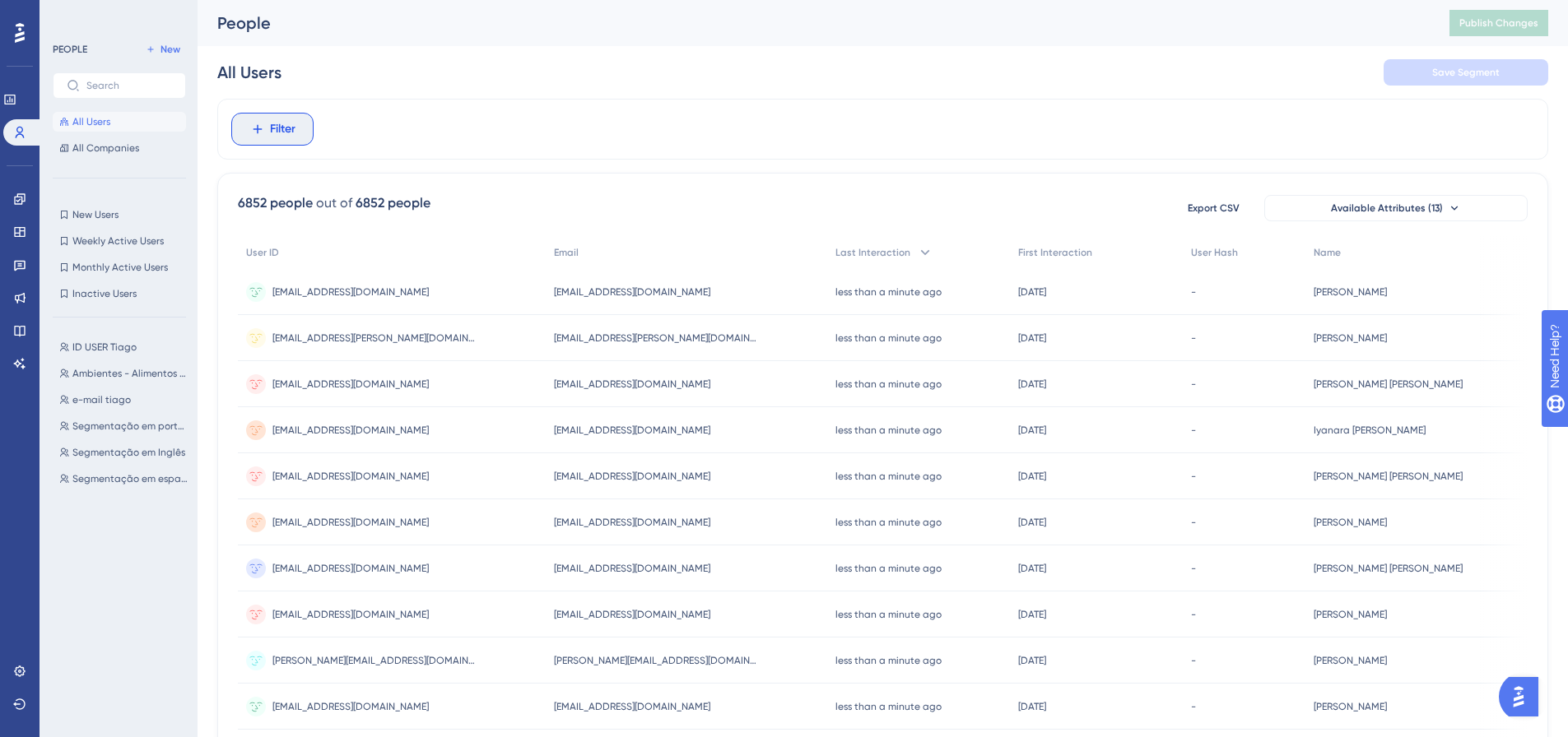scroll, scrollTop: 76, scrollLeft: 0, axis: vertical 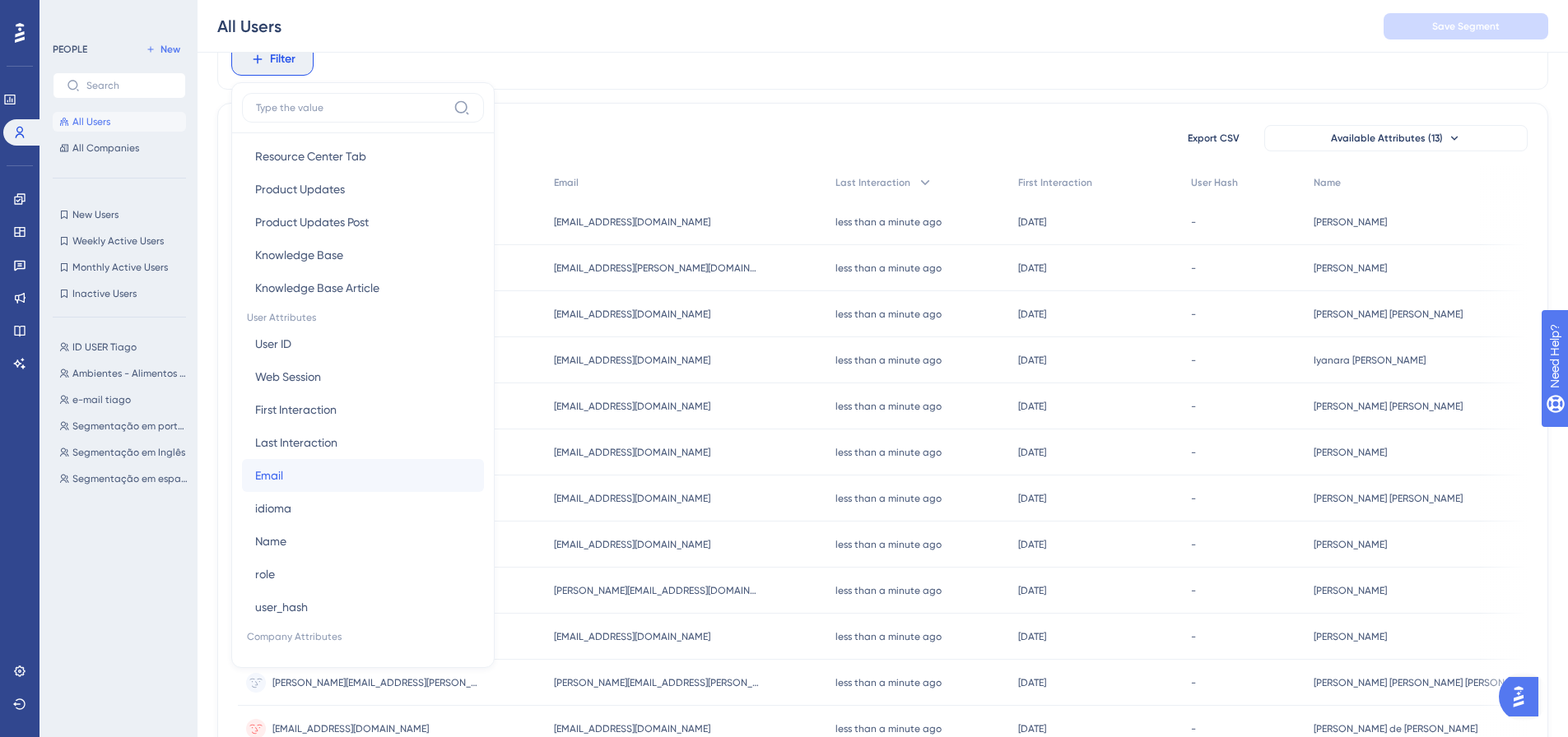 click on "Email Email" at bounding box center (363, 475) 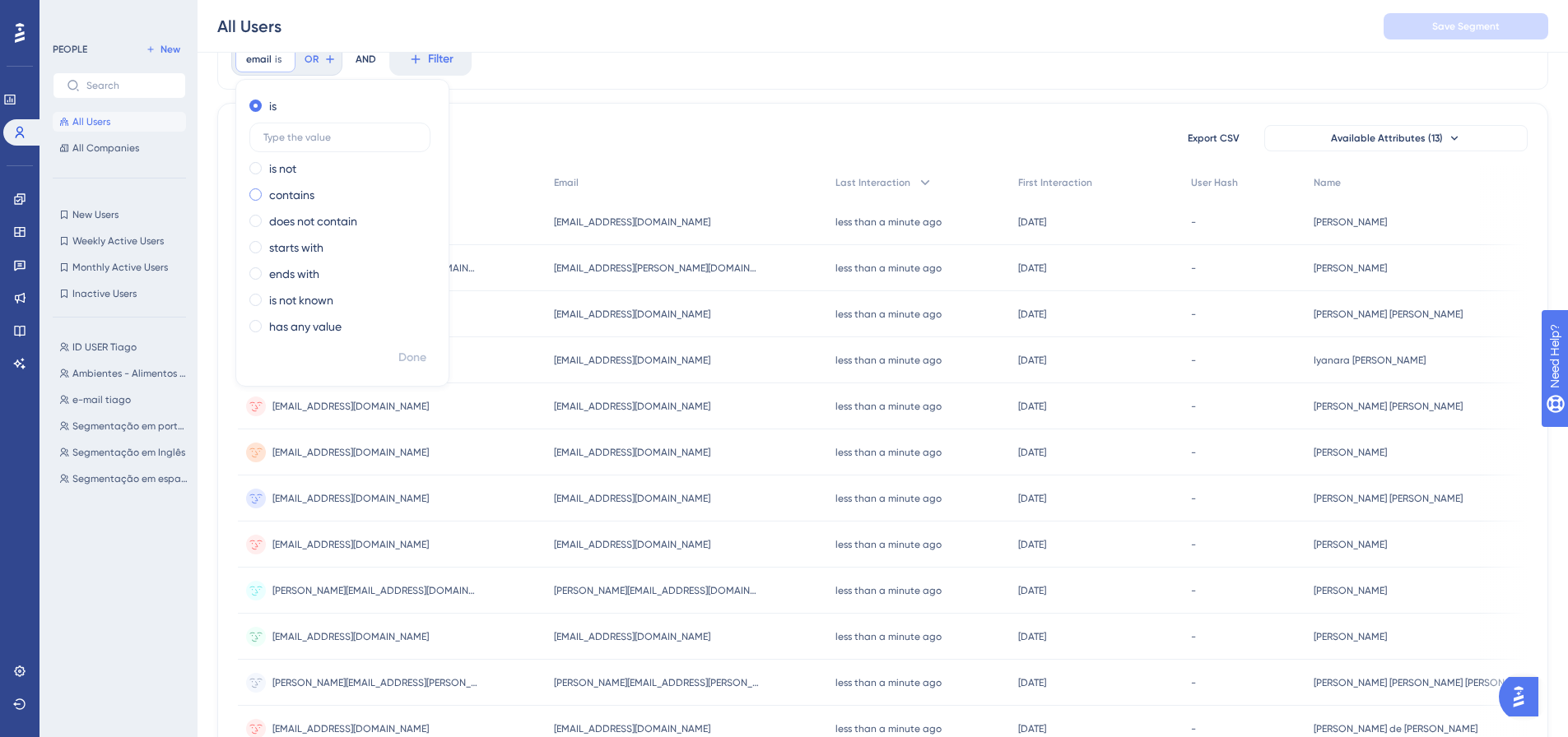 click at bounding box center [255, 194] 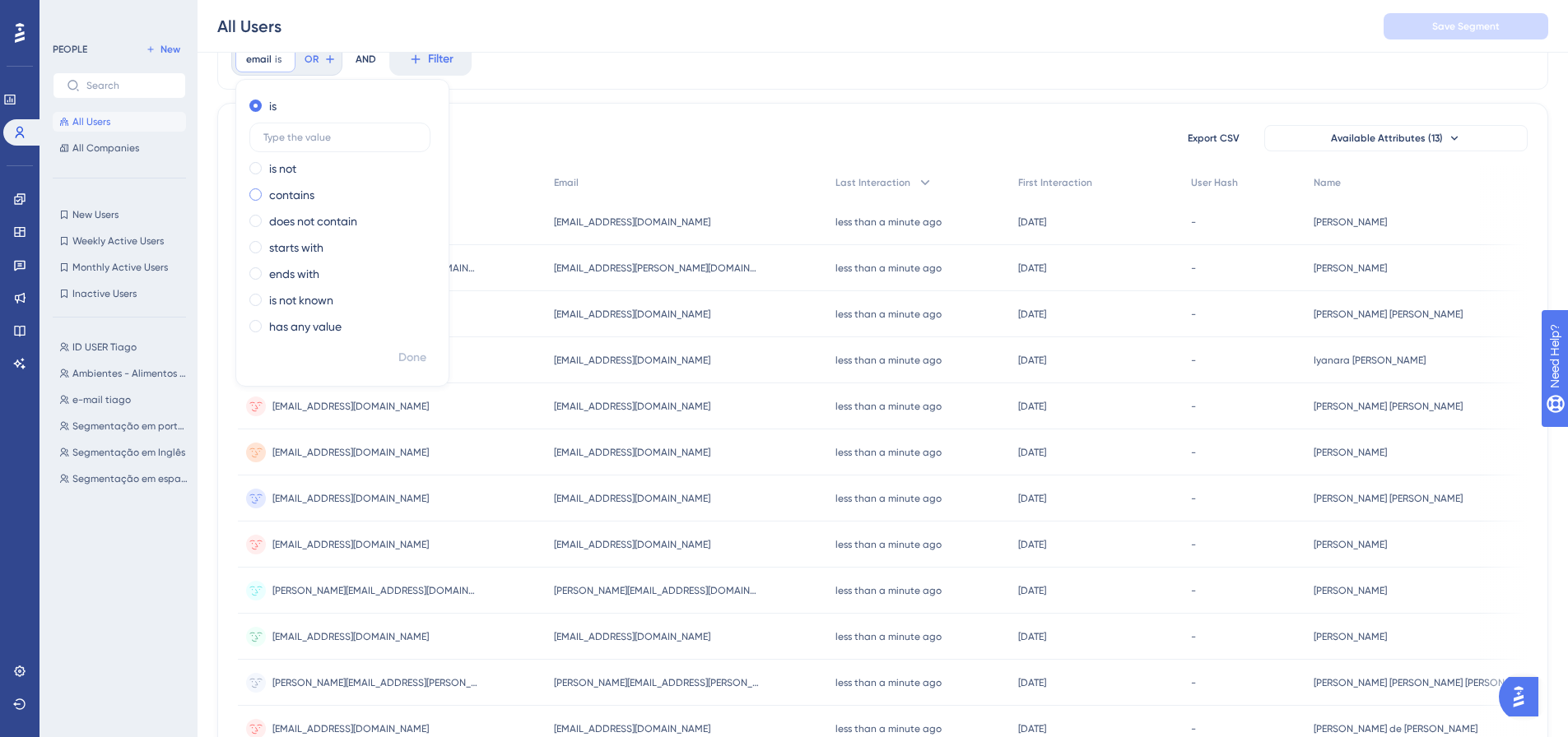 click at bounding box center [267, 191] 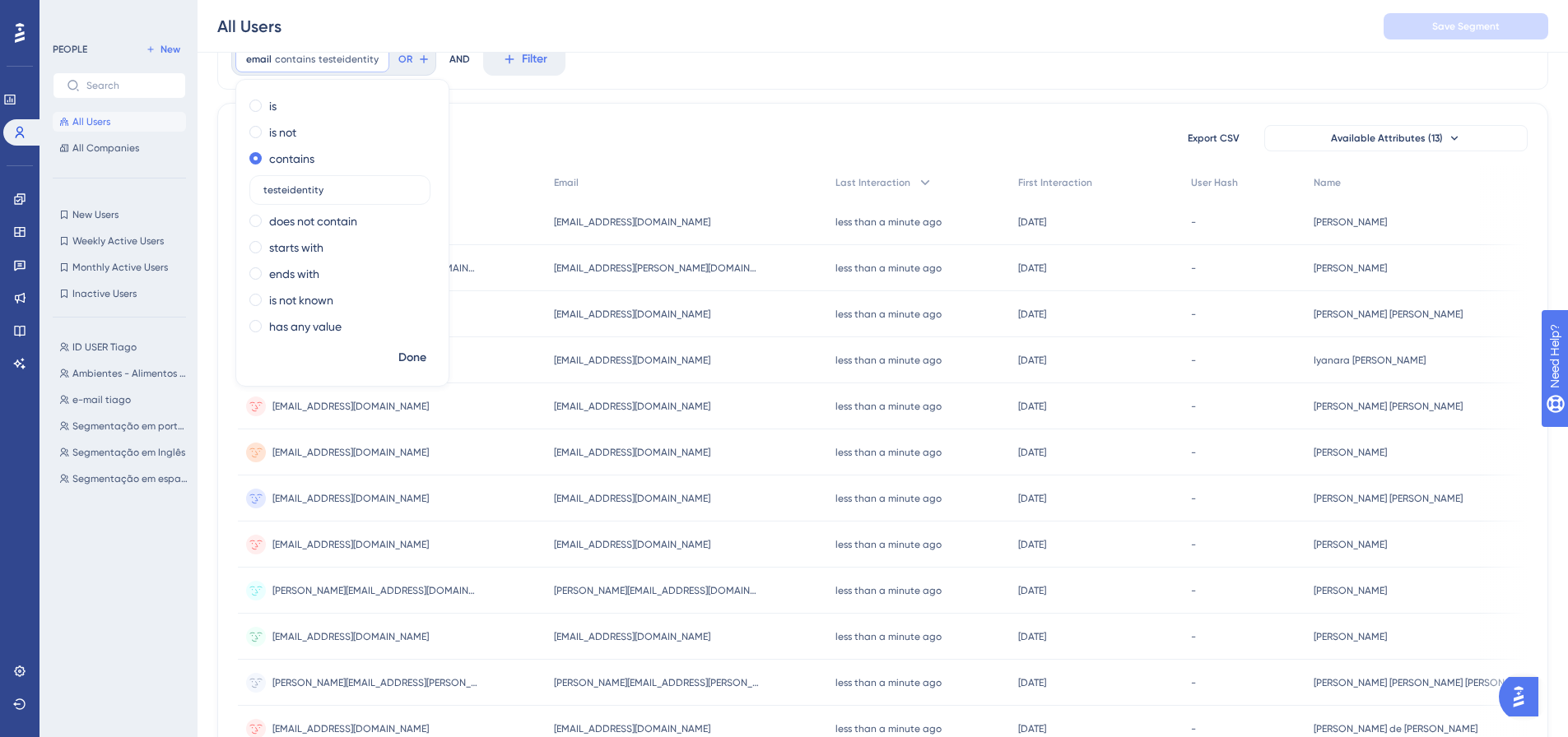 type on "testeidentity" 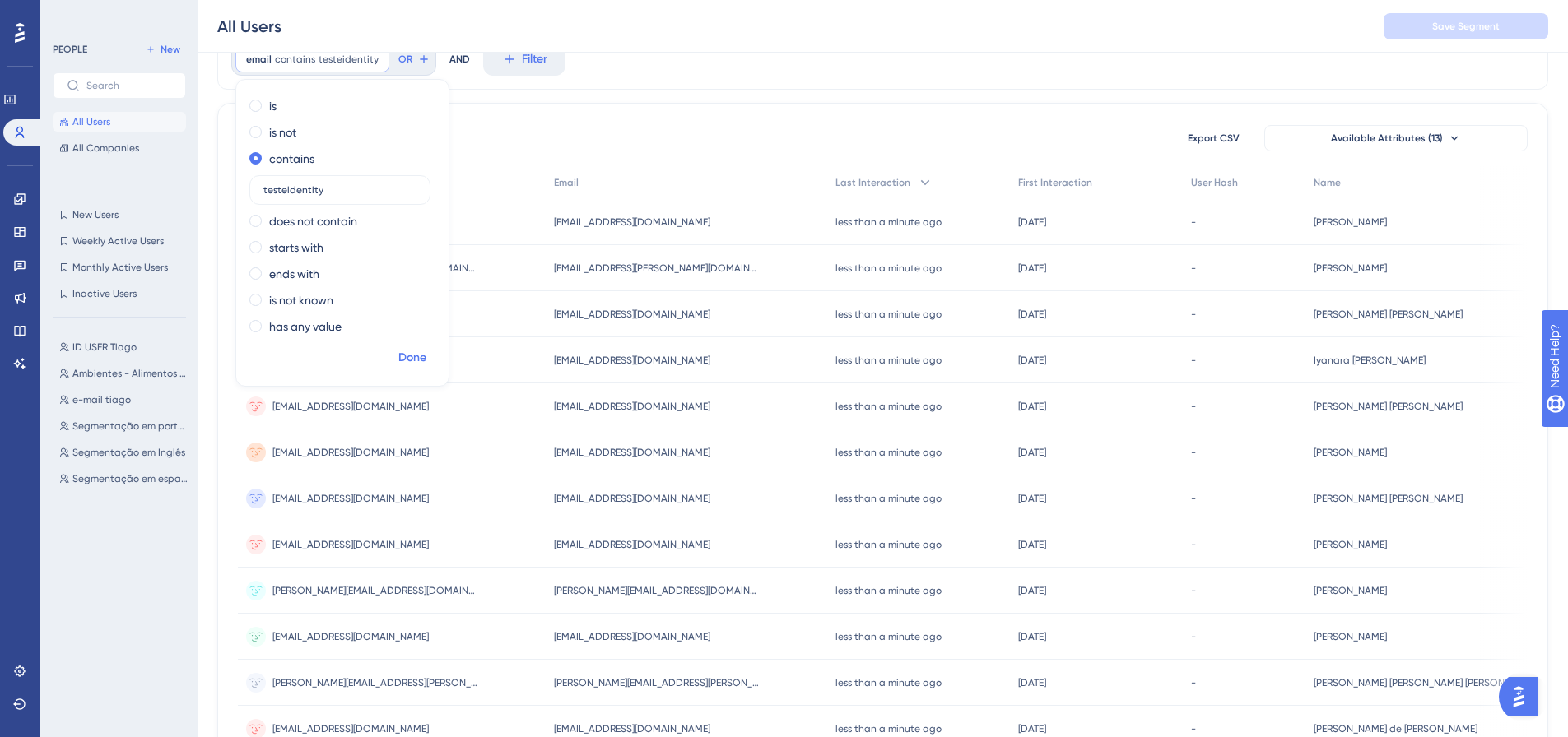 click on "Done" at bounding box center [412, 358] 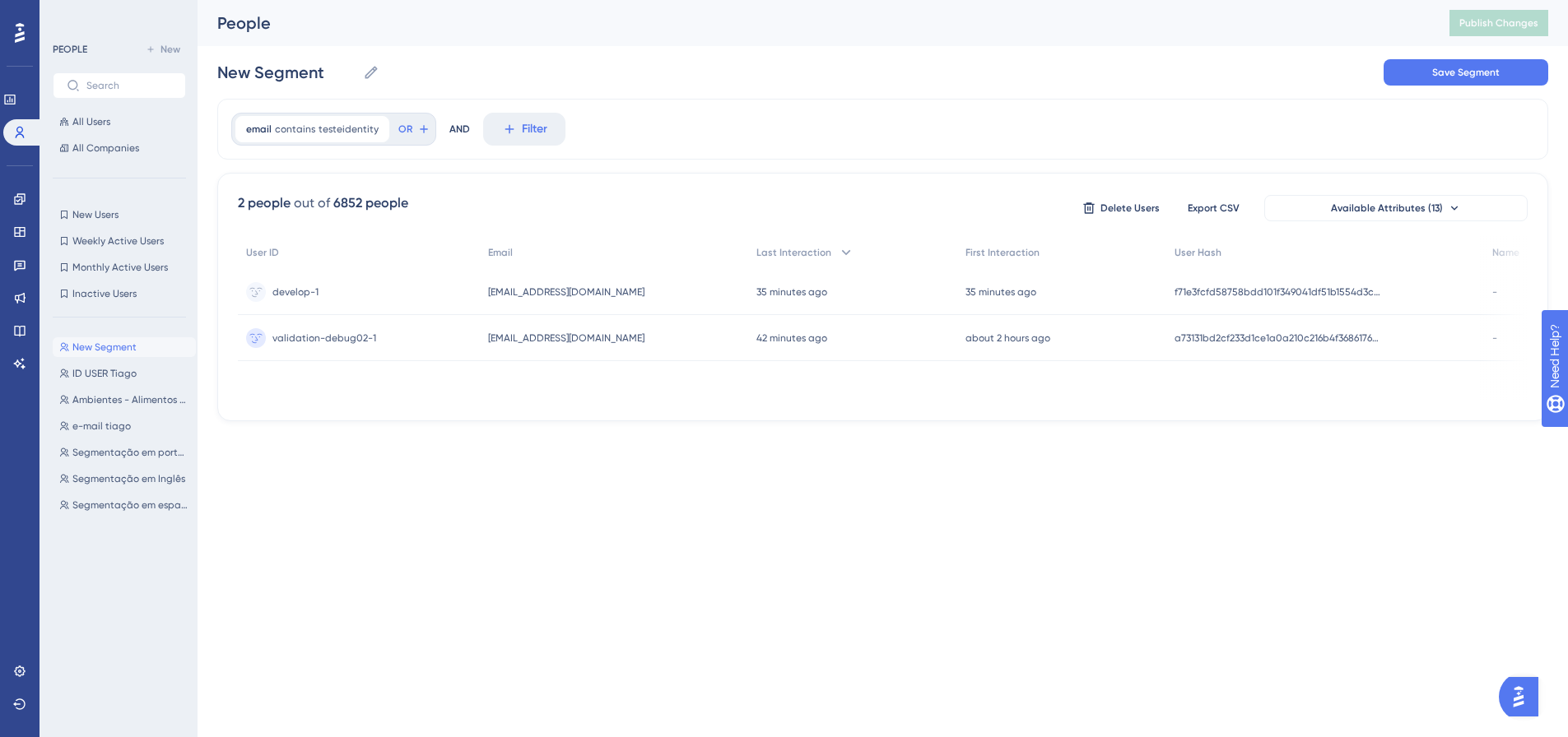 scroll, scrollTop: 0, scrollLeft: 0, axis: both 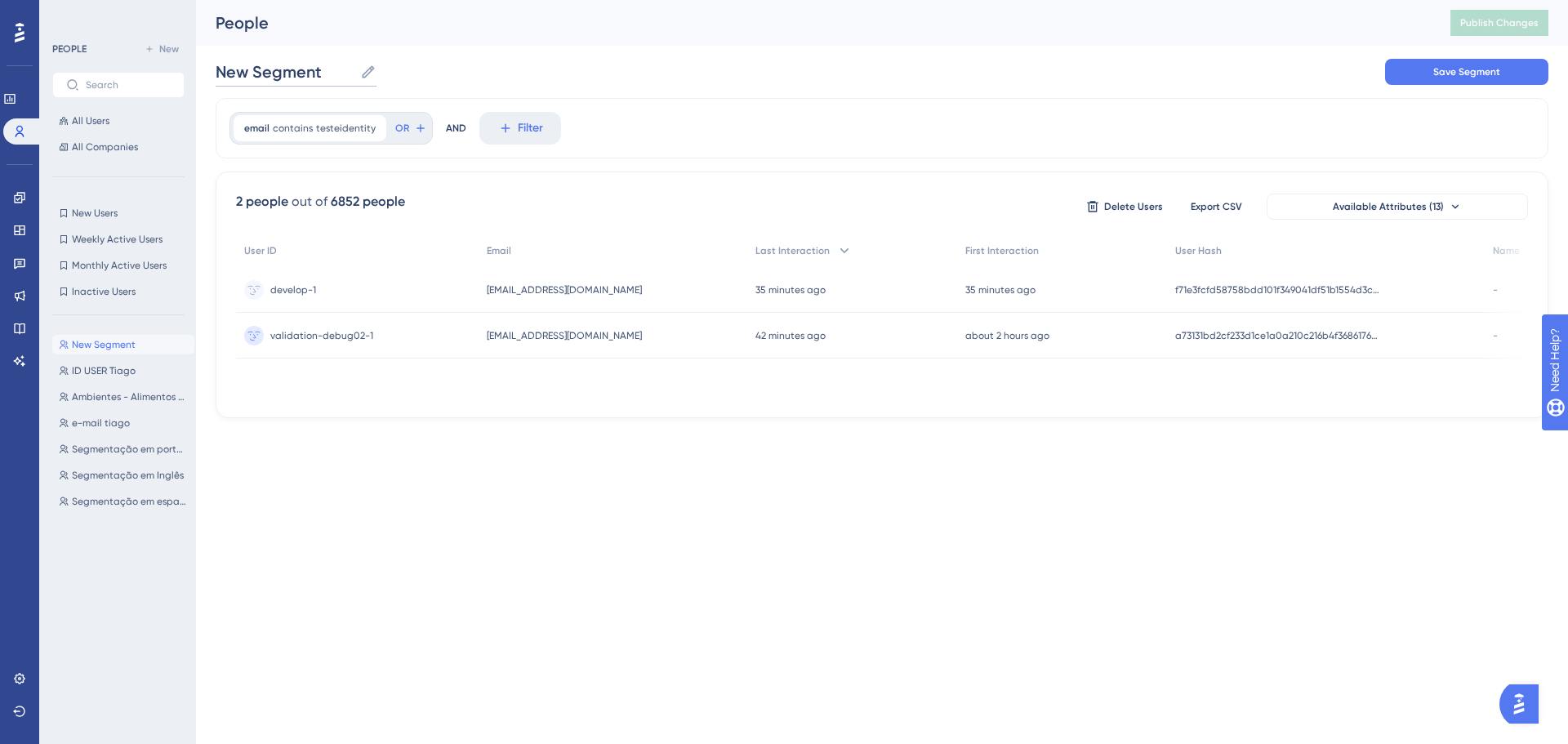 click on "New Segment" at bounding box center (284, 72) 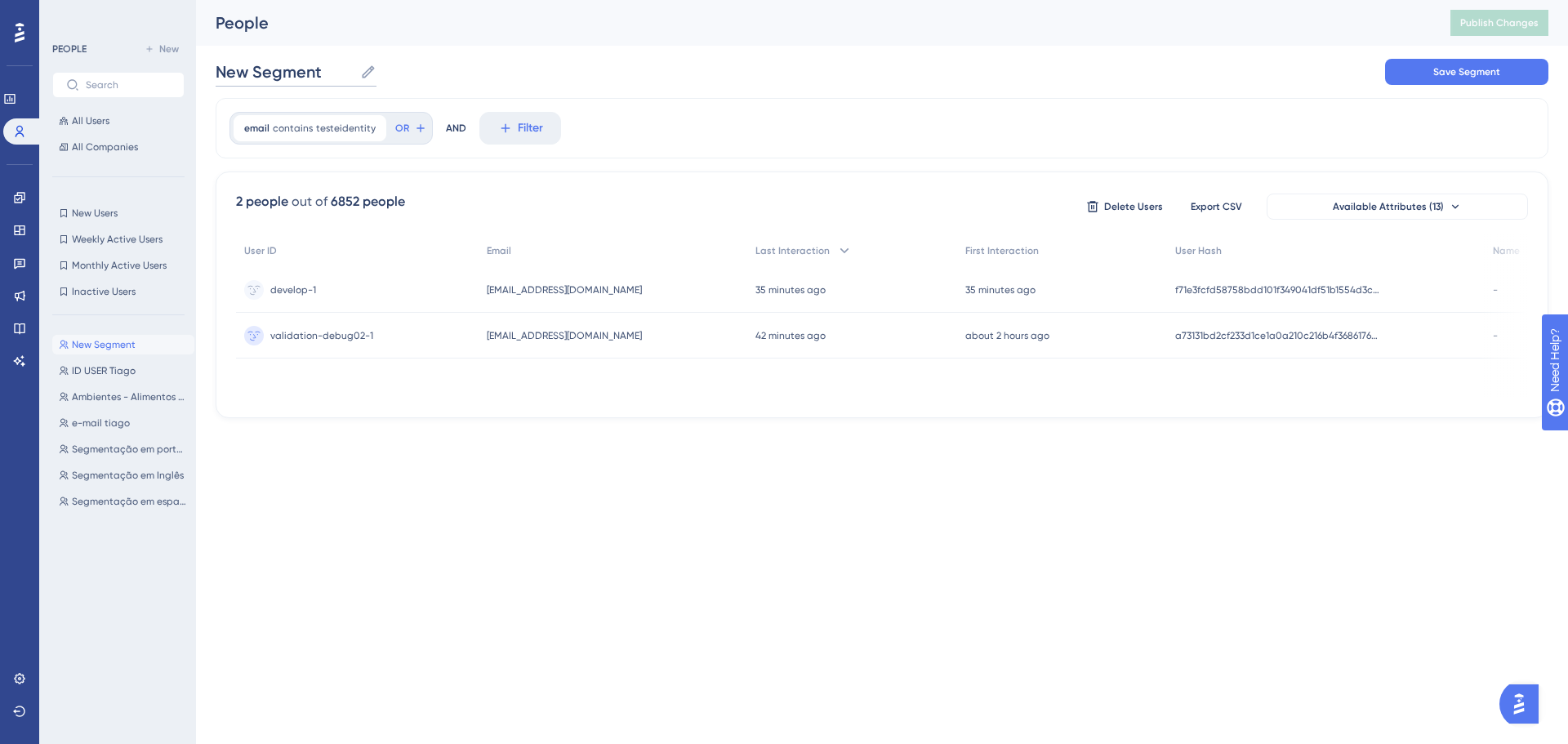 drag, startPoint x: 326, startPoint y: 71, endPoint x: 218, endPoint y: 68, distance: 108.0417 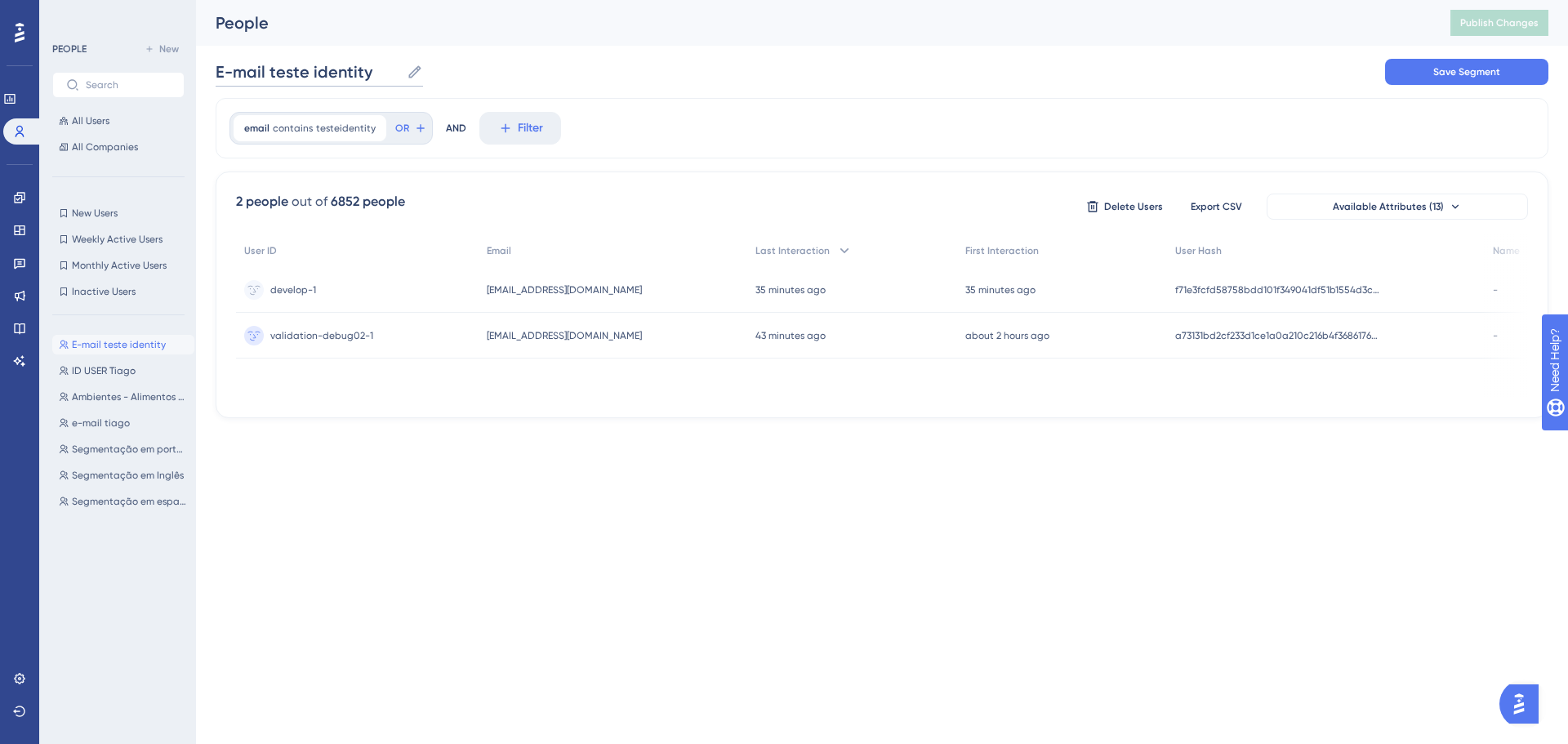 type on "E-mail teste identity" 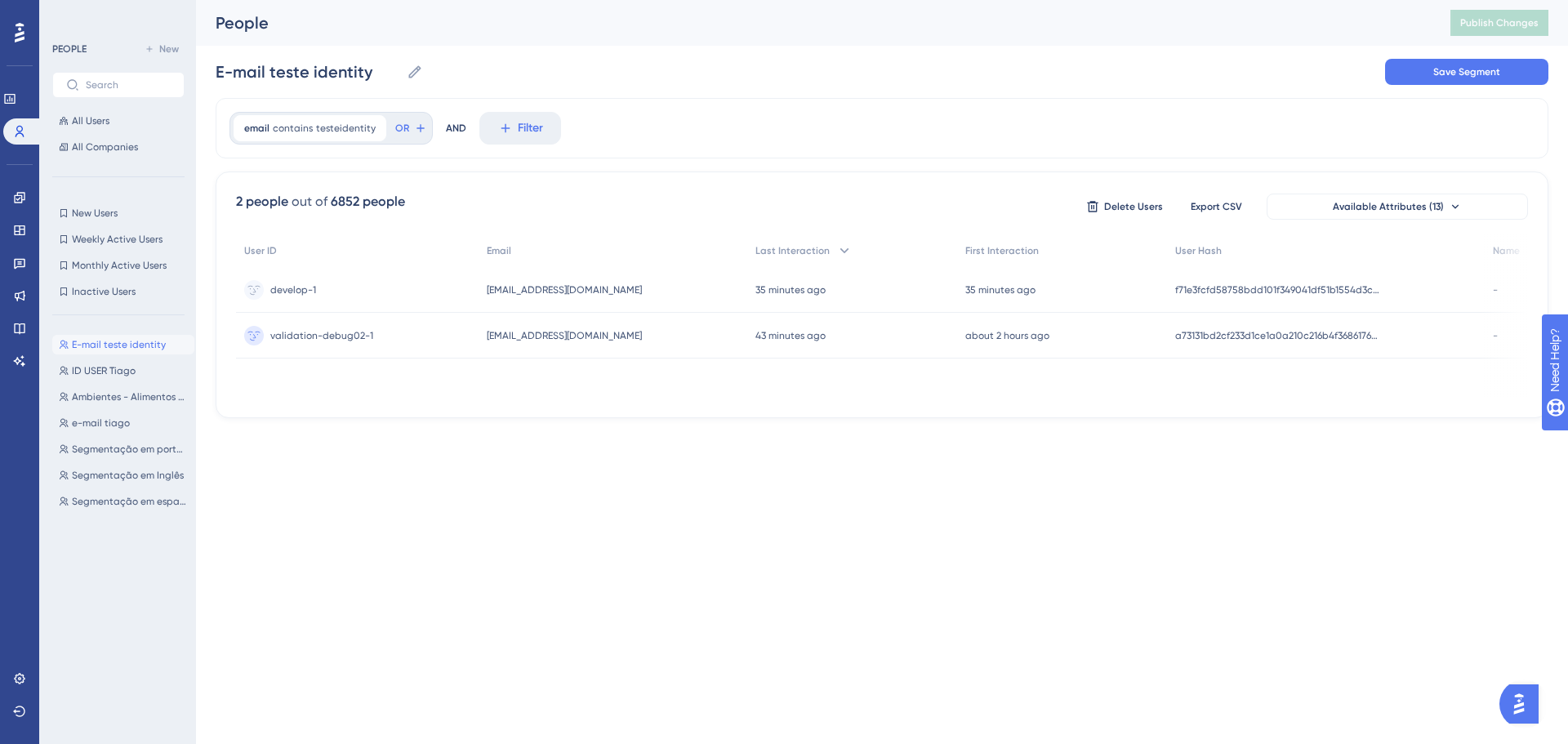 click on "Performance Users Engagement Widgets Feedback Product Updates Knowledge Base AI Assistant Settings Logout PEOPLE New All Users All Companies New Users New Users Weekly Active Users Weekly Active Users Monthly Active Users Monthly Active Users Inactive Users Inactive Users E-mail teste identity E-mail teste identity ID USER Tiago ID USER Tiago Ambientes - Alimentos e Bebidas Ambientes - Alimentos e Bebidas e-mail tiago e-mail tiago Segmentação em português Segmentação em português Segmentação [PERSON_NAME] Segmentação [PERSON_NAME] Segmentação em espanhol Segmentação em espanhol People Publish Changes E-mail teste identity E-mail teste identity Save Segment email contains testeidentity testeidentity Remove OR AND Filter 2   people out of 6852   people Delete Users Export CSV Available Attributes (13) User ID Email Last Interaction First Interaction User Hash Name develop-1 develop-1 [EMAIL_ADDRESS][DOMAIN_NAME] [EMAIL_ADDRESS][DOMAIN_NAME] 35 minutes ago [DATE] 13:40 35 minutes ago [DATE] 13:40" at bounding box center [882, 222] 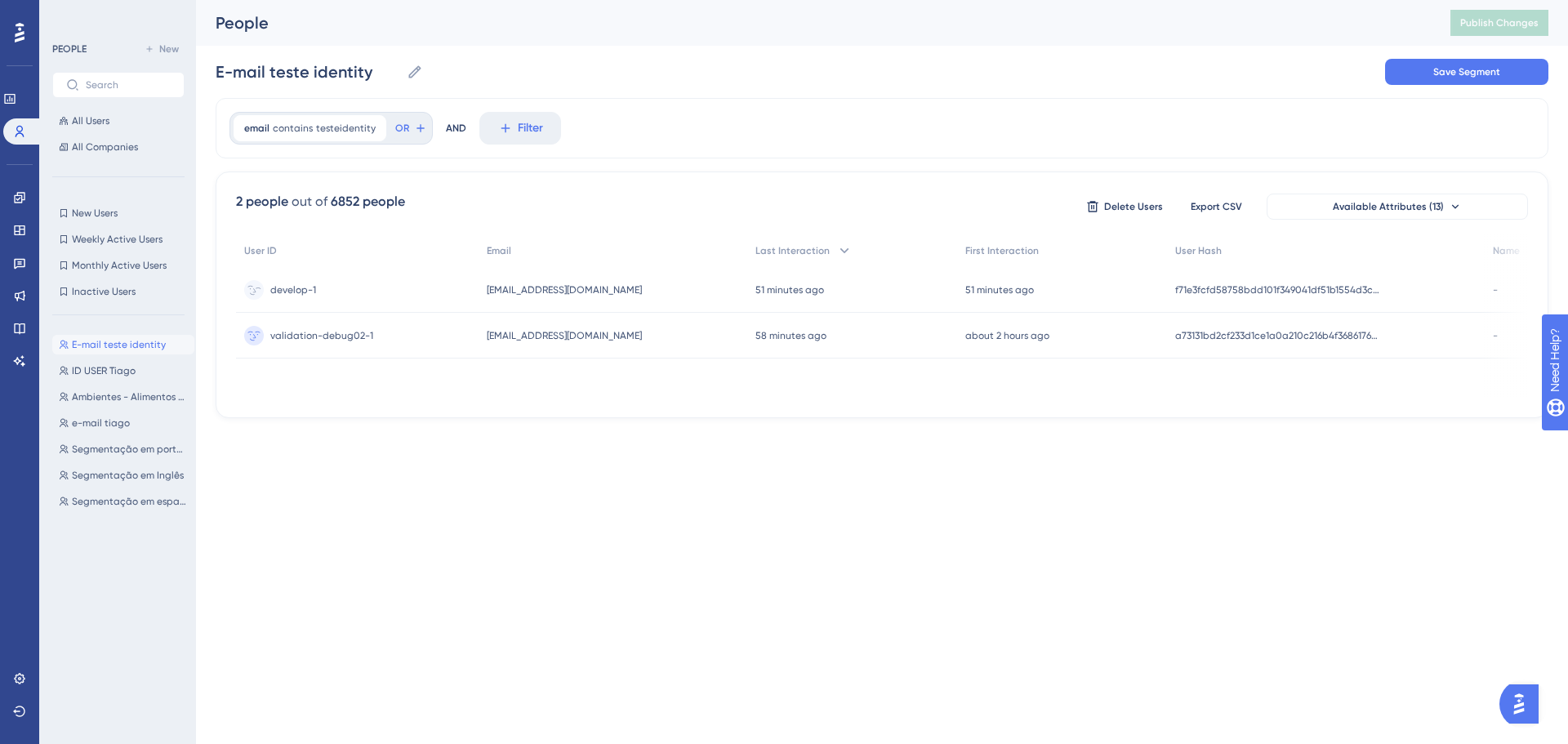 click on "develop-1 develop-1" at bounding box center [357, 290] 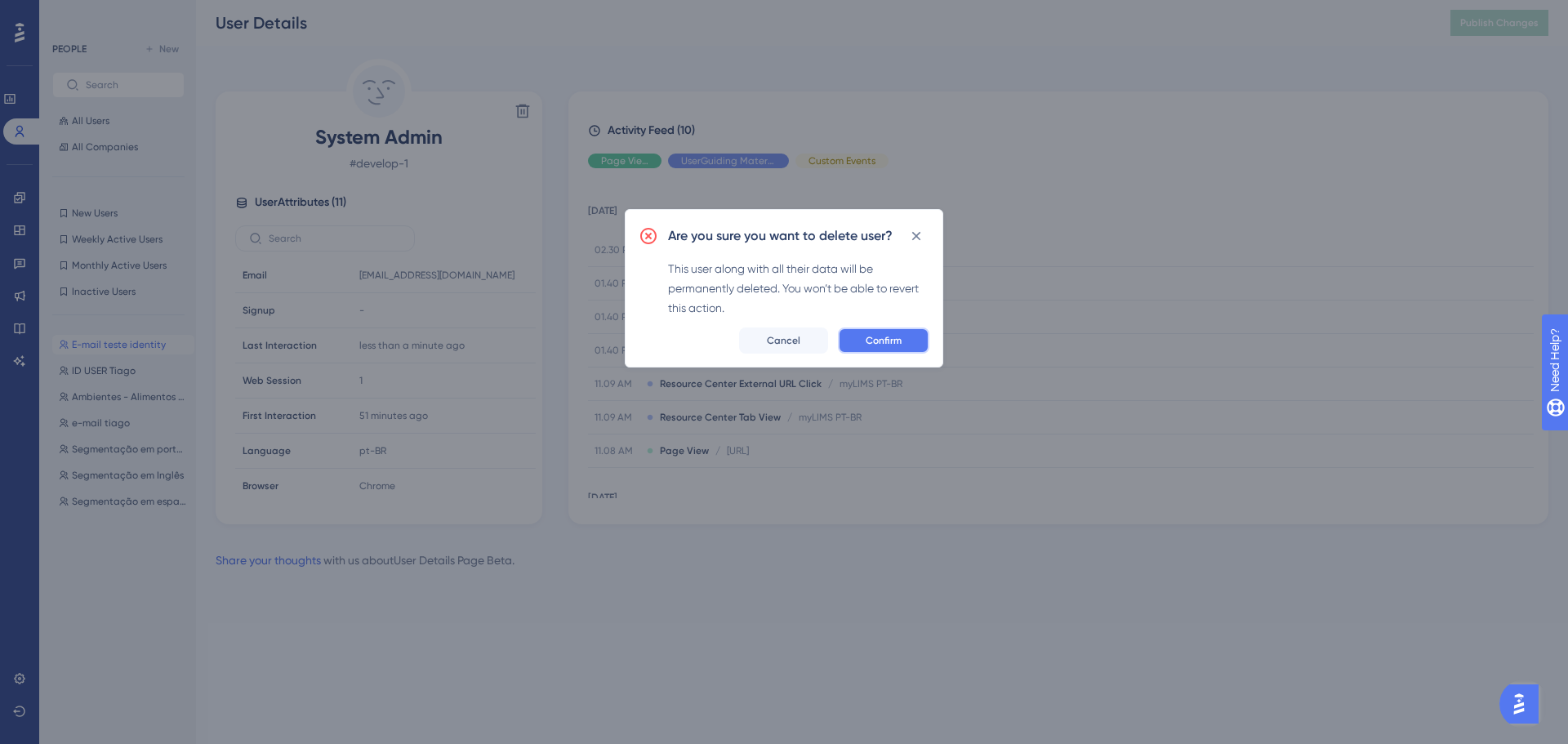 click on "Confirm" at bounding box center (884, 341) 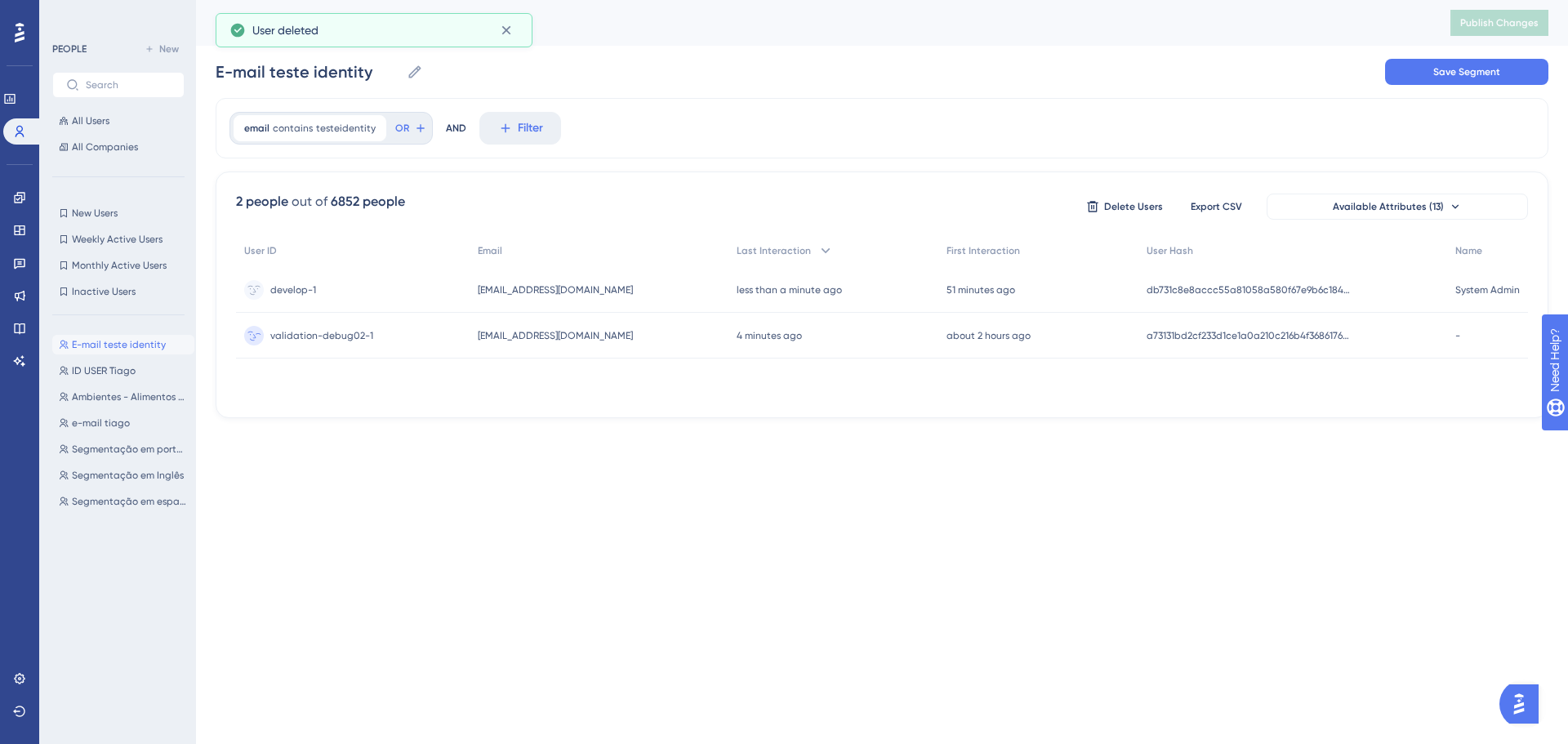 click on "validation-debug02-1 validation-debug02-1" at bounding box center [322, 336] 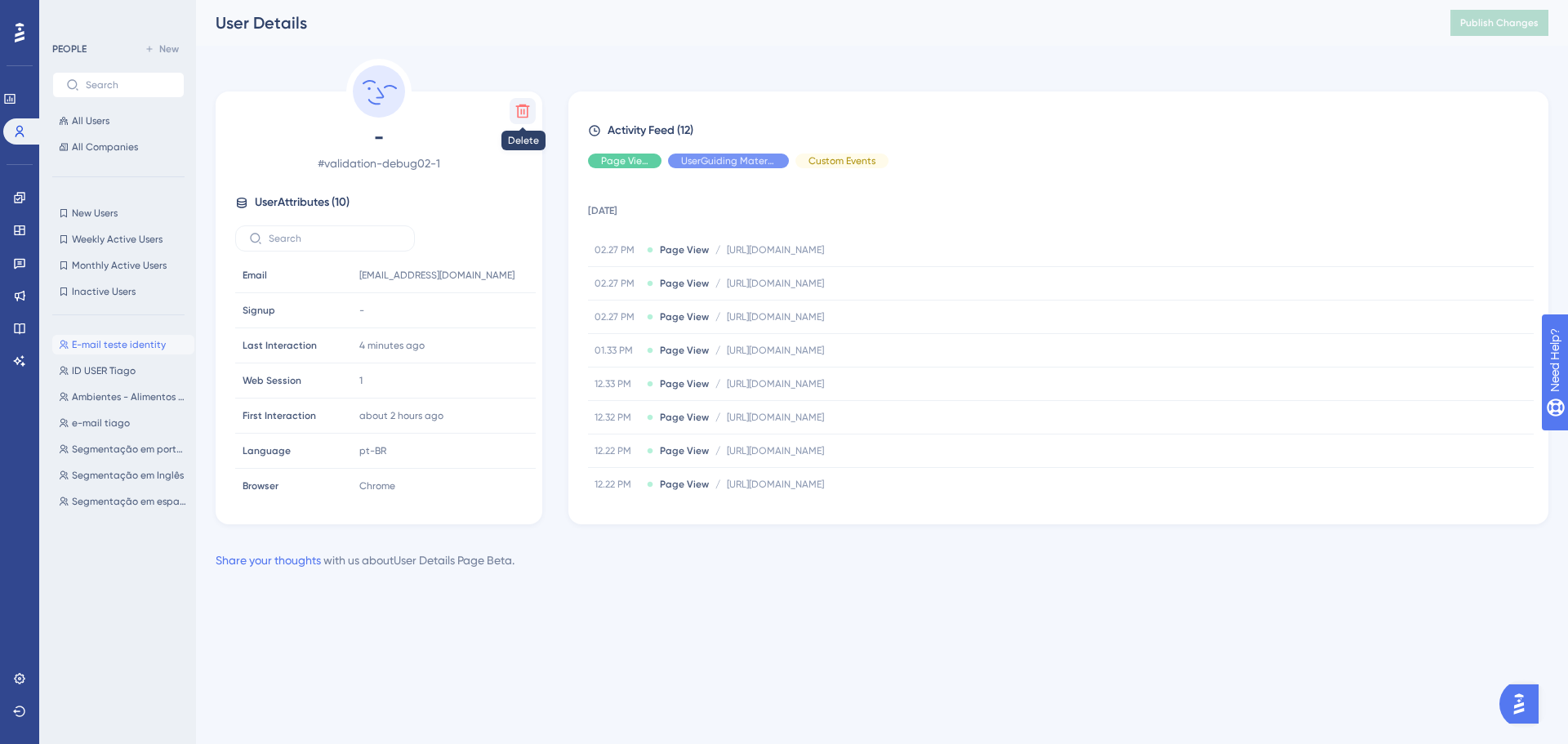 click 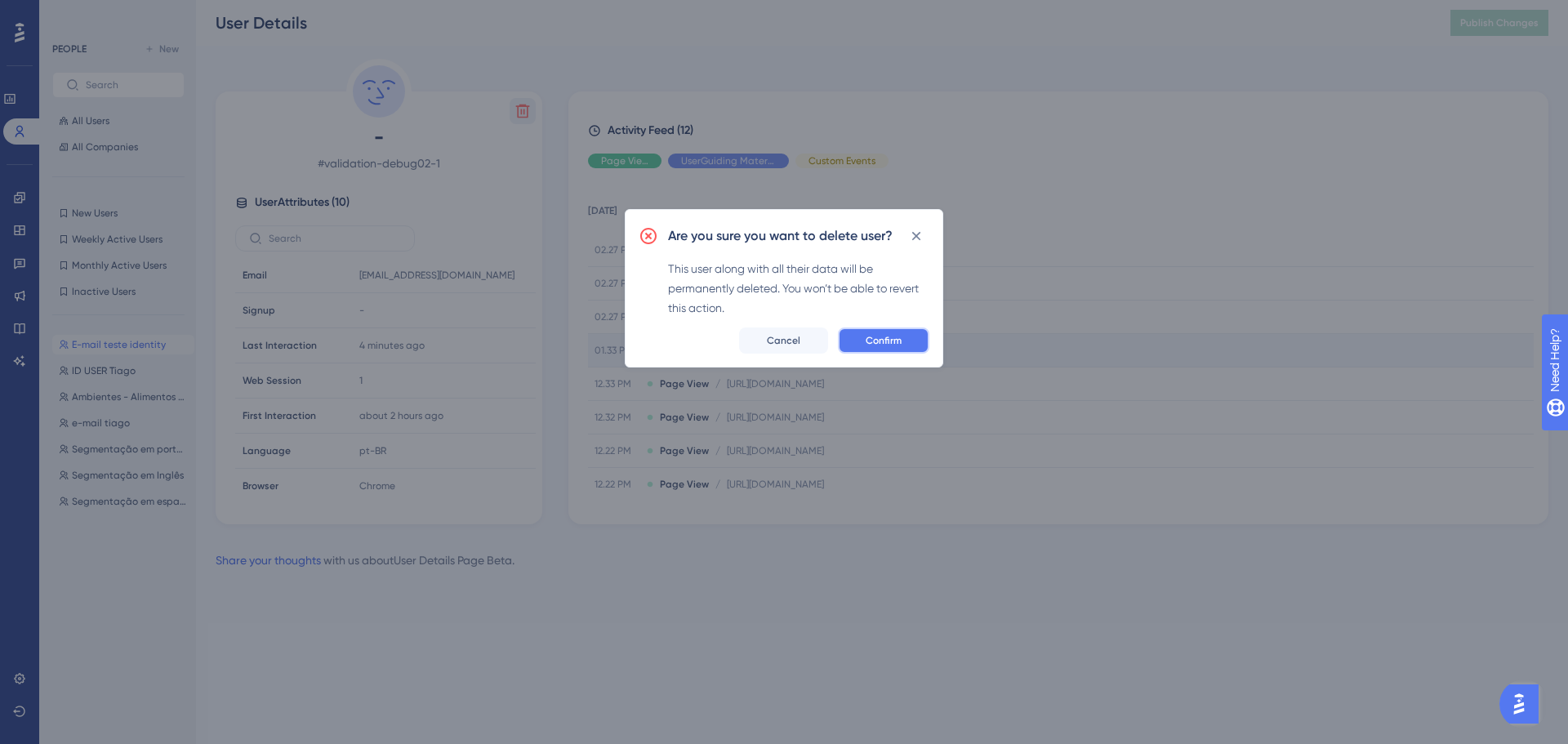 click on "Confirm" at bounding box center (884, 341) 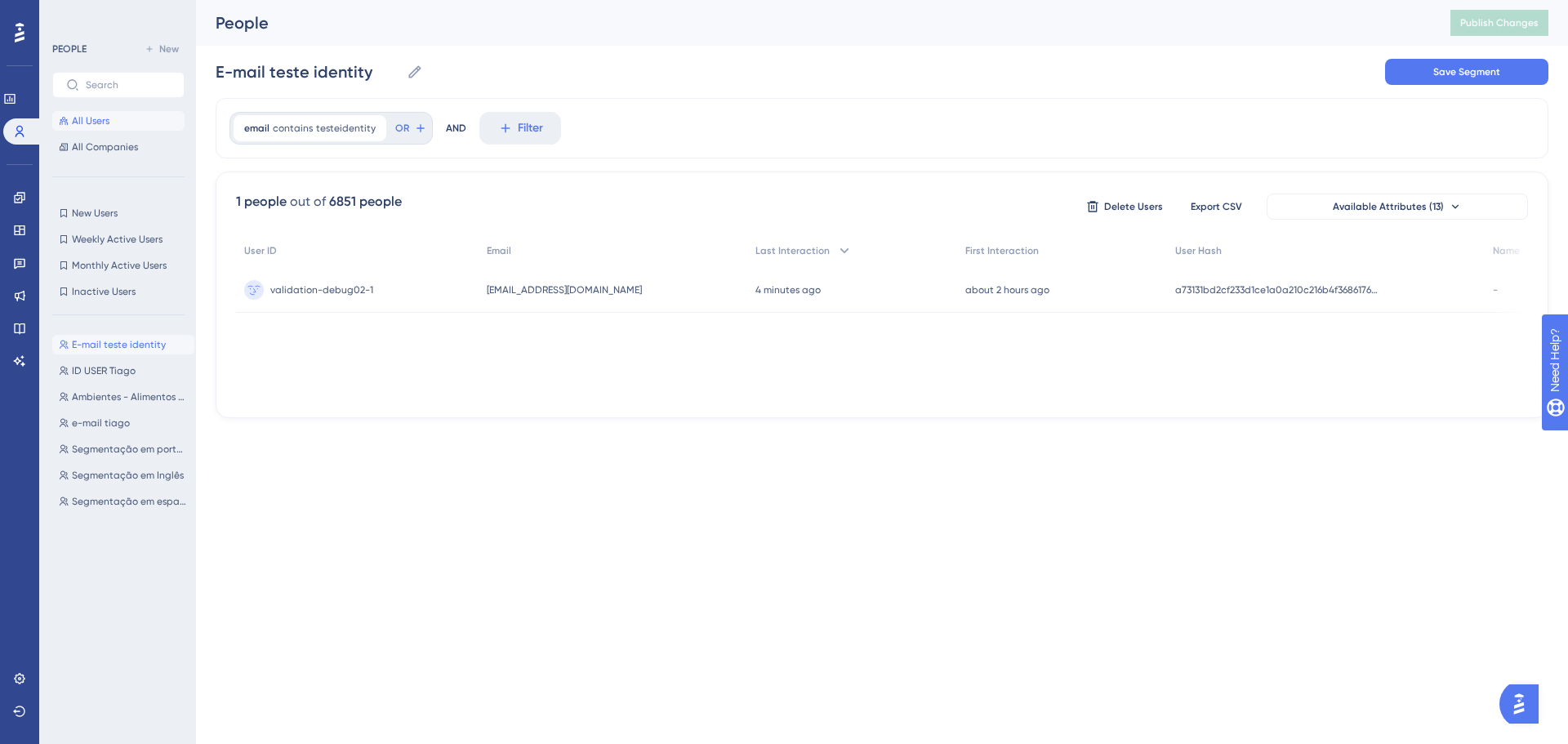 click on "All Users" at bounding box center [91, 121] 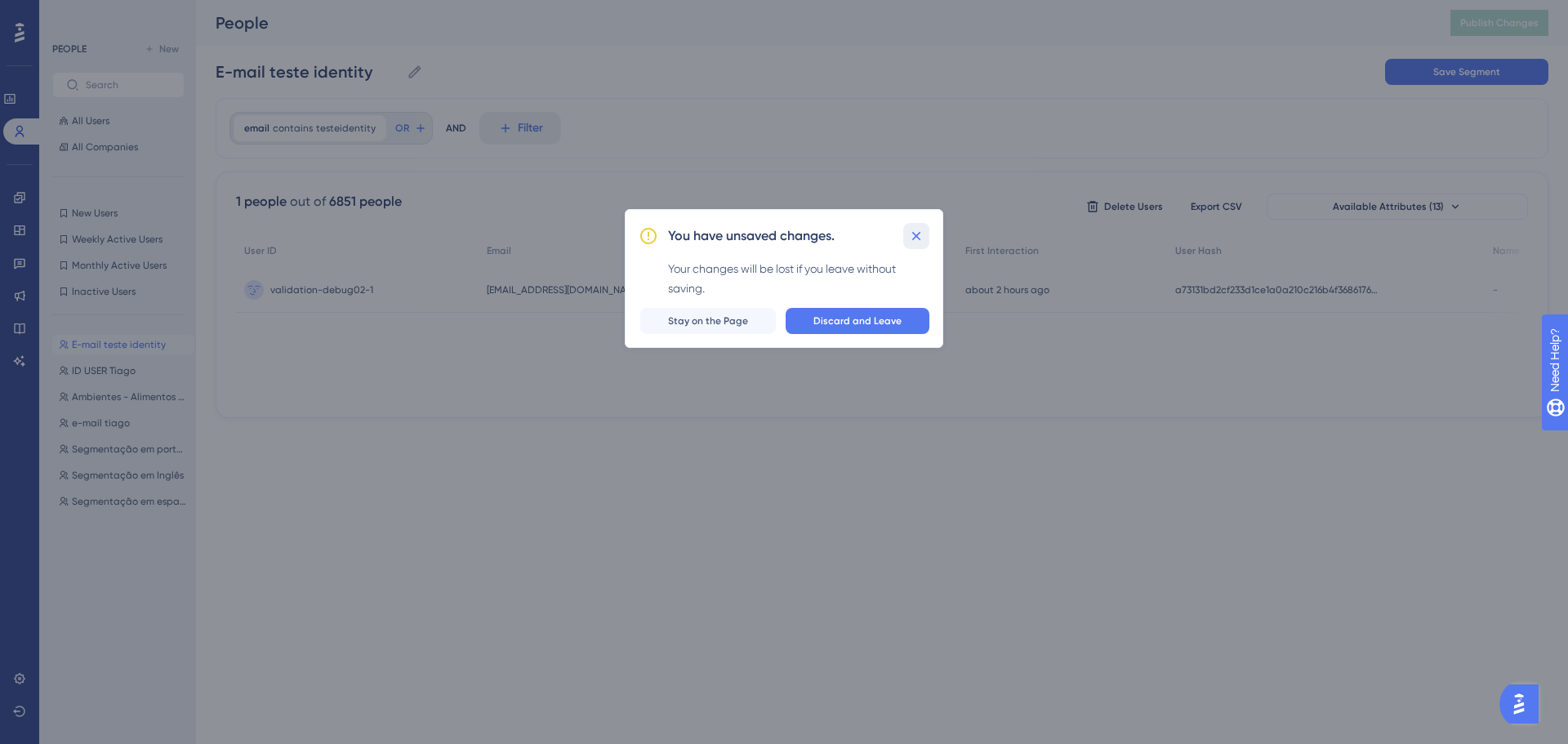 click 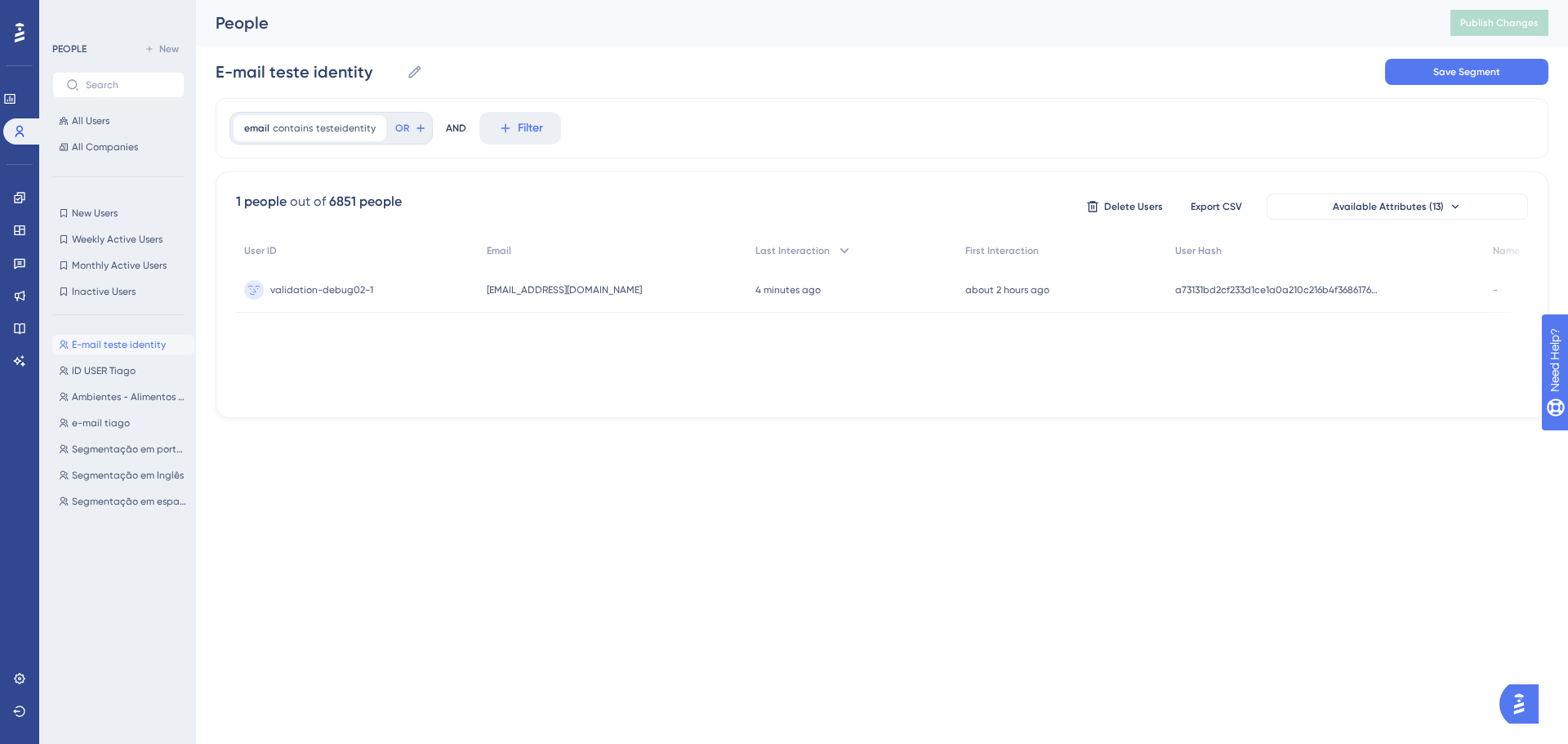 click on "Performance Users Engagement Widgets Feedback Product Updates Knowledge Base AI Assistant Settings Logout PEOPLE New All Users All Companies New Users New Users Weekly Active Users Weekly Active Users Monthly Active Users Monthly Active Users Inactive Users Inactive Users E-mail teste identity E-mail teste identity ID USER Tiago ID USER Tiago Ambientes - Alimentos e Bebidas Ambientes - Alimentos e Bebidas e-mail tiago e-mail tiago Segmentação em português Segmentação em português Segmentação [PERSON_NAME] Segmentação [PERSON_NAME] Segmentação em espanhol Segmentação em espanhol People Publish Changes E-mail teste identity E-mail teste identity Save Segment email contains testeidentity testeidentity Remove OR AND Filter 1   people out of 6851   people Delete Users Export CSV Available Attributes (13) User ID Email Last Interaction First Interaction User Hash Name validation-debug02-1 validation-debug02-1 [EMAIL_ADDRESS][DOMAIN_NAME] [EMAIL_ADDRESS][DOMAIN_NAME] 4 minutes ago [DATE] 14:27 -" at bounding box center [784, 235] 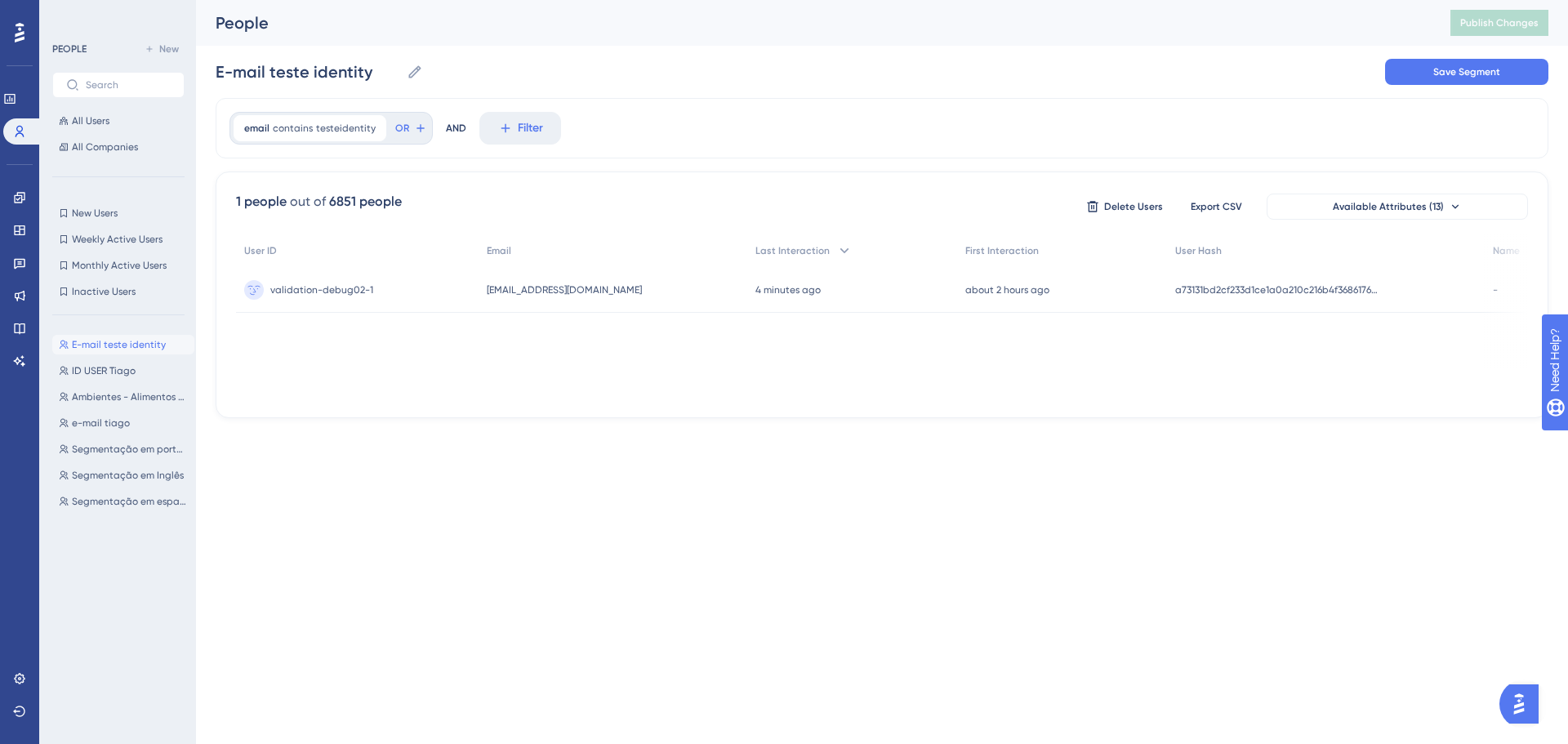 click on "User ID Email Last Interaction First Interaction User Hash Name validation-debug02-1 validation-debug02-1 [EMAIL_ADDRESS][DOMAIN_NAME] [EMAIL_ADDRESS][DOMAIN_NAME] 4 minutes ago [DATE] 14:27 about 2 hours ago [DATE] 12:17 a73131bd2cf233d1ce1a0a210c216b4f3686176f26ab51a85325e84db989170d a73131bd2cf233d1ce1a0a210c216b4f3686176f26ab51a85325e84db989170d -" at bounding box center [882, 316] 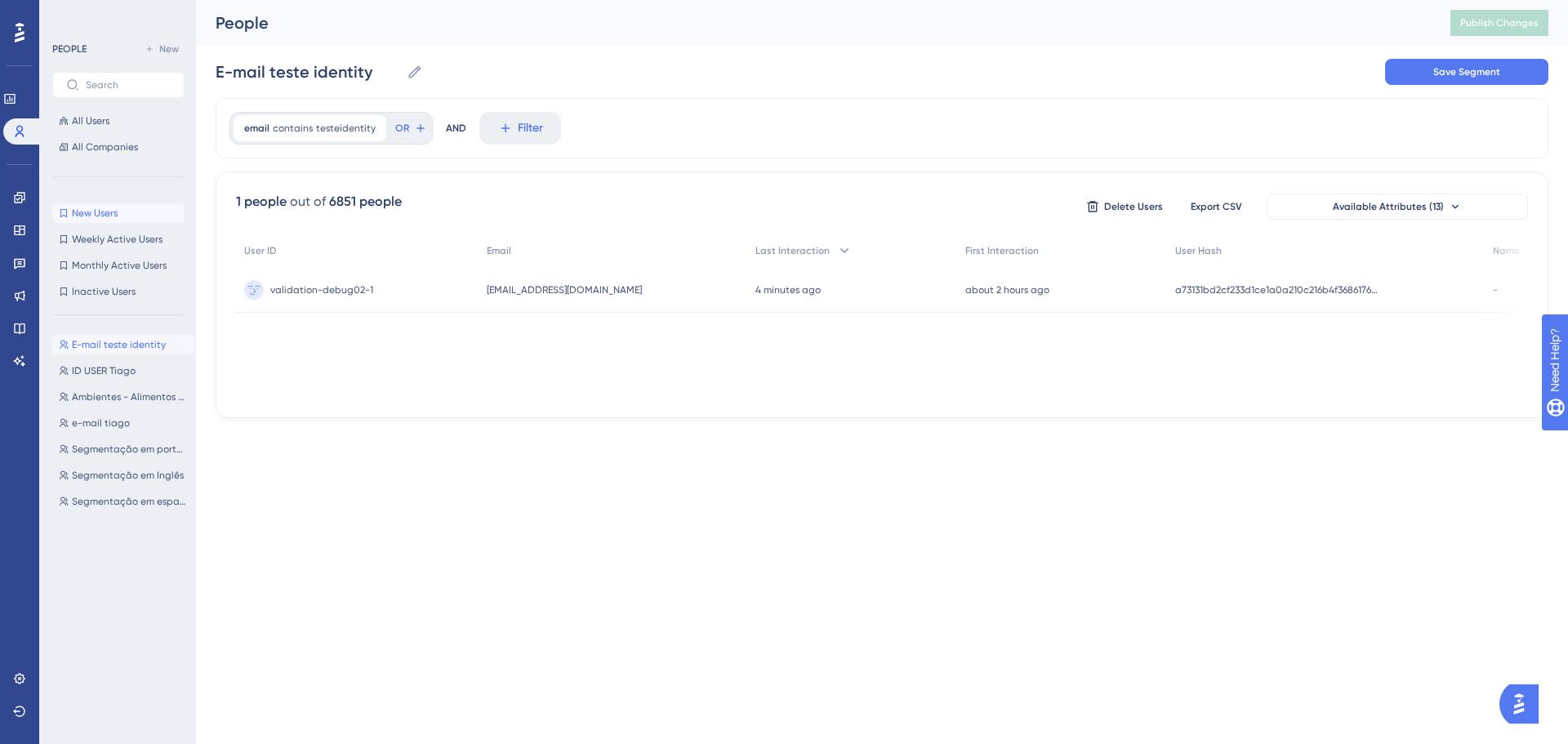 click on "New Users" at bounding box center [95, 213] 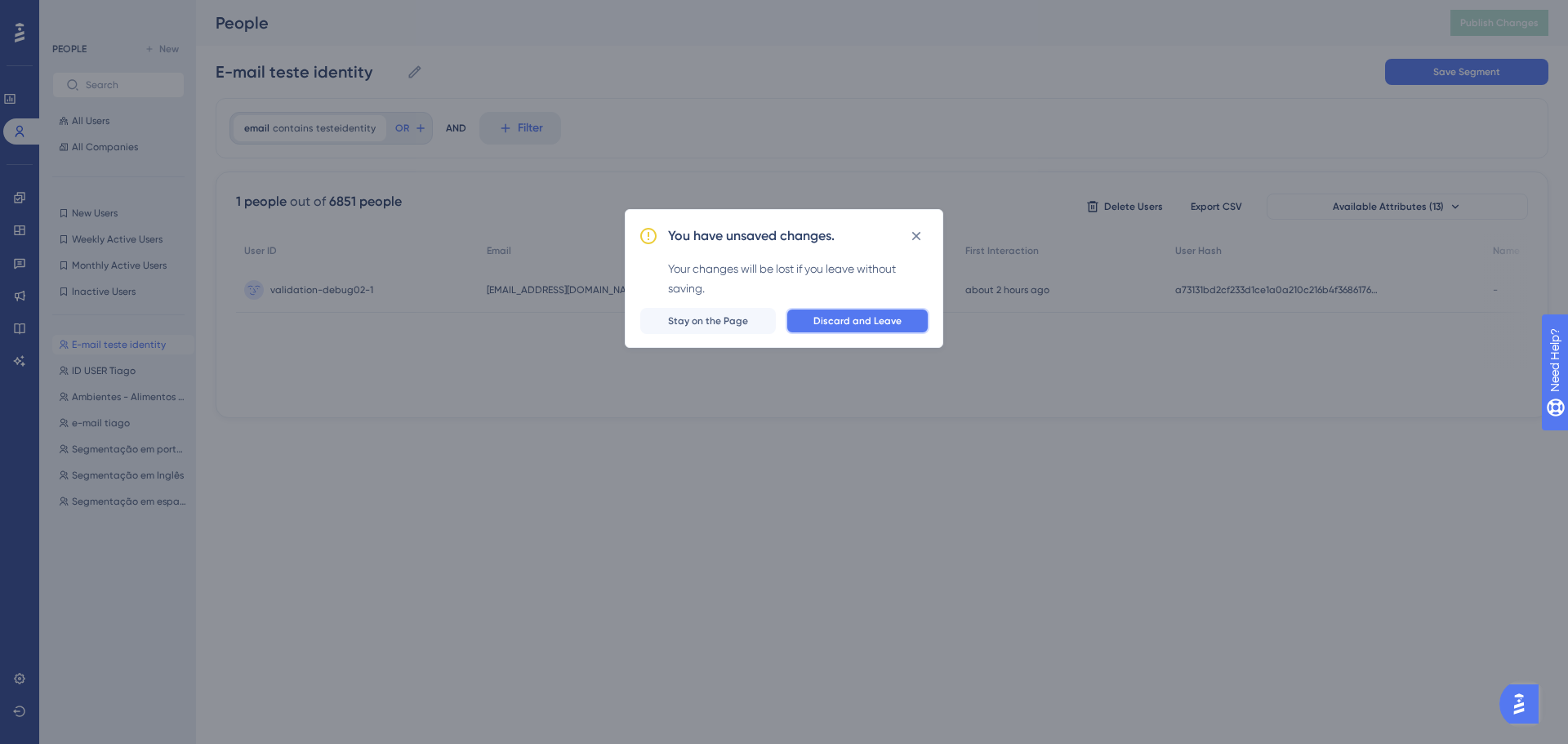 click on "Discard and Leave" at bounding box center (858, 321) 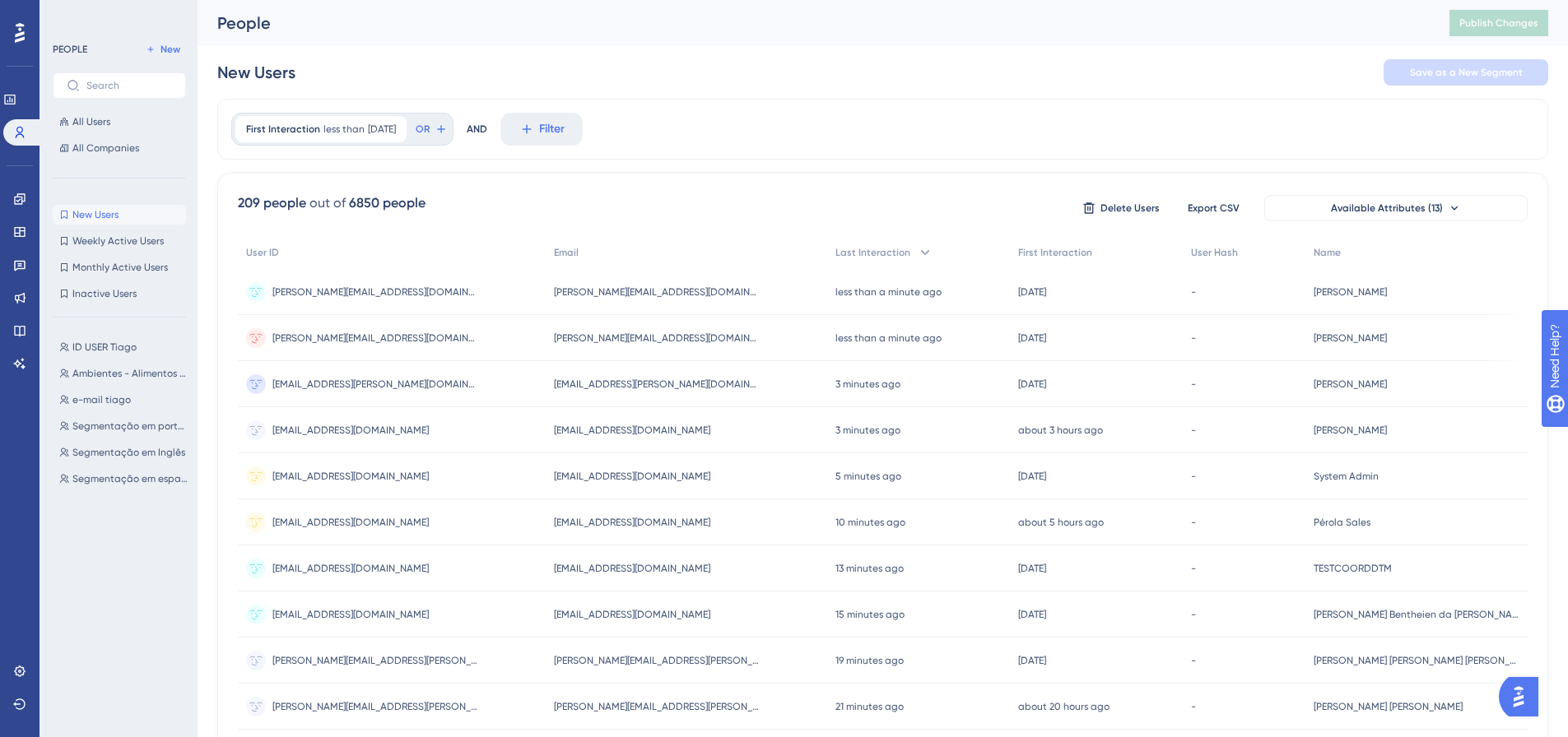 click on "ID USER Tiago ID USER Tiago Ambientes - Alimentos e Bebidas Ambientes - Alimentos e Bebidas e-mail tiago e-mail tiago Segmentação em português Segmentação em português Segmentação [PERSON_NAME] Segmentação [PERSON_NAME] Segmentação em espanhol Segmentação em espanhol" at bounding box center [124, 519] 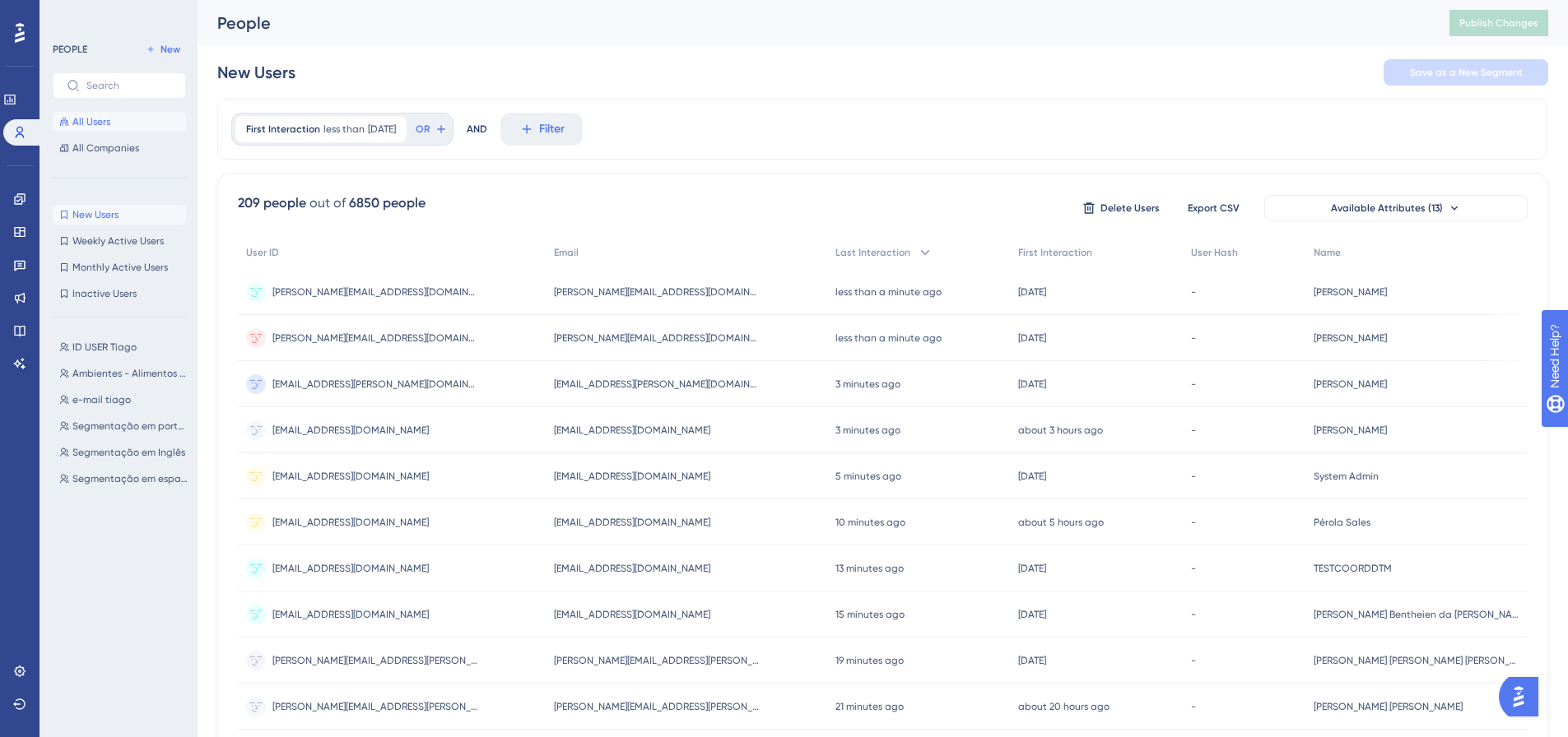 click on "All Users" at bounding box center (91, 122) 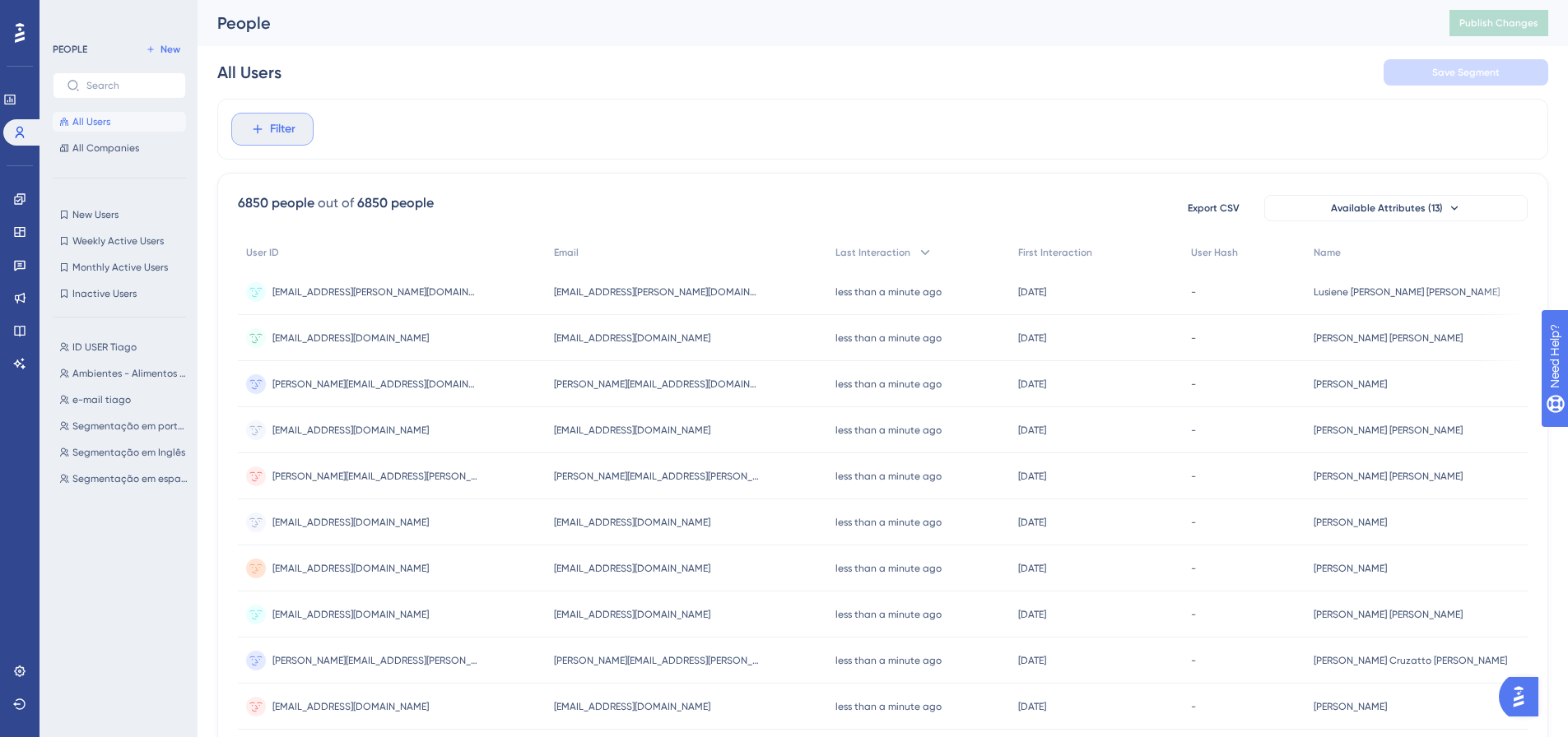 click on "Filter" at bounding box center (272, 129) 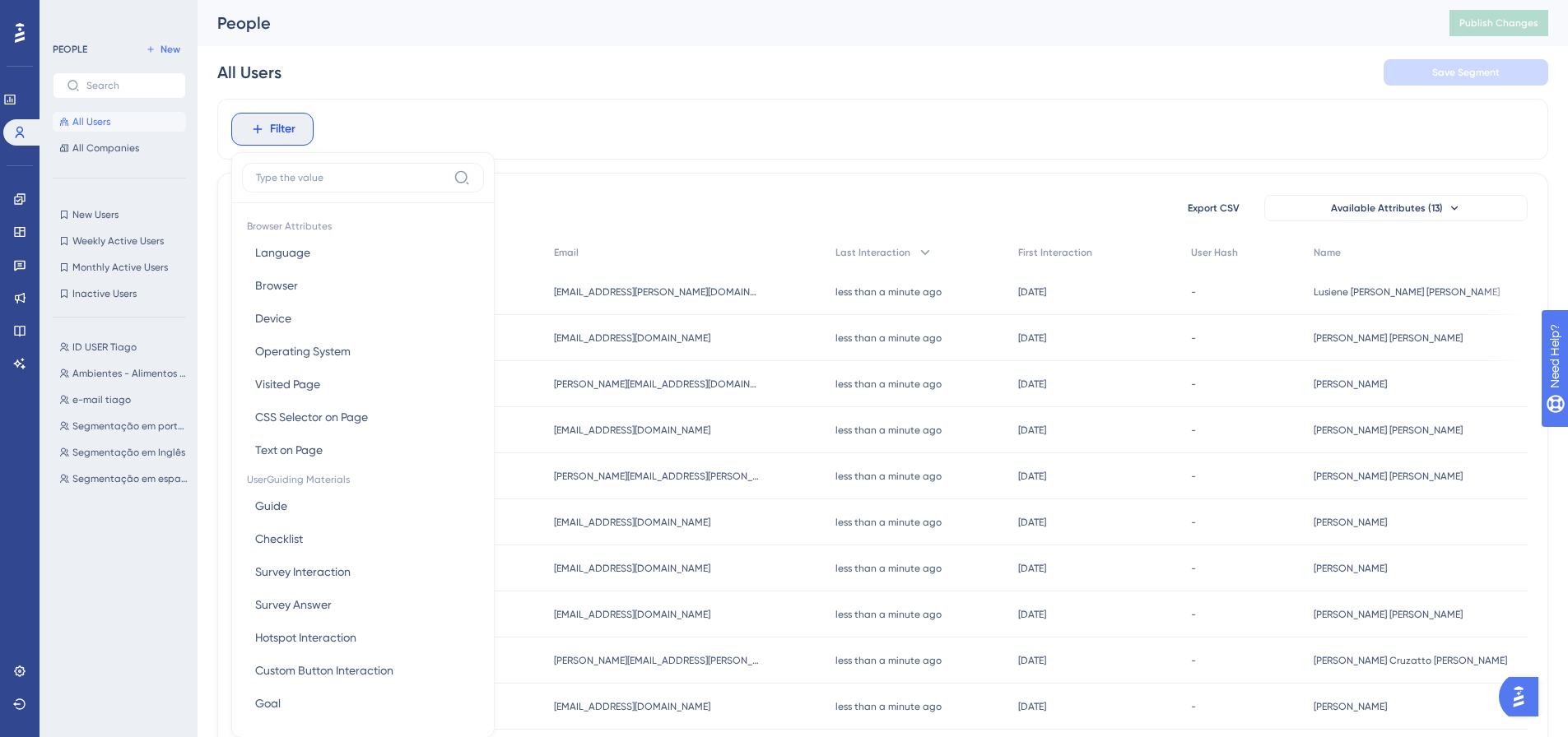 scroll, scrollTop: 76, scrollLeft: 0, axis: vertical 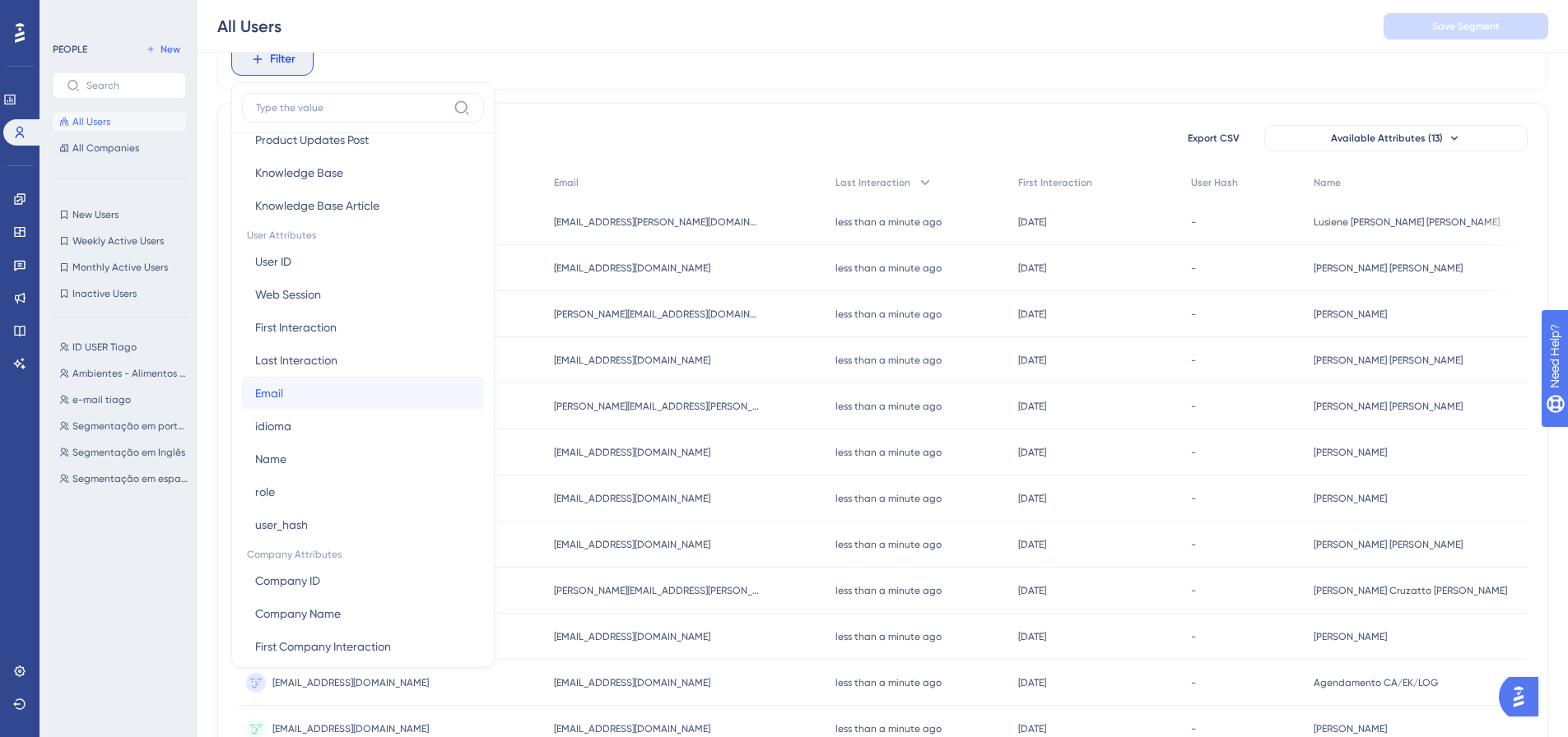 click on "Email Email" at bounding box center [363, 393] 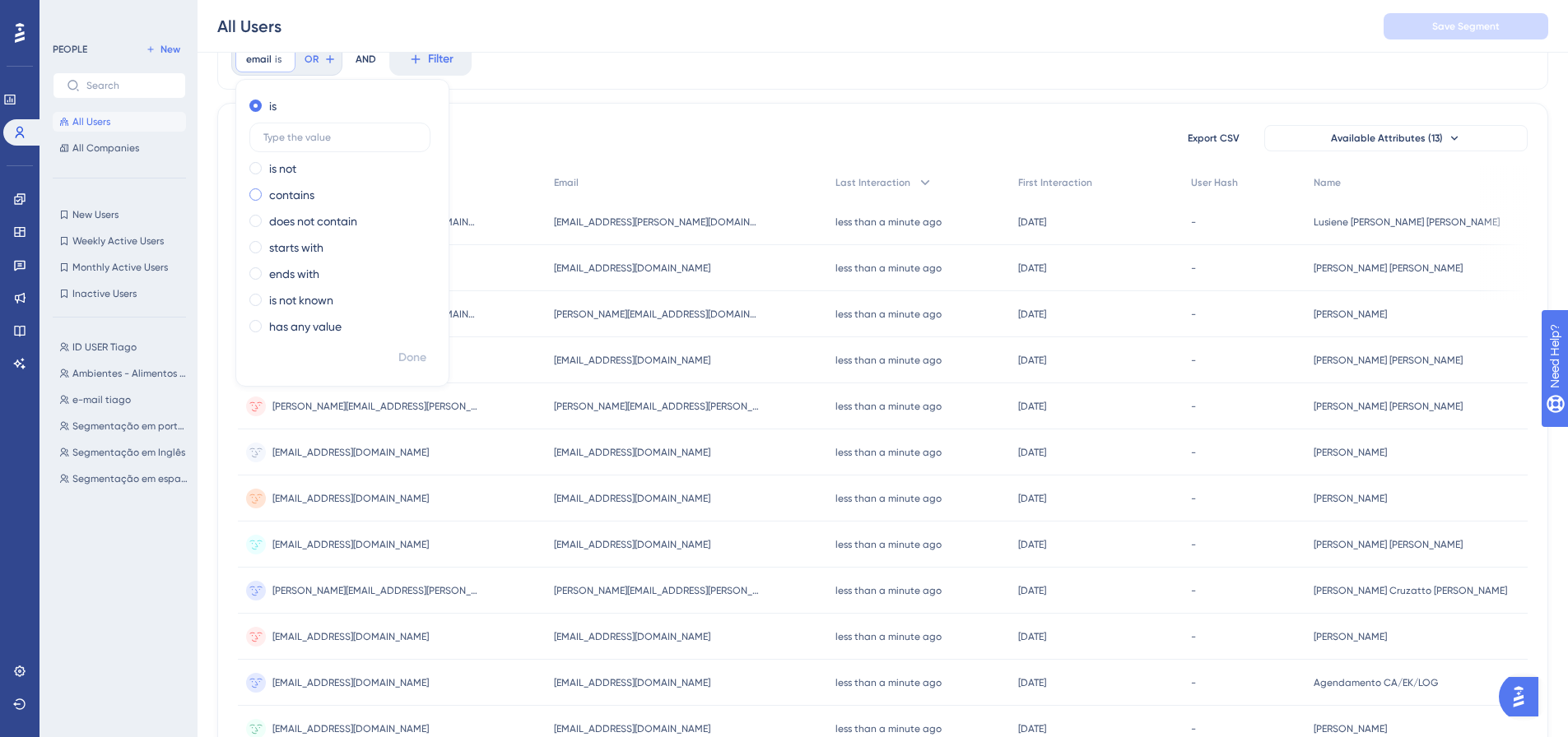 click on "contains" at bounding box center [339, 195] 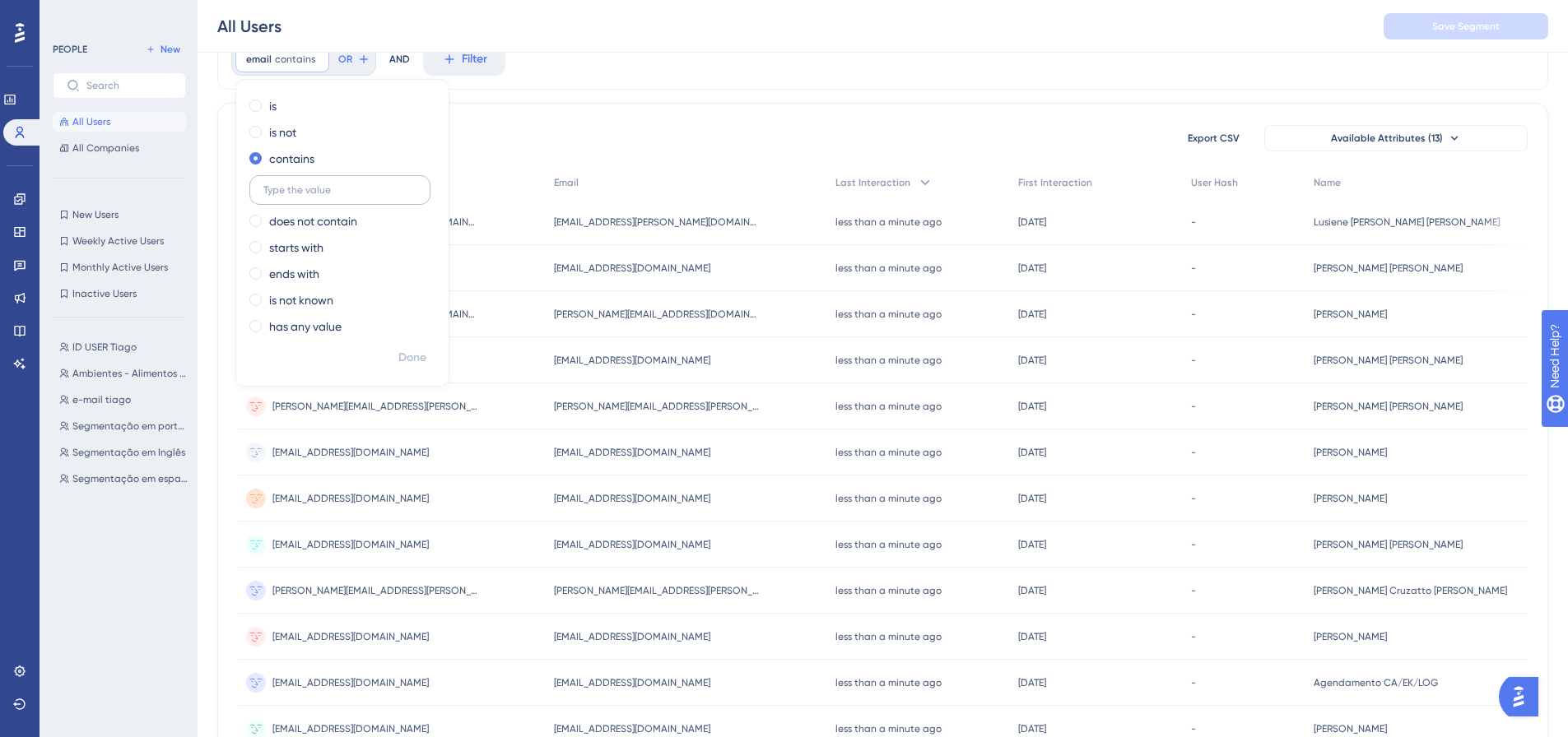 click at bounding box center (340, 190) 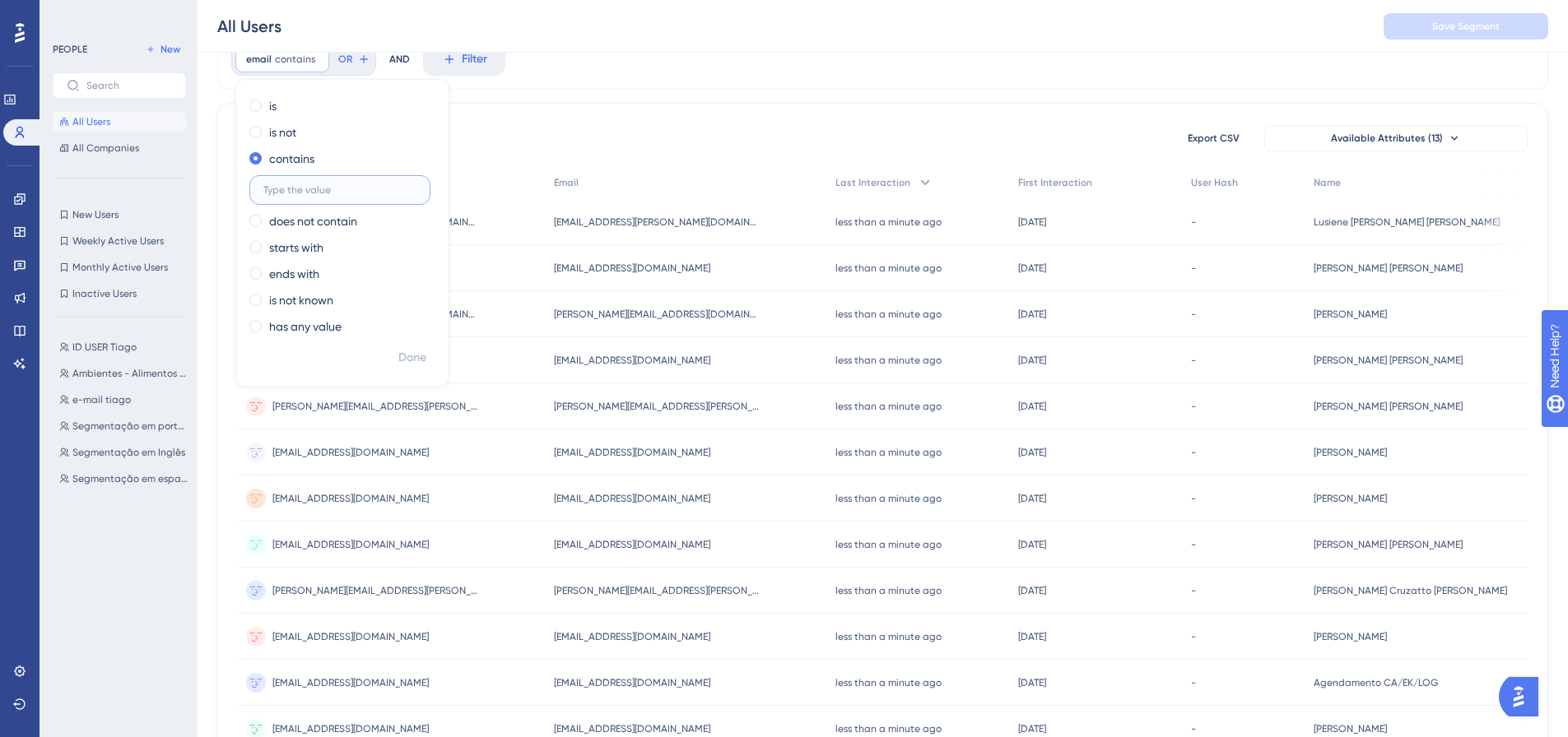 click at bounding box center [340, 190] 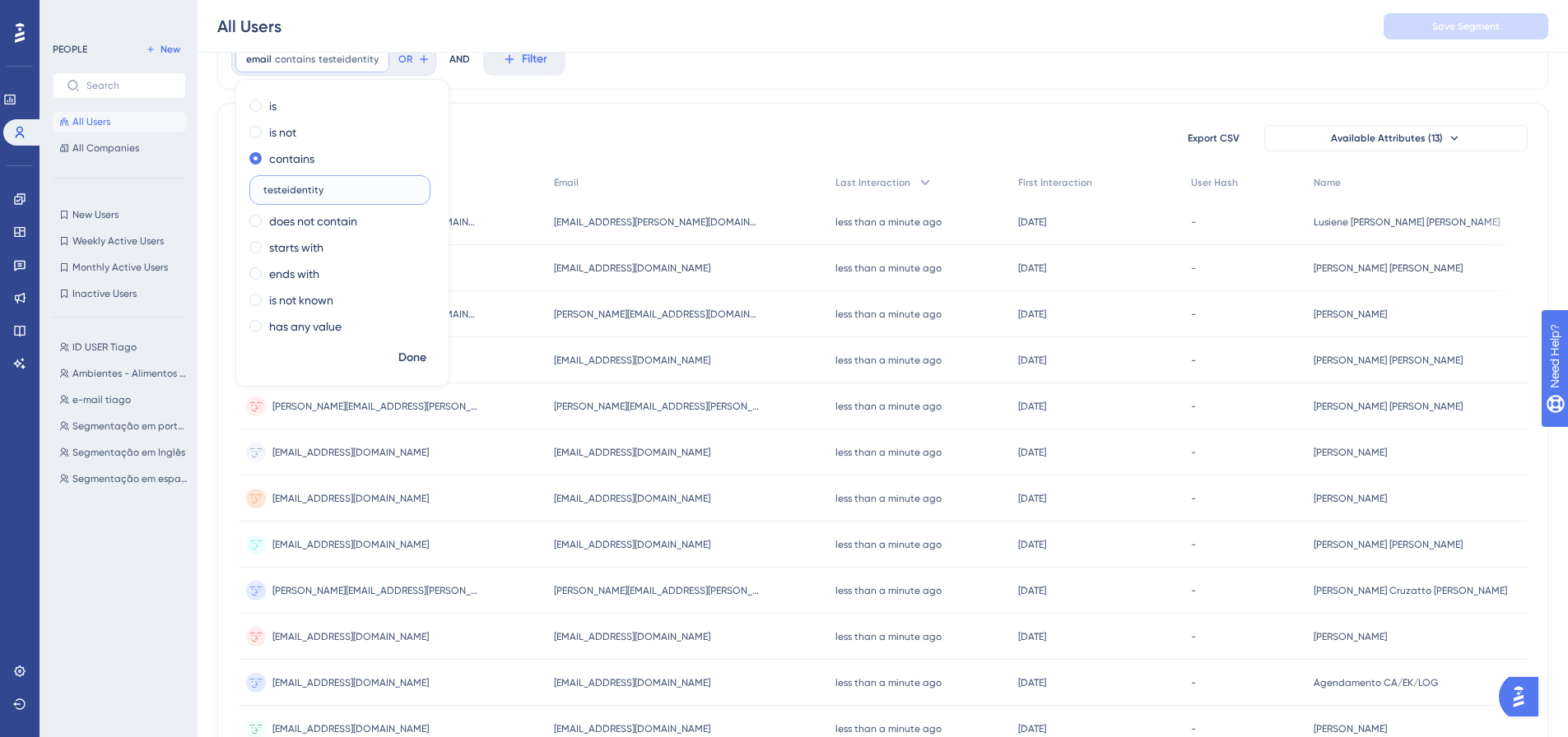 type on "testeidentity" 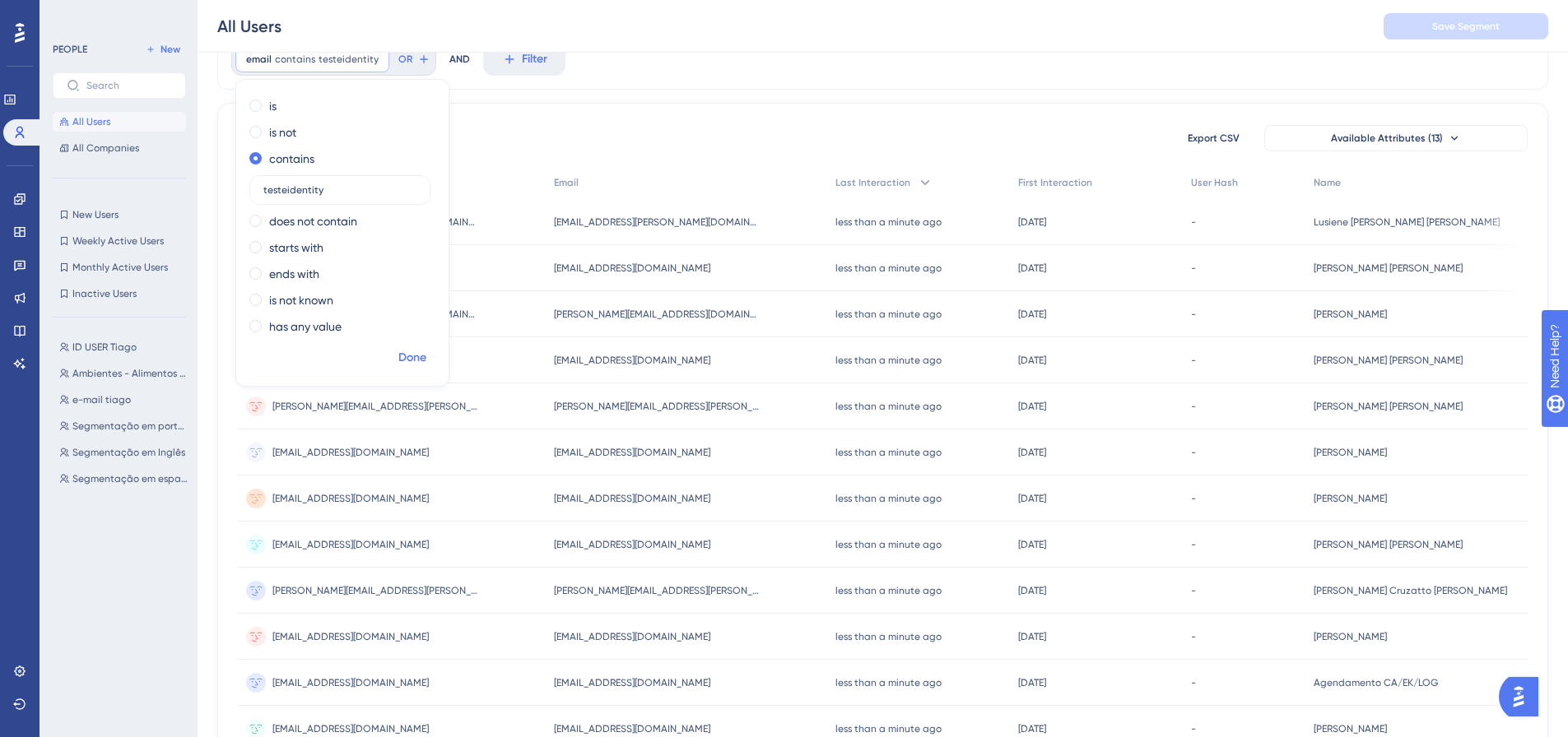 click on "Done" at bounding box center [412, 358] 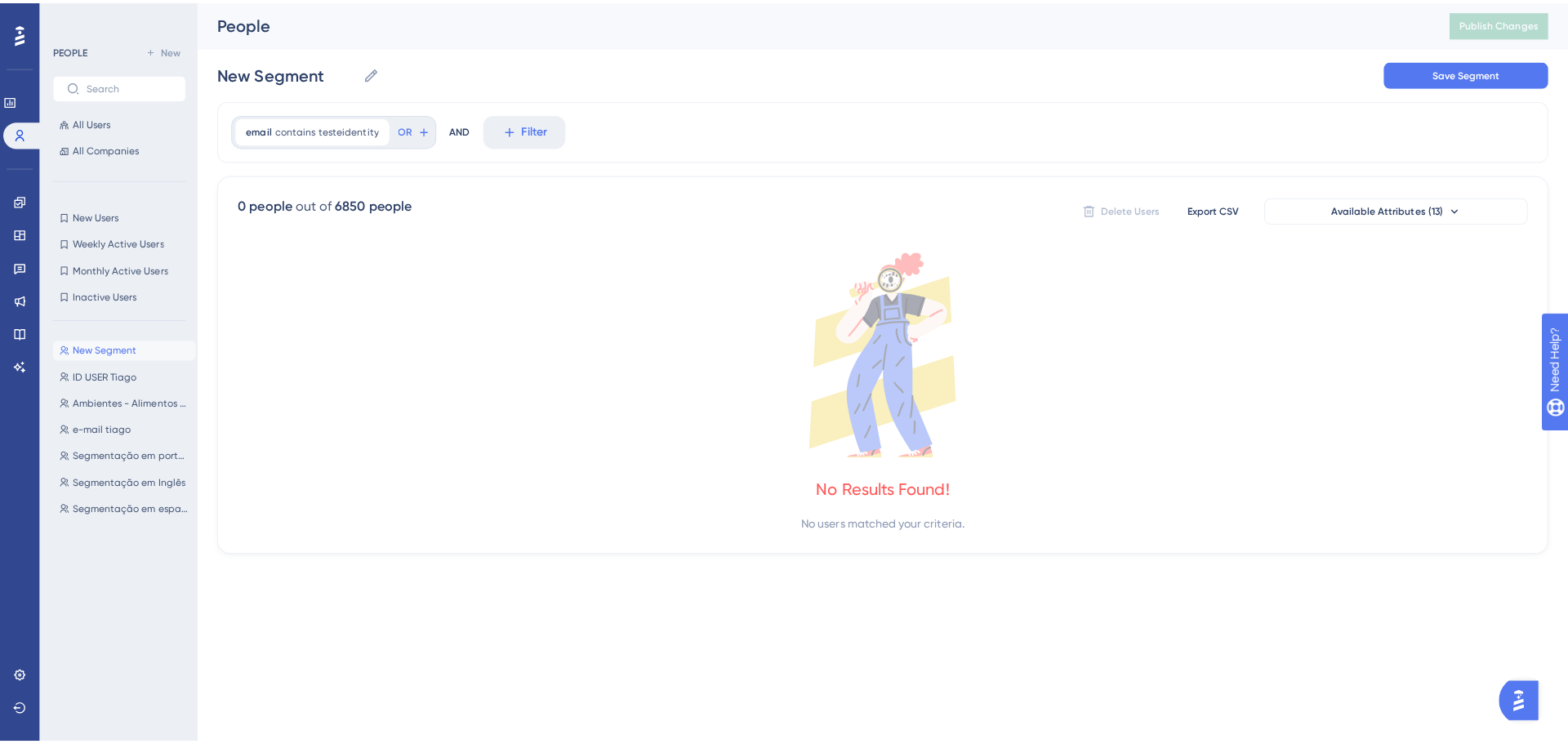 scroll, scrollTop: 0, scrollLeft: 0, axis: both 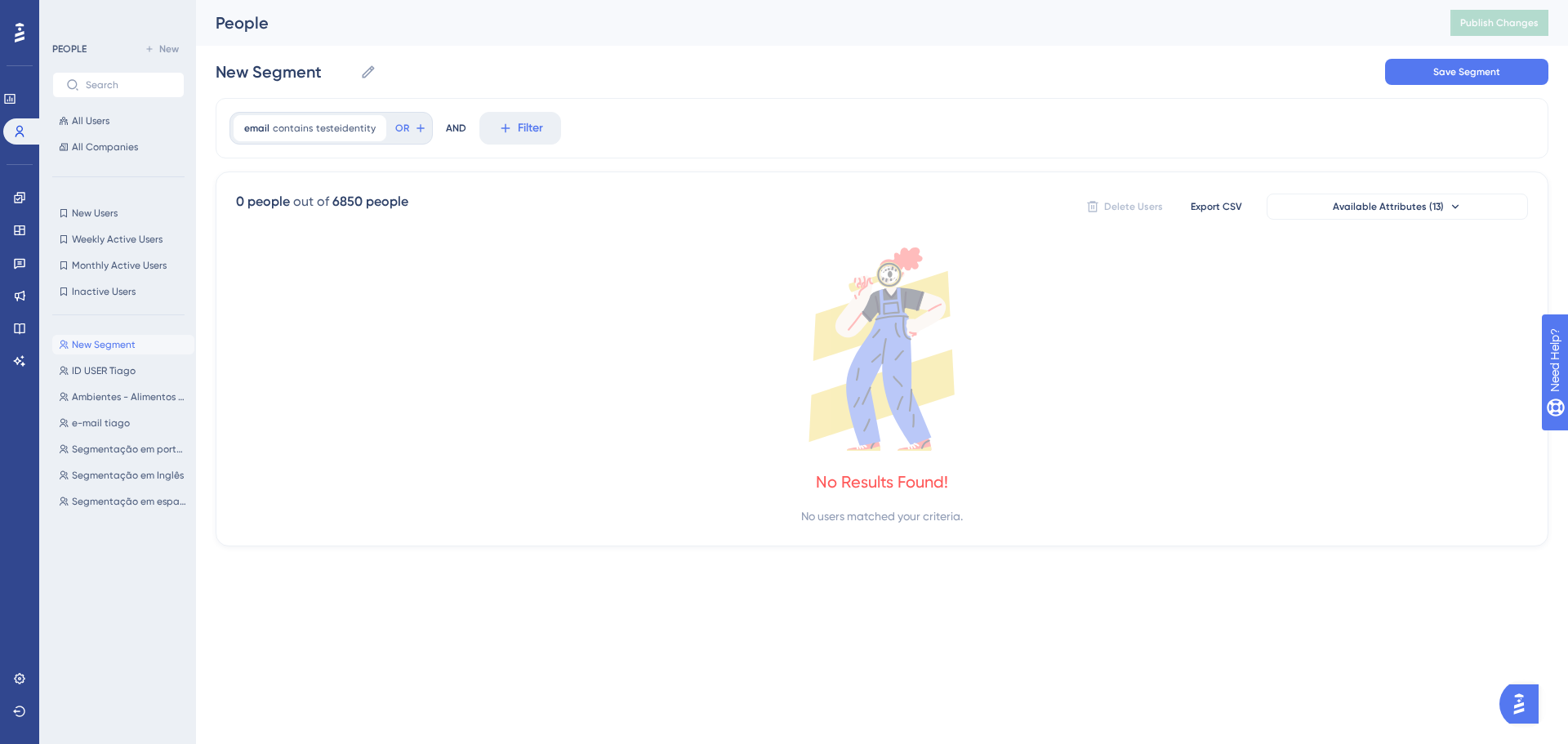 click on "New Segment New Segment ID USER Tiago ID USER Tiago Ambientes - Alimentos e Bebidas Ambientes - Alimentos e Bebidas e-mail tiago e-mail tiago Segmentação em português Segmentação em português Segmentação [PERSON_NAME] Segmentação [PERSON_NAME] Segmentação em espanhol Segmentação em espanhol" at bounding box center [123, 521] 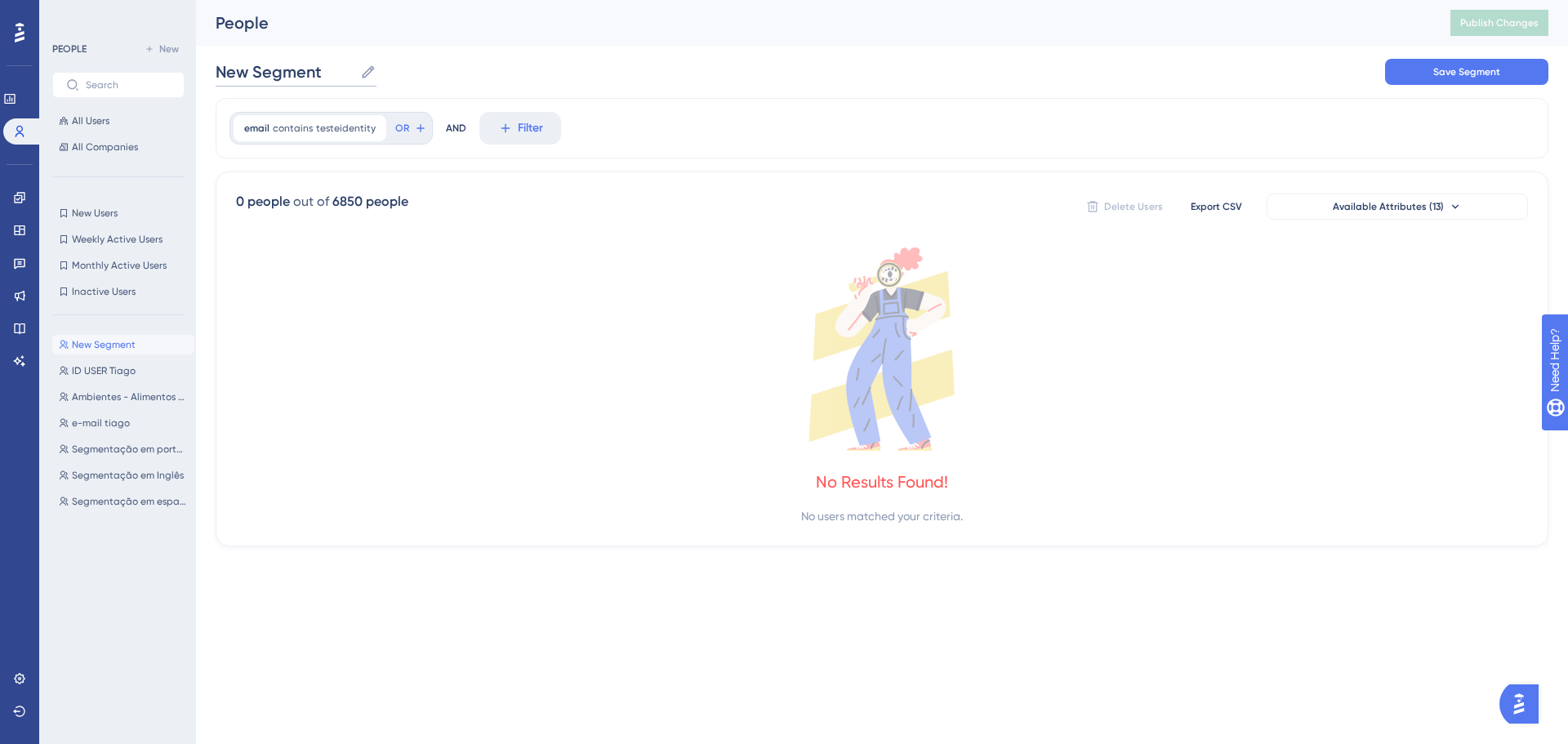 click on "New Segment" at bounding box center (284, 72) 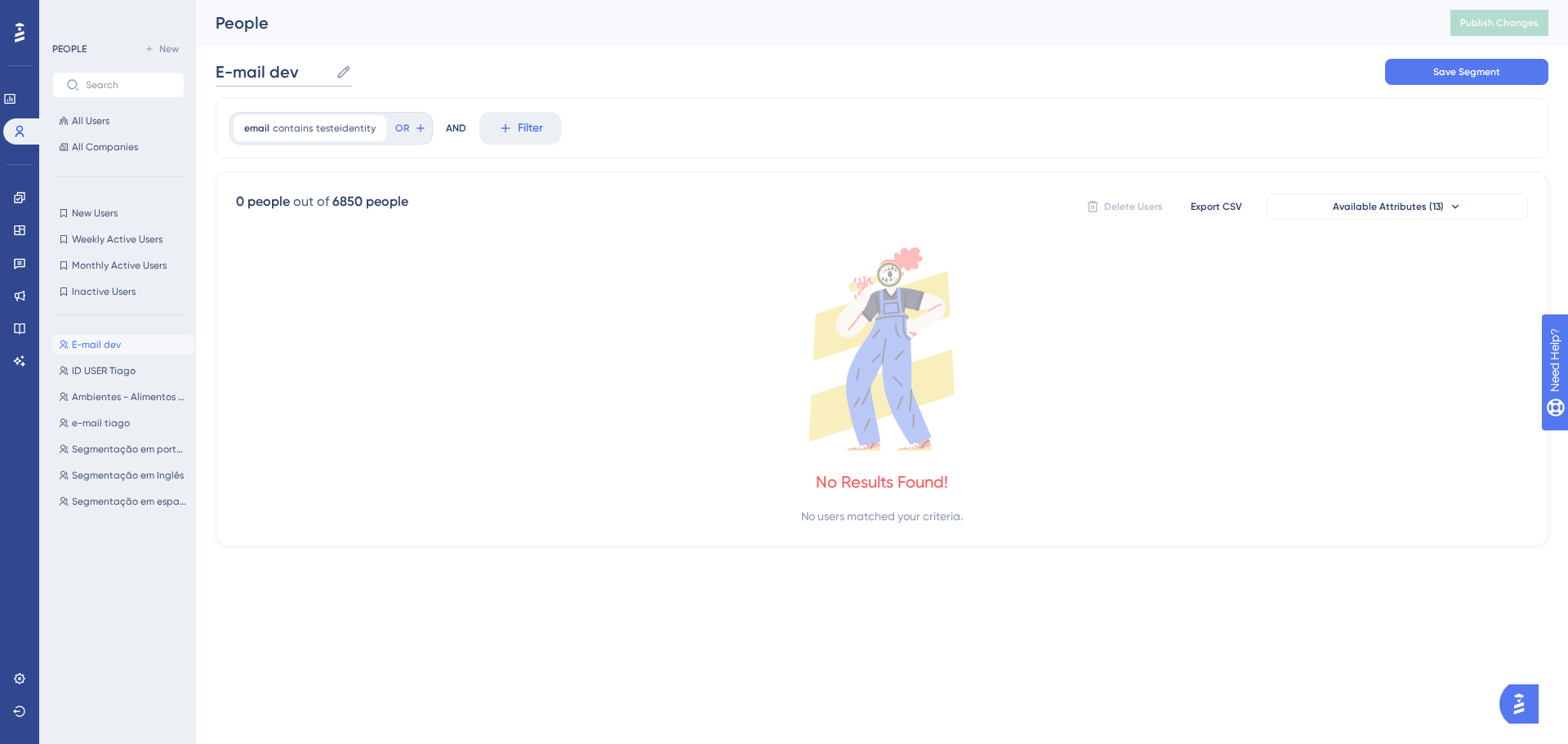 type on "E-mail dev" 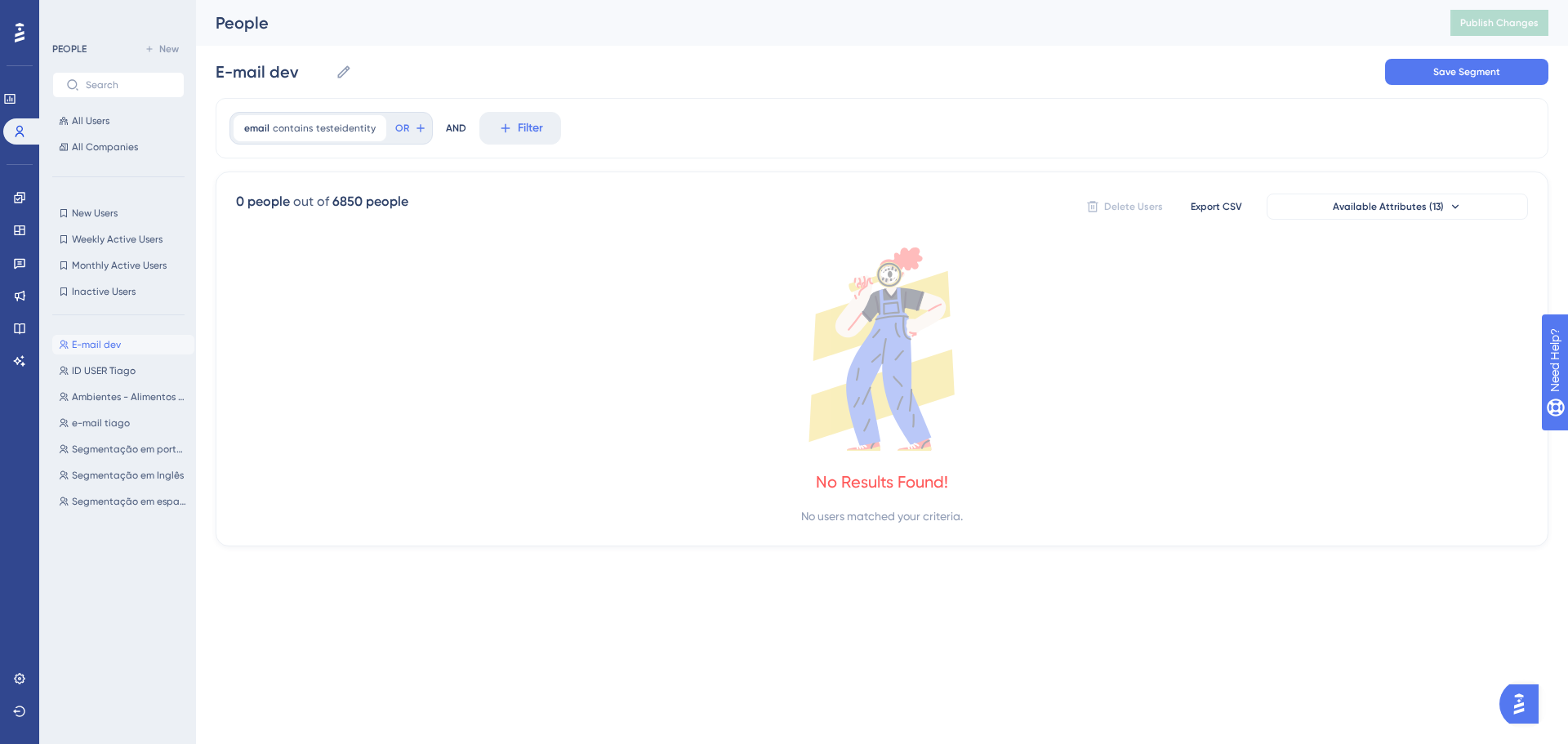 click on "0   people out of 6850   people Delete Users Export CSV Available Attributes (13) No Results Found! No users matched your criteria." at bounding box center [882, 359] 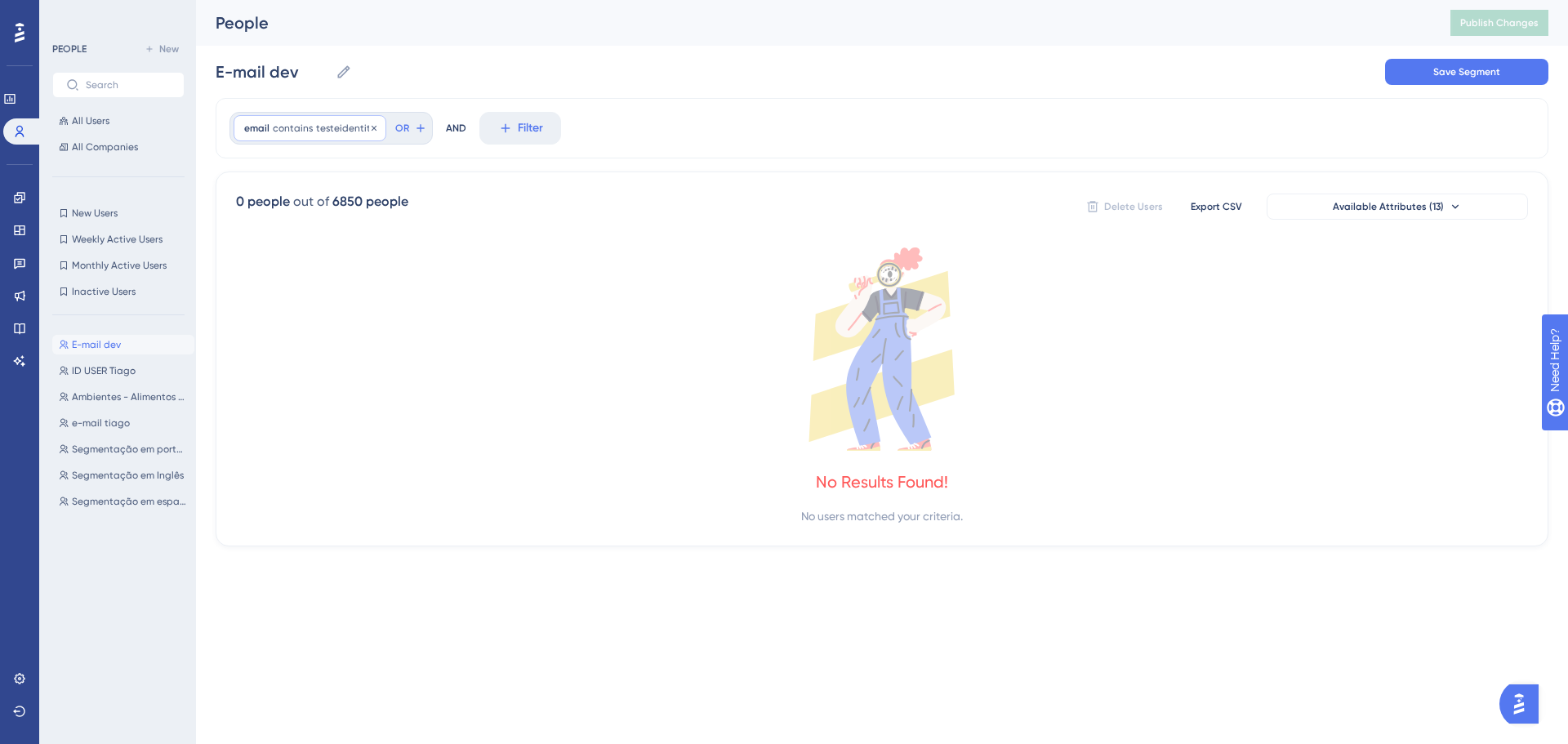 click on "testeidentity" at bounding box center [345, 128] 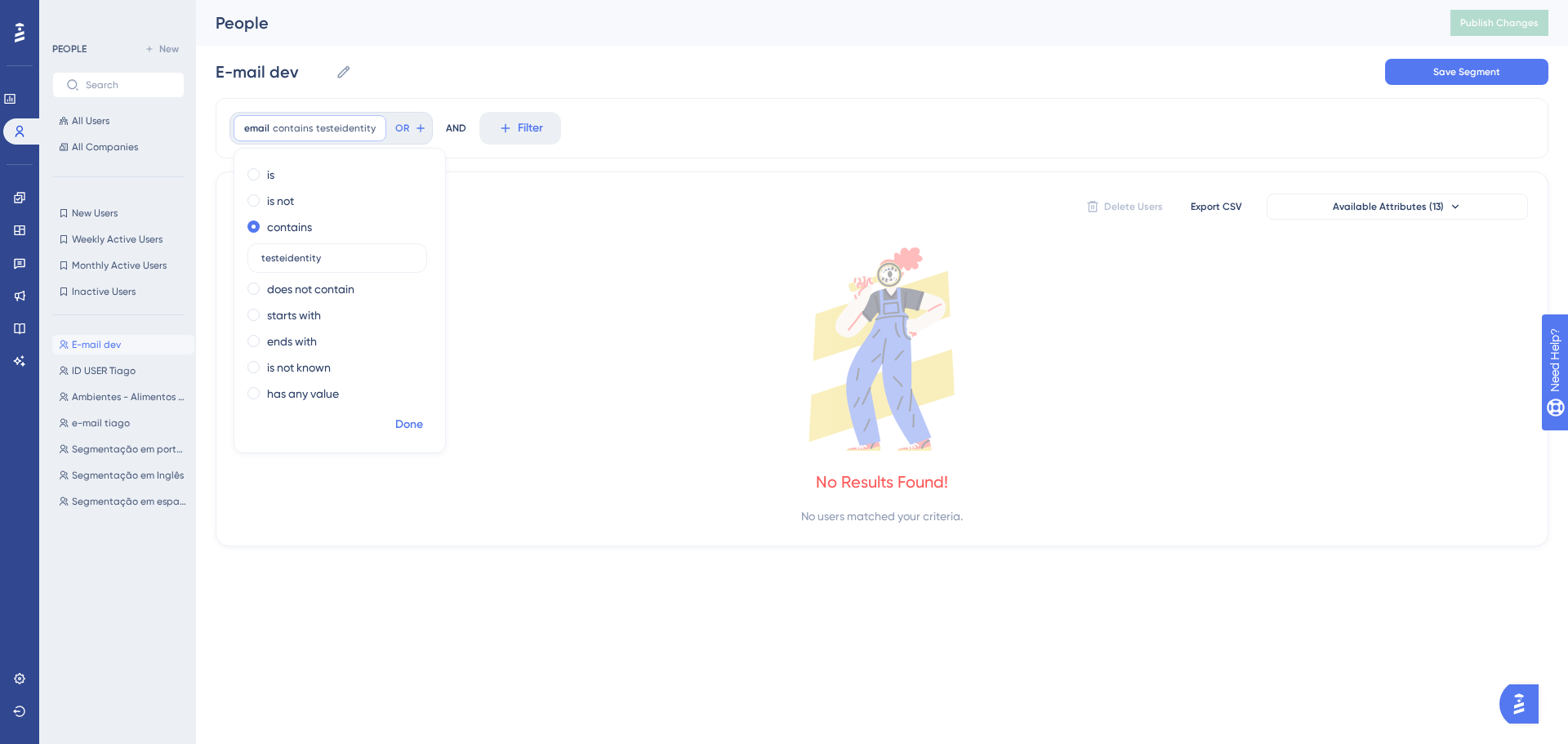 click on "Done" at bounding box center (409, 425) 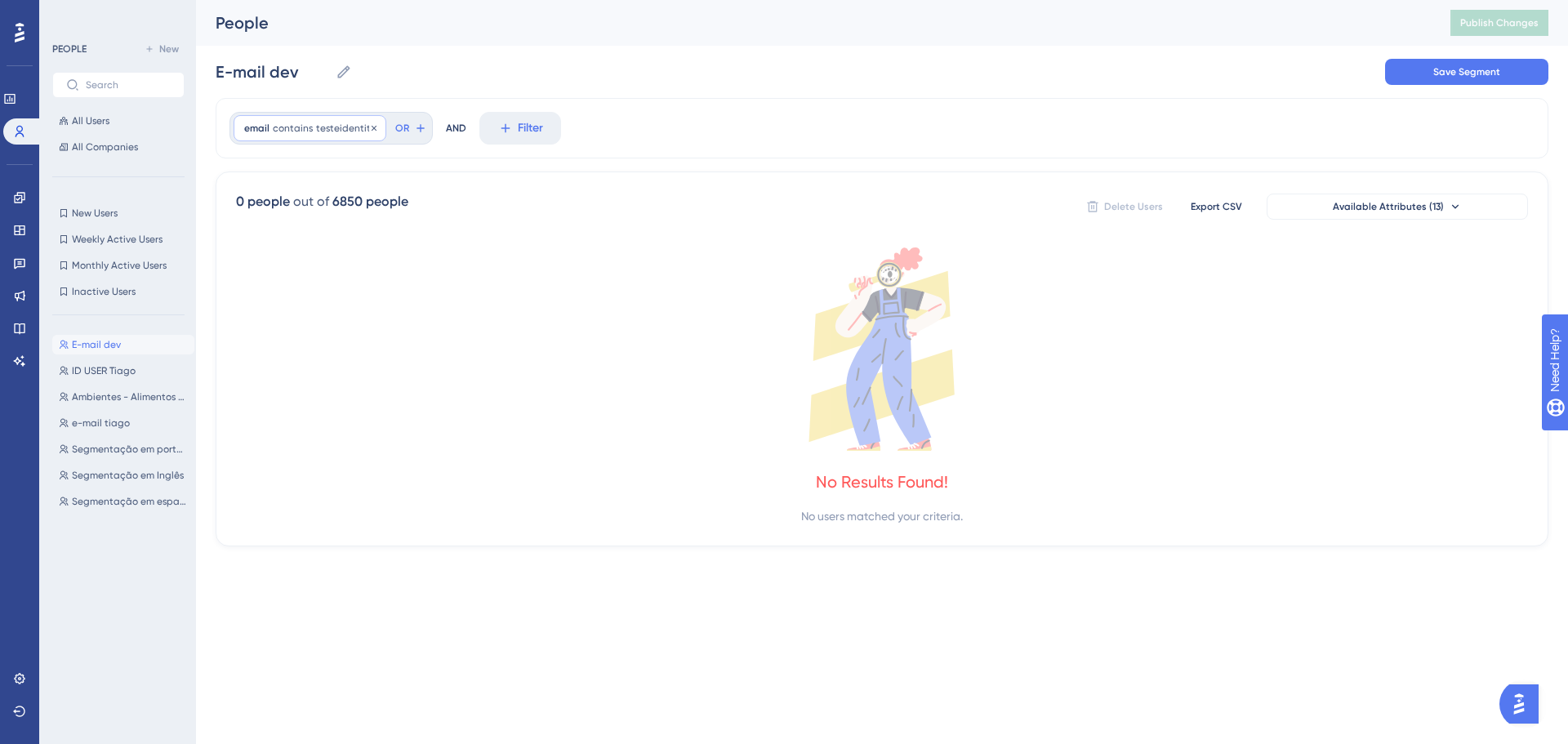 click on "email contains testeidentity testeidentity Remove" at bounding box center (310, 128) 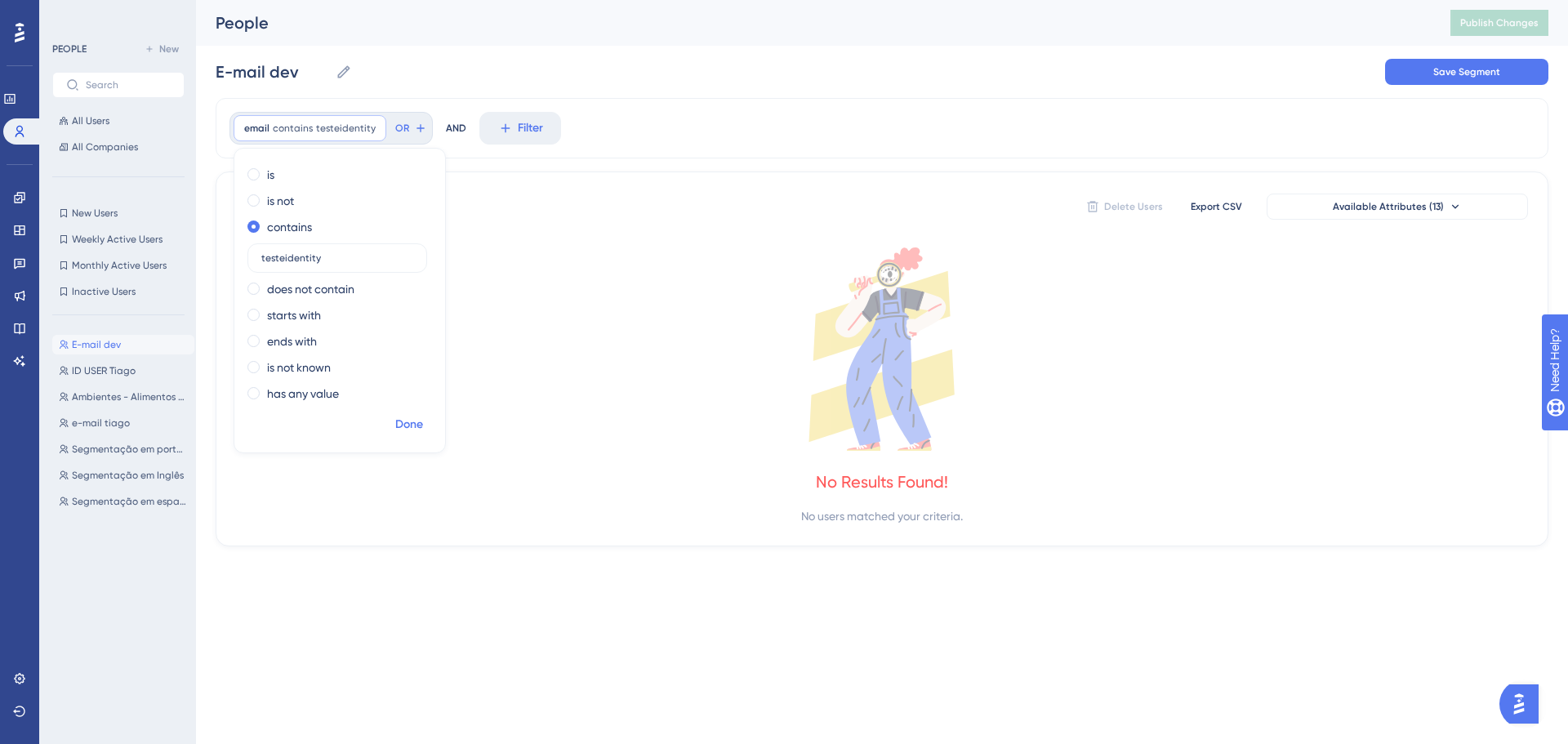 click on "Done" at bounding box center (409, 425) 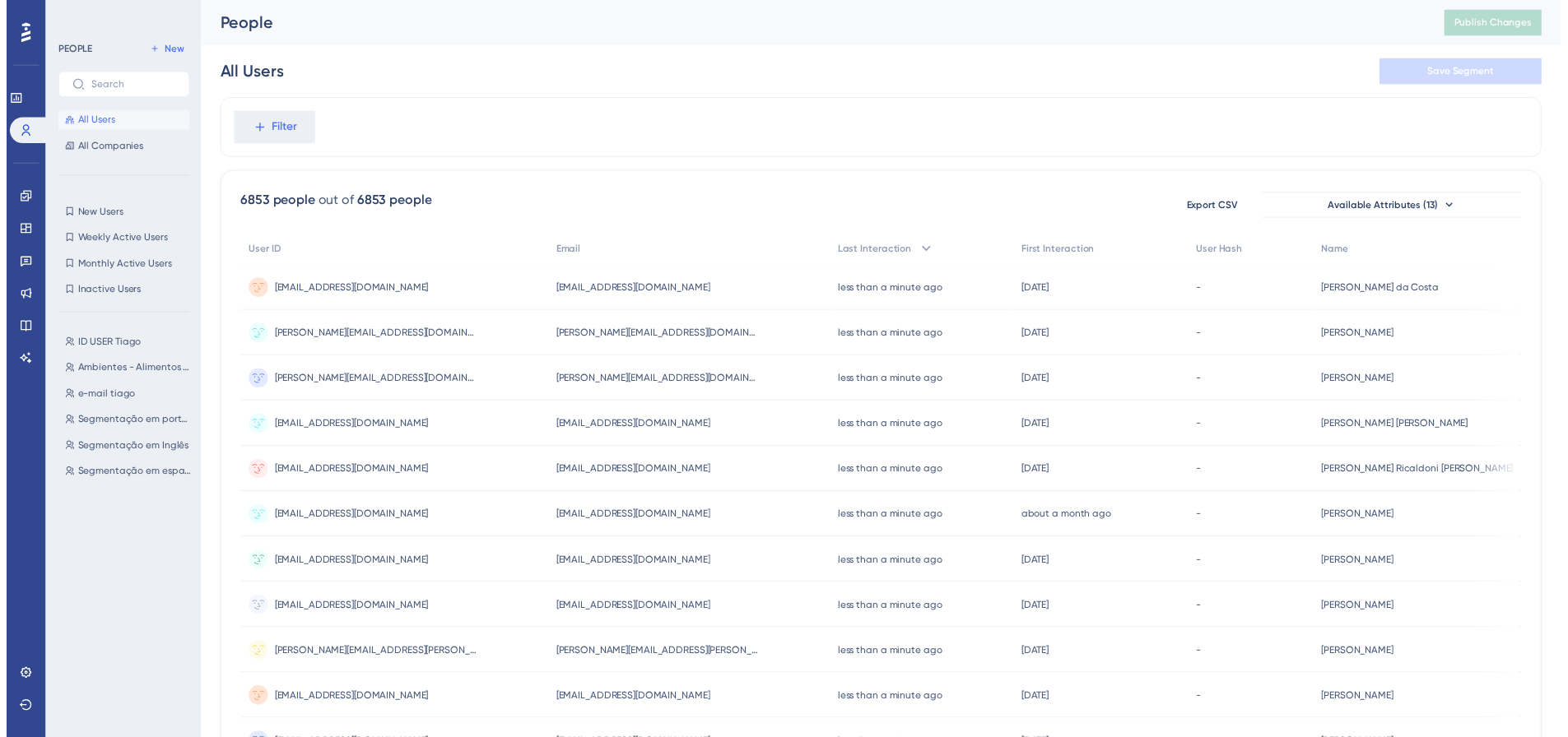 scroll, scrollTop: 0, scrollLeft: 0, axis: both 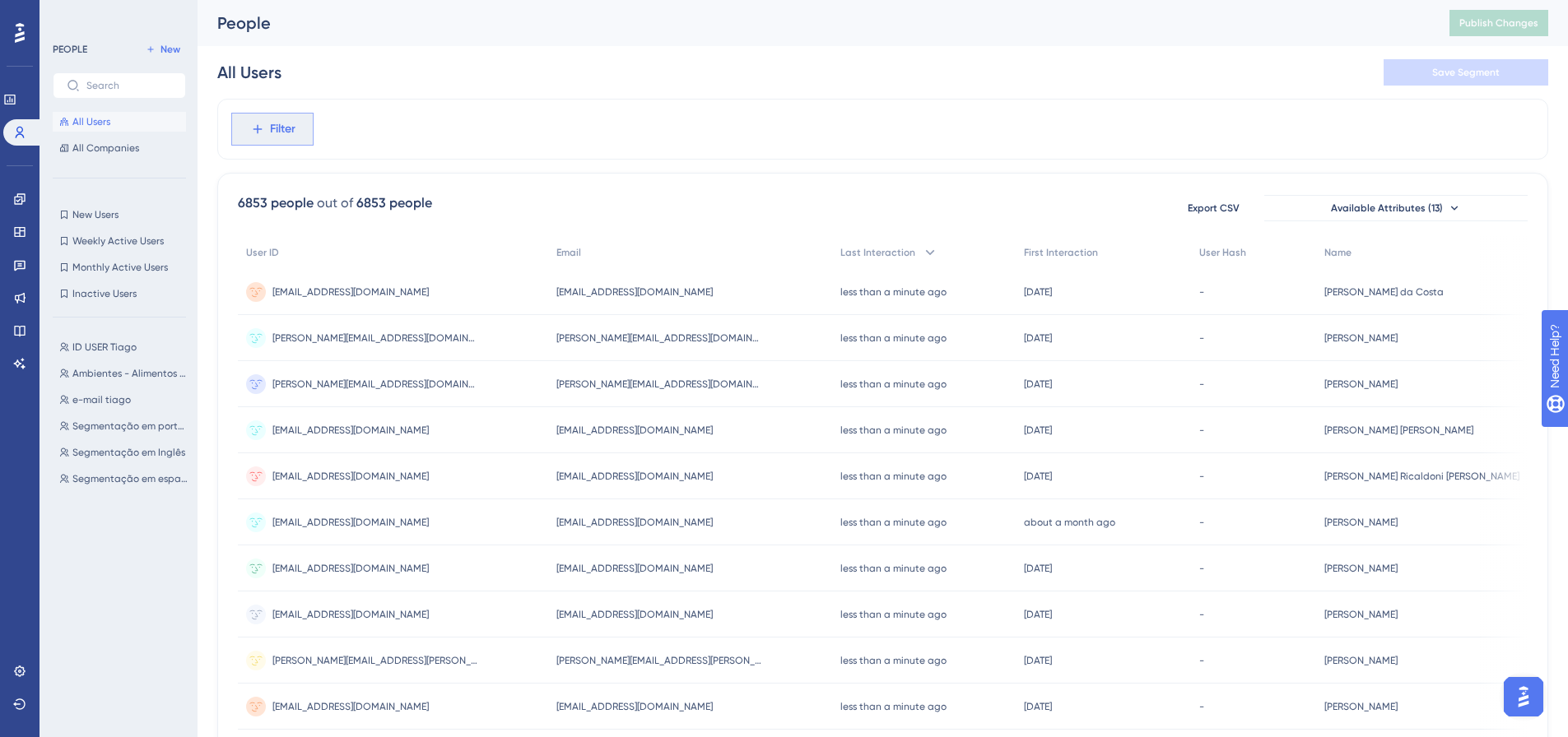 click on "Filter" at bounding box center [272, 129] 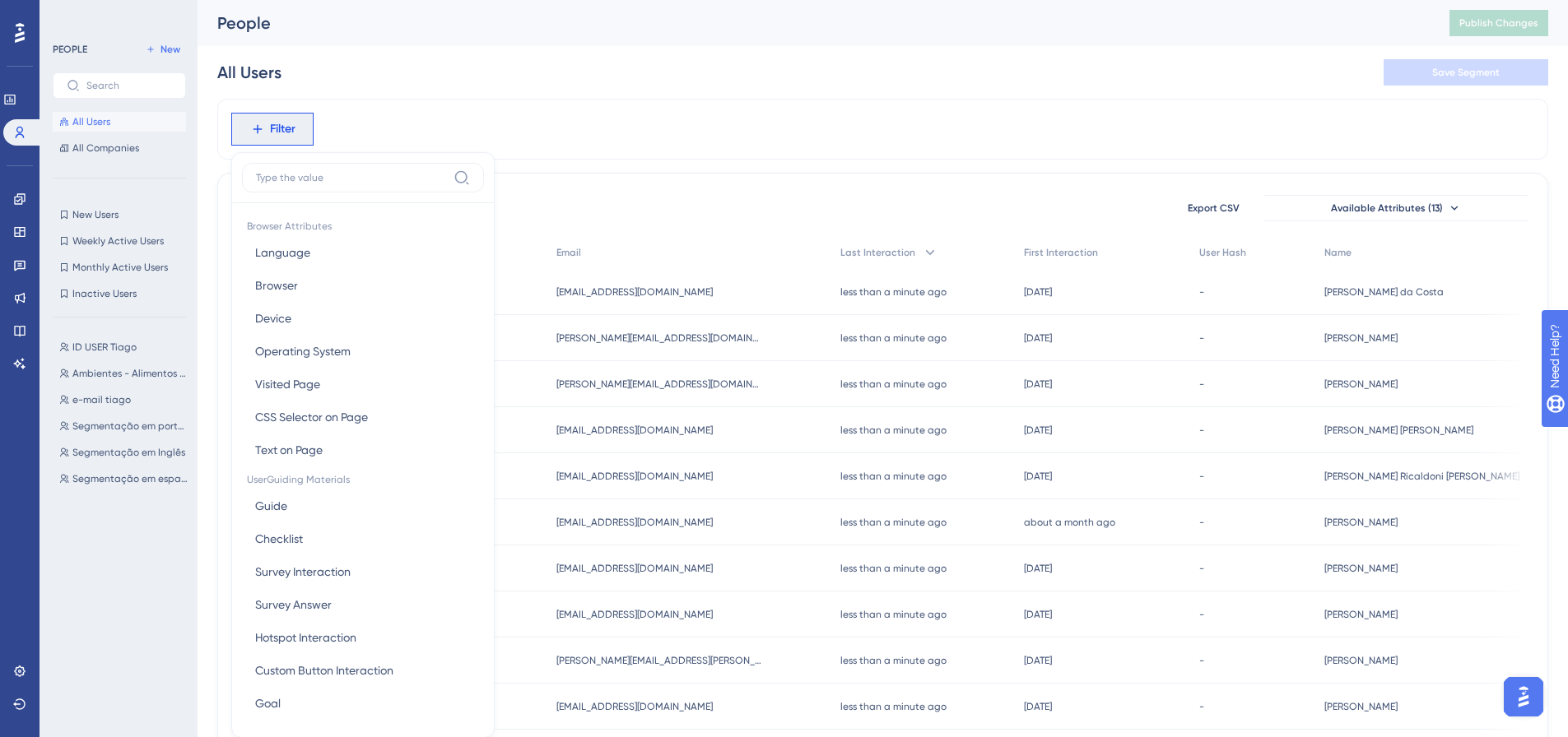 scroll, scrollTop: 76, scrollLeft: 0, axis: vertical 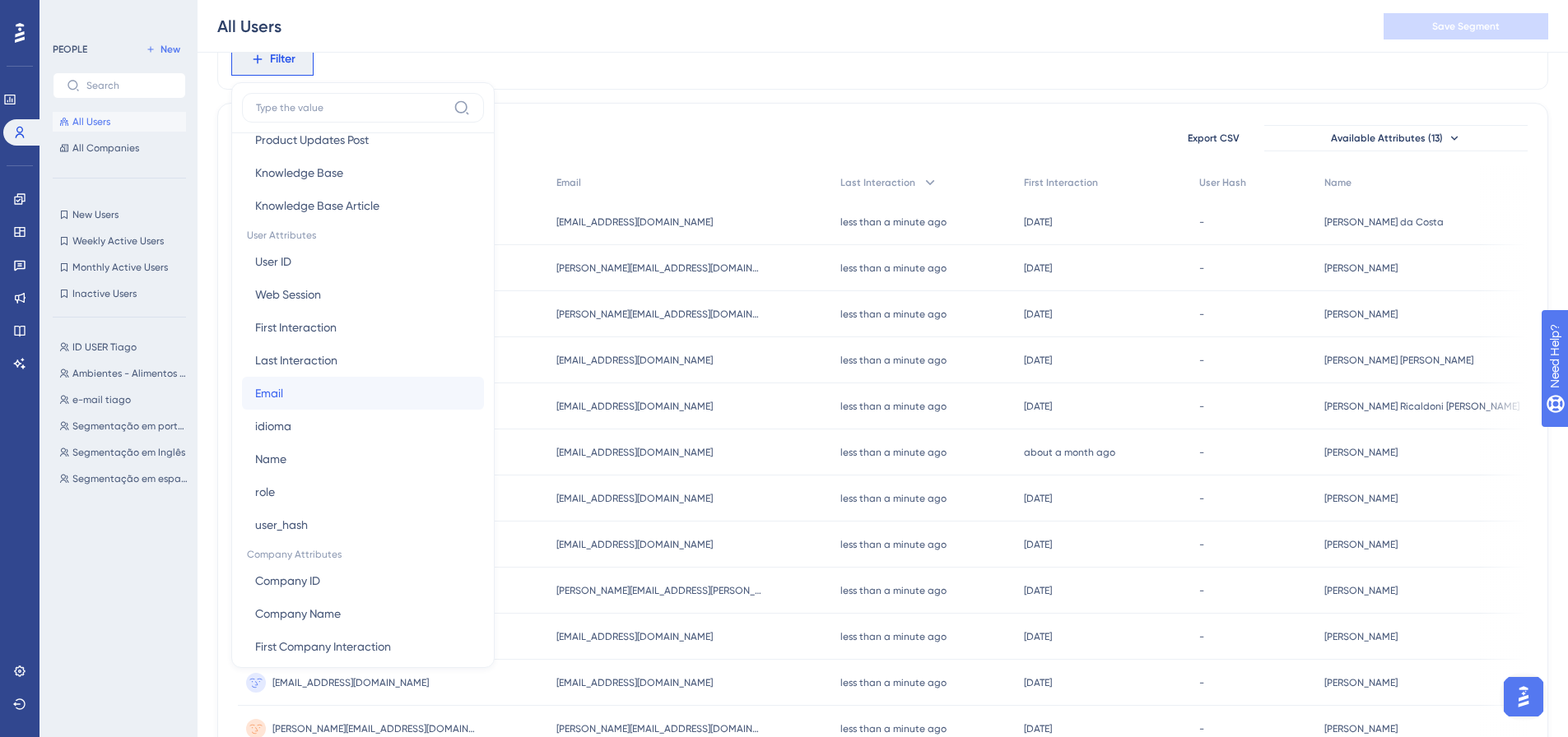 click on "Email Email" at bounding box center (363, 393) 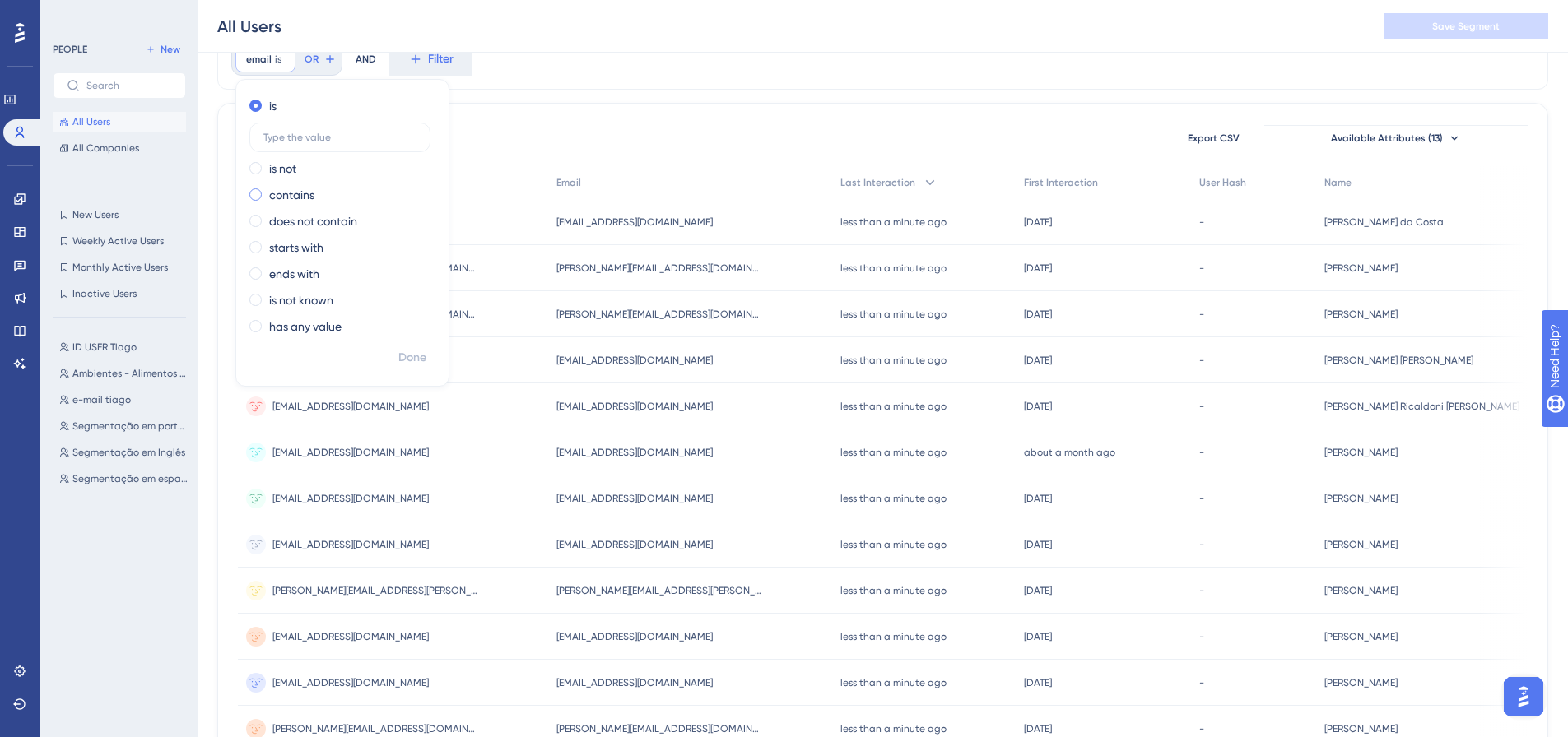 click on "contains" at bounding box center (291, 195) 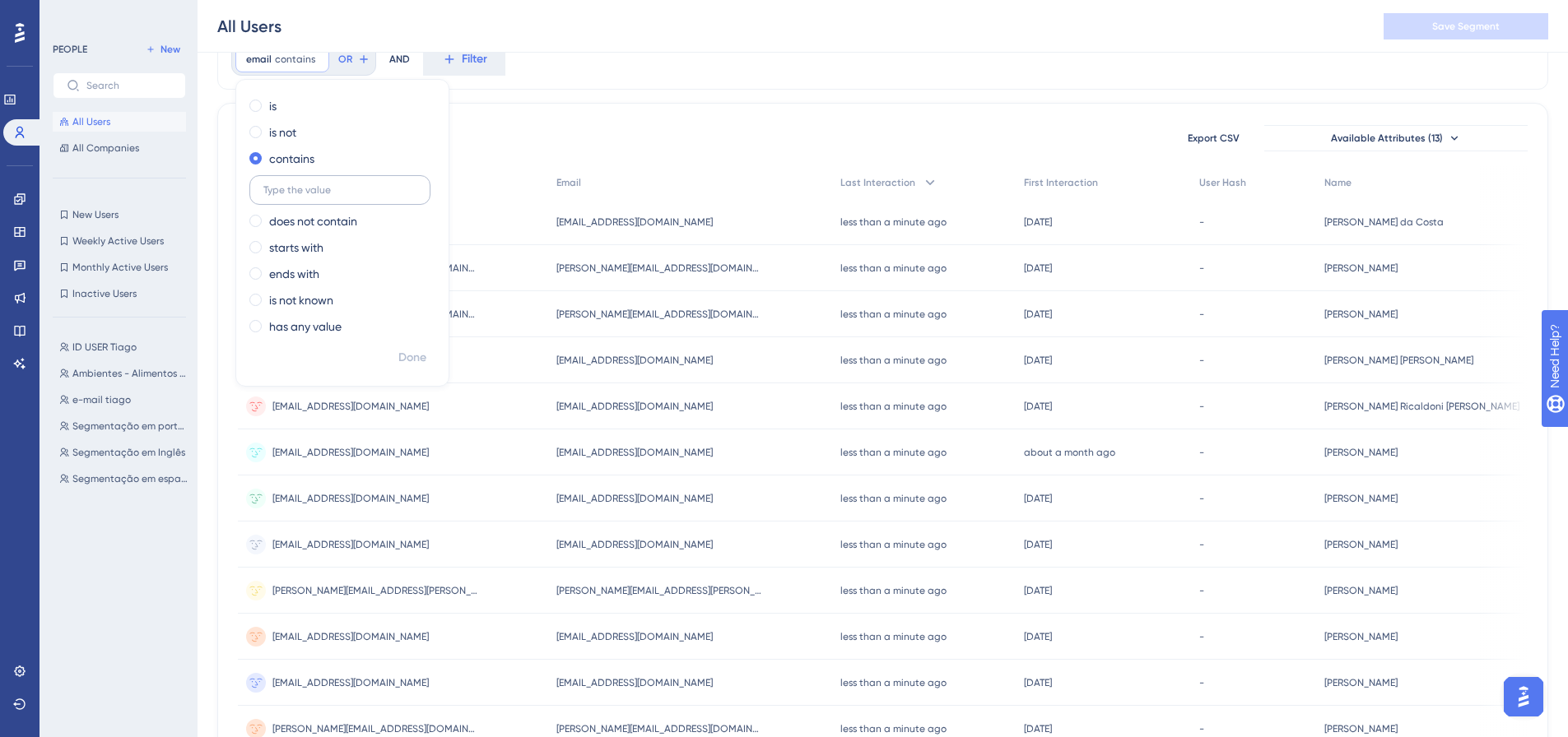 click at bounding box center [340, 190] 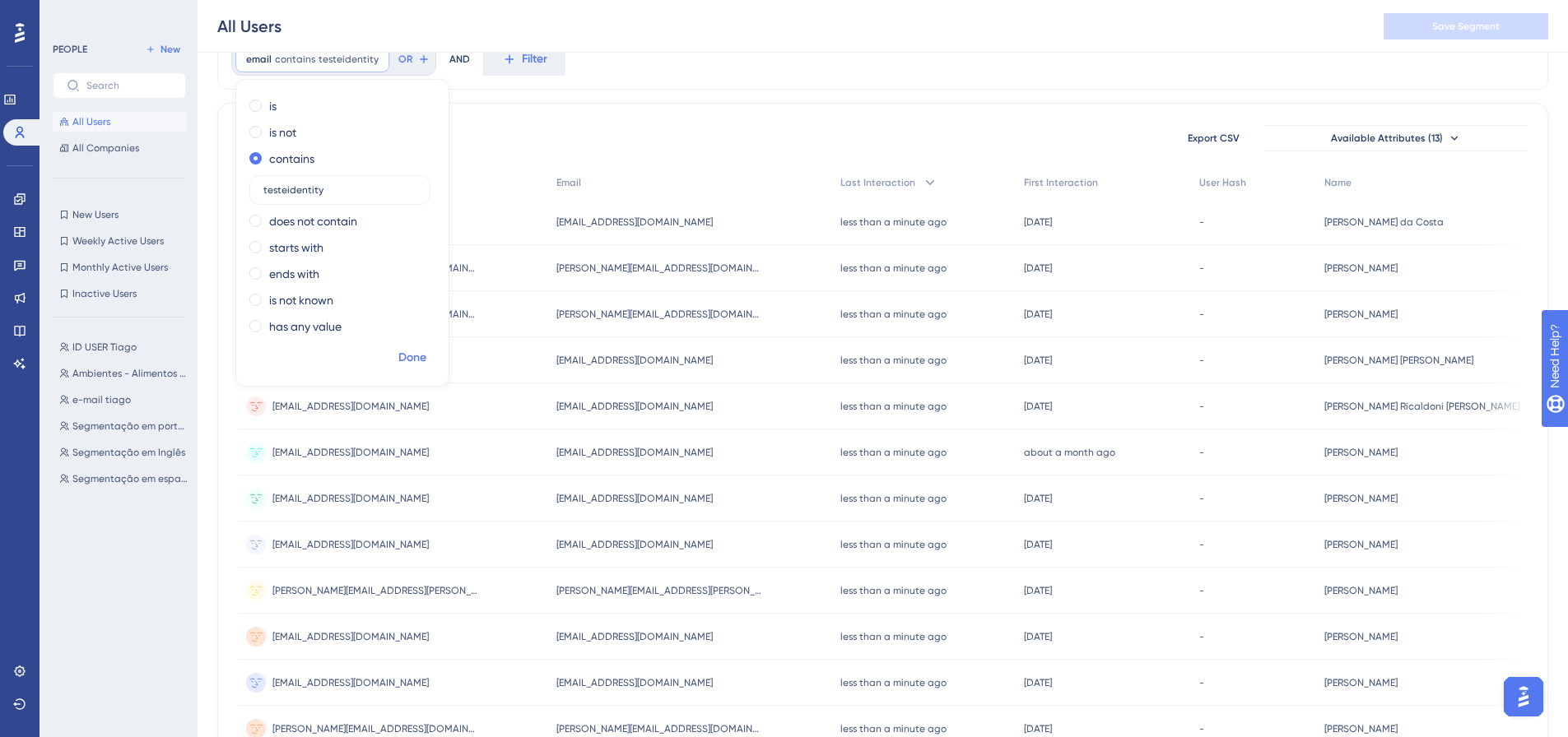 type on "testeidentity" 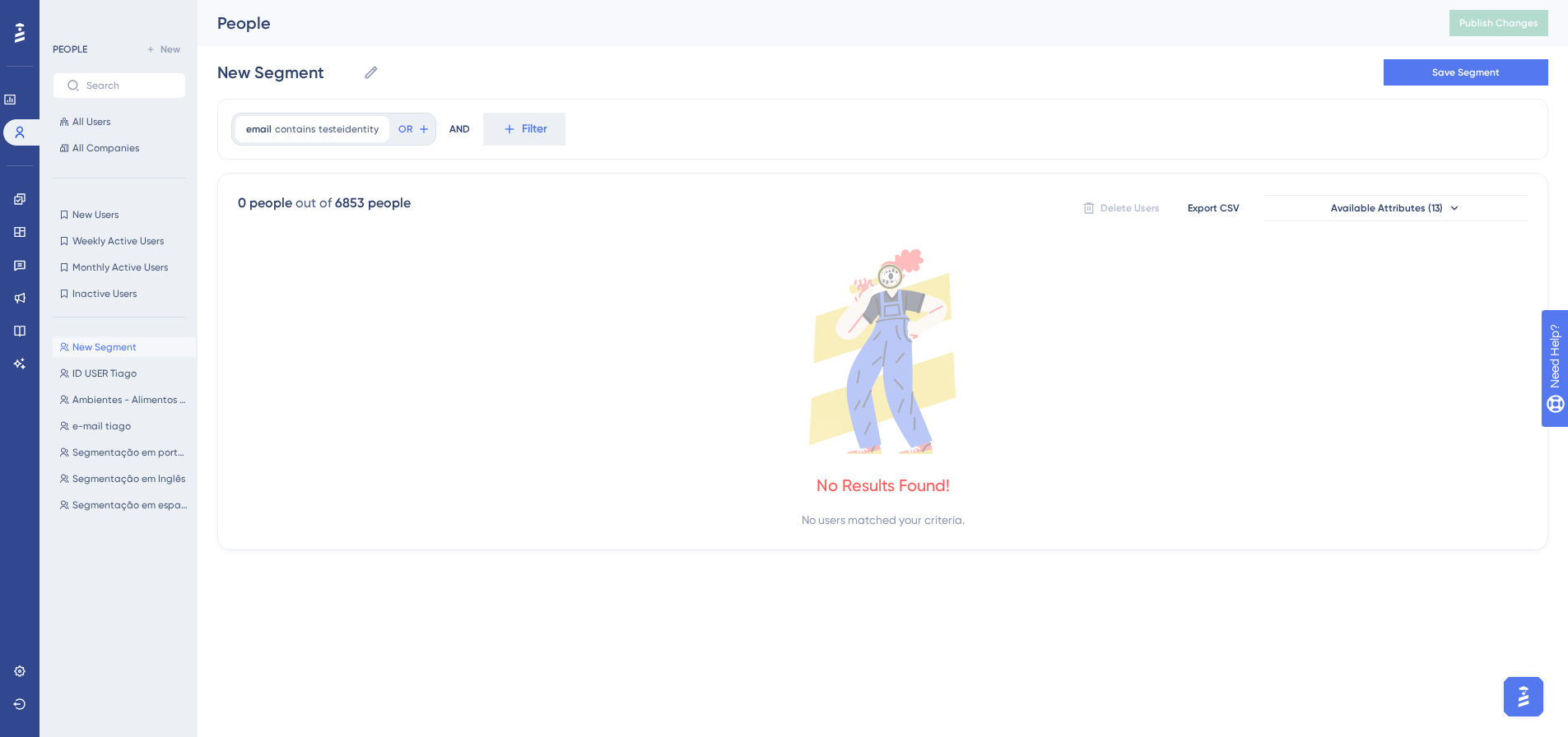 scroll, scrollTop: 0, scrollLeft: 0, axis: both 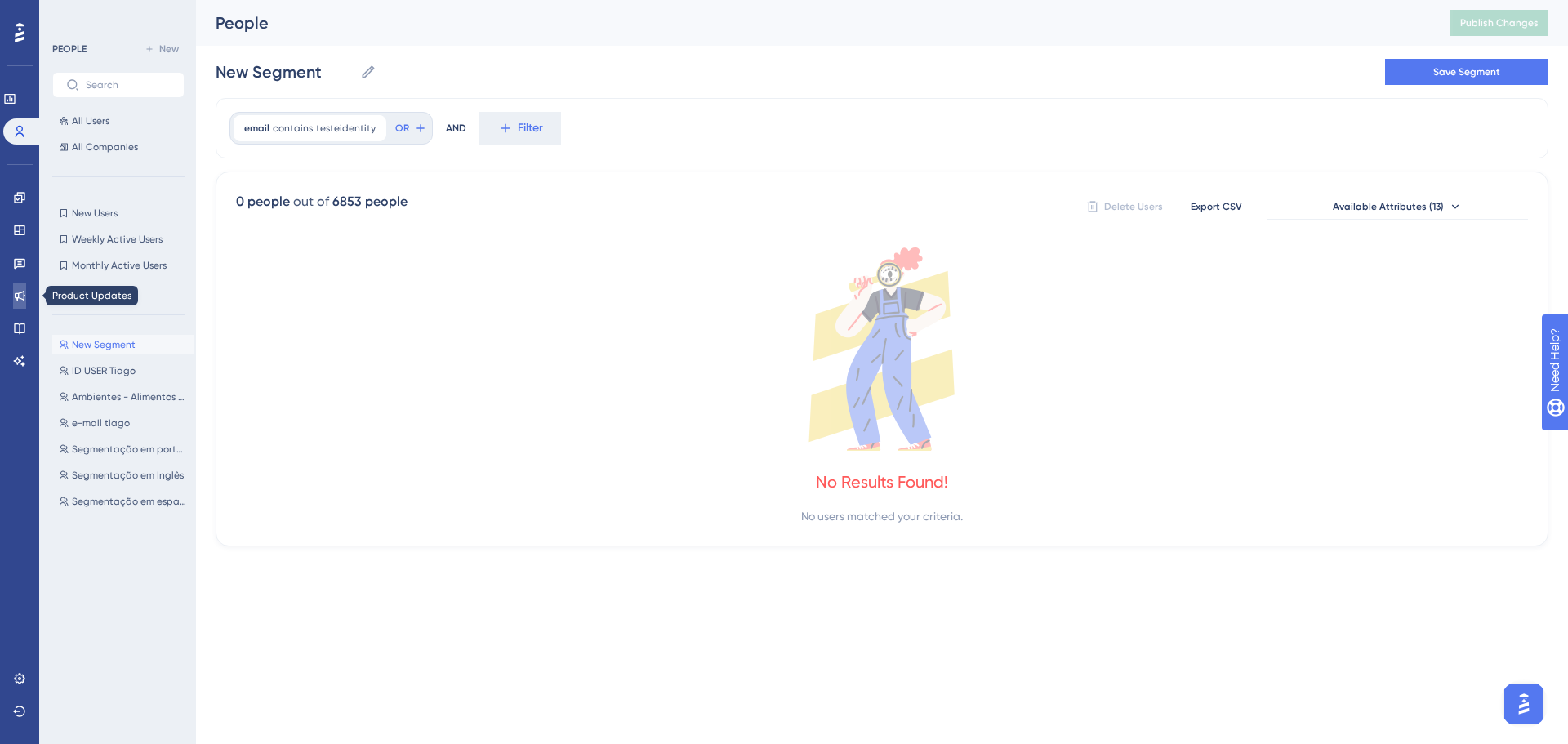 click 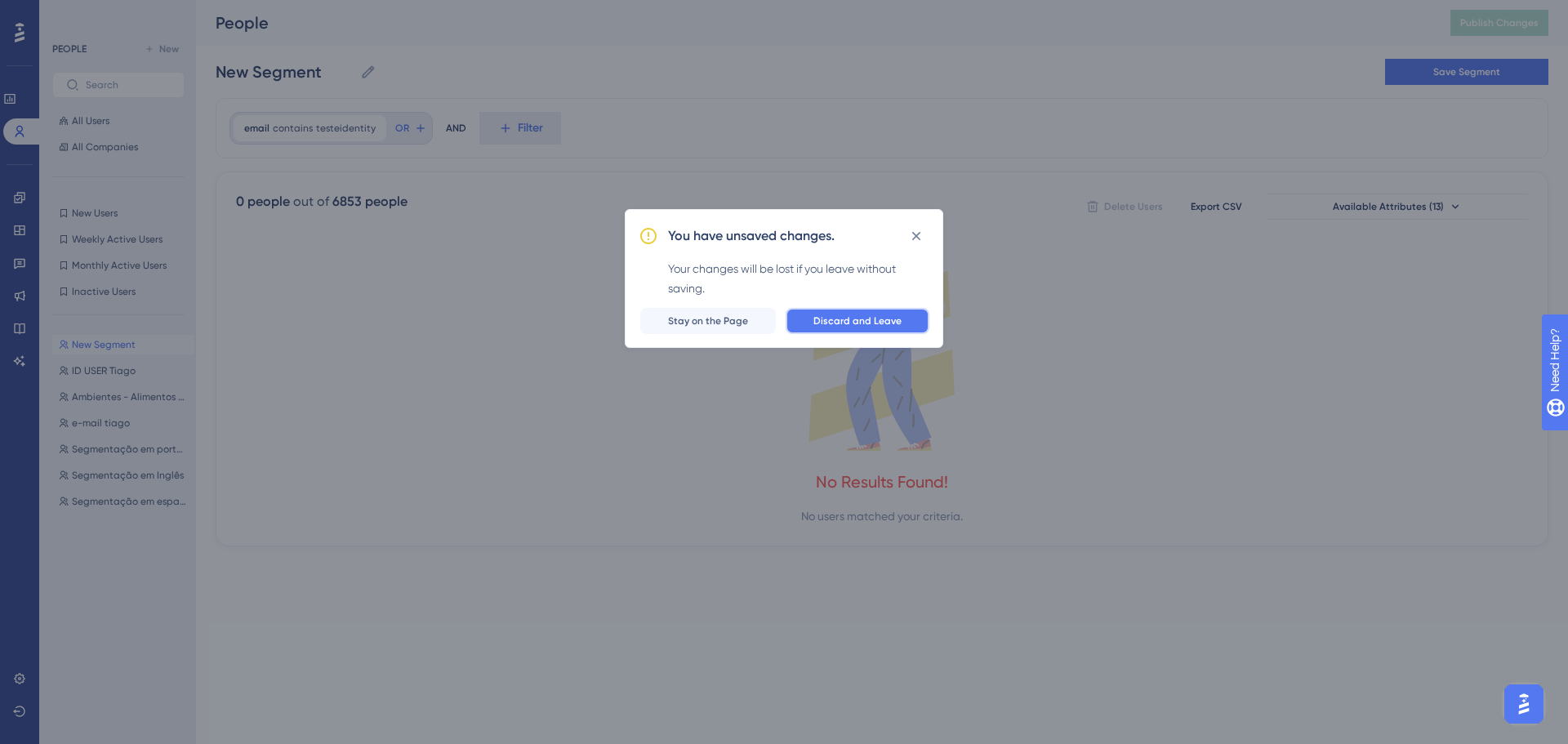 click on "Discard and Leave" at bounding box center (858, 321) 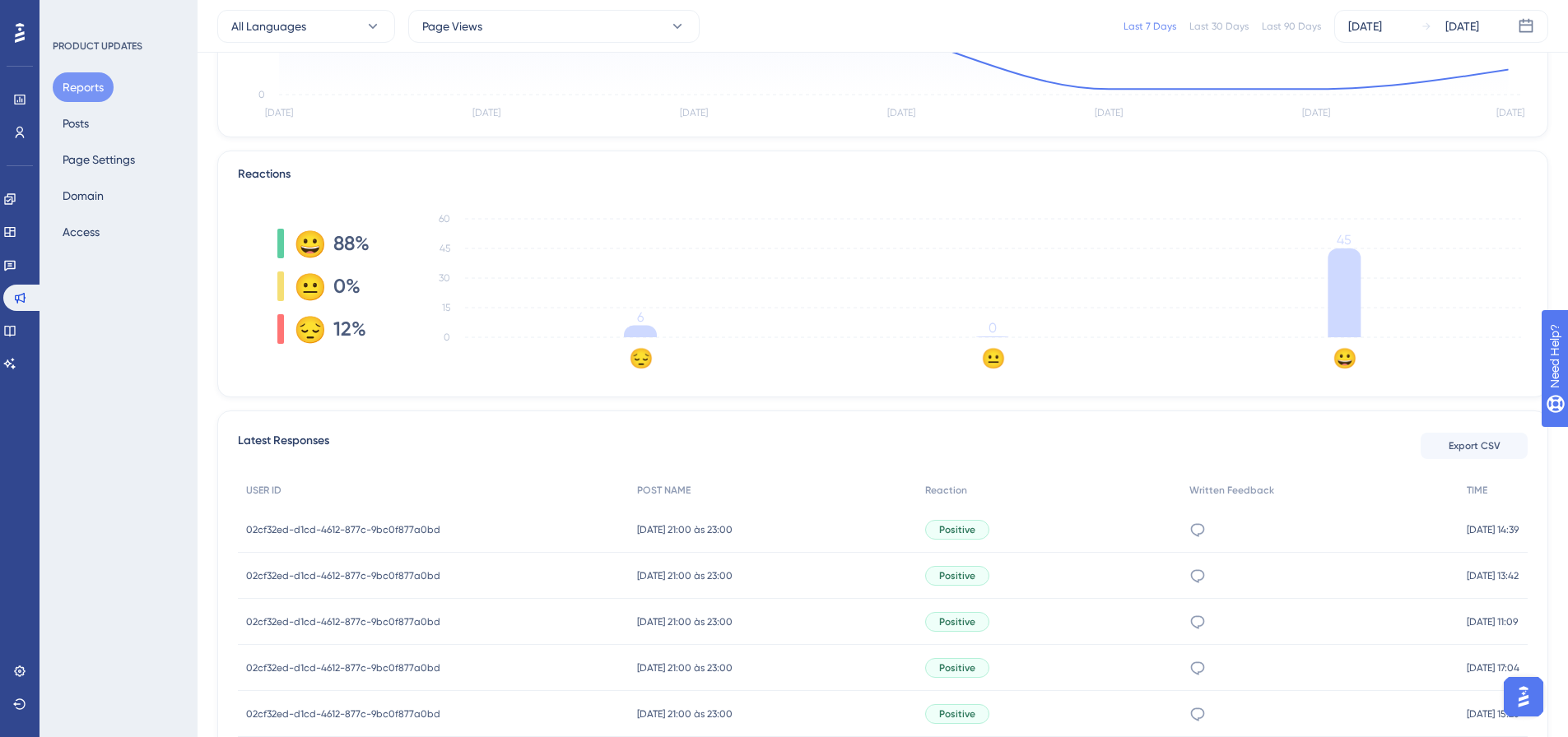 scroll, scrollTop: 494, scrollLeft: 0, axis: vertical 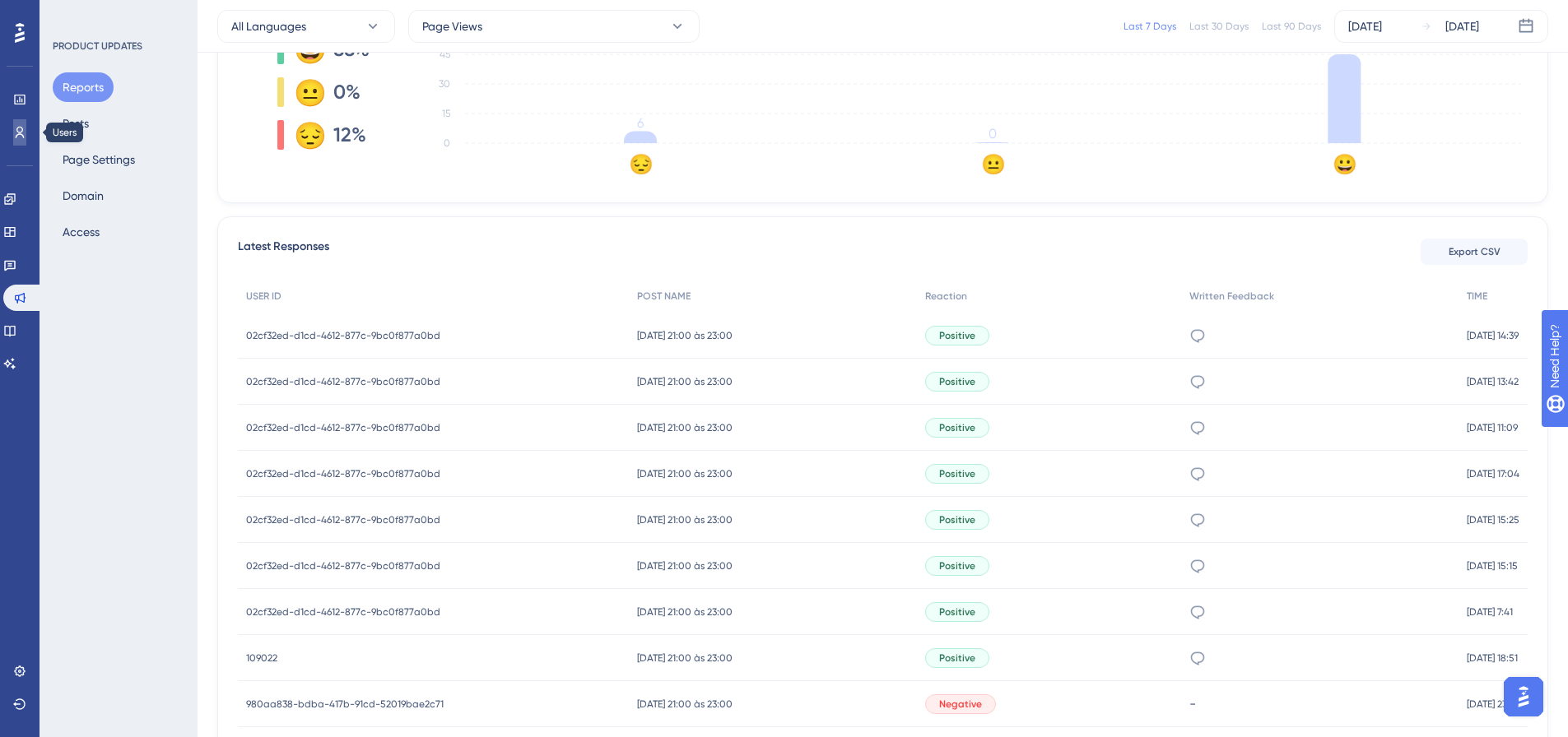 click at bounding box center (20, 132) 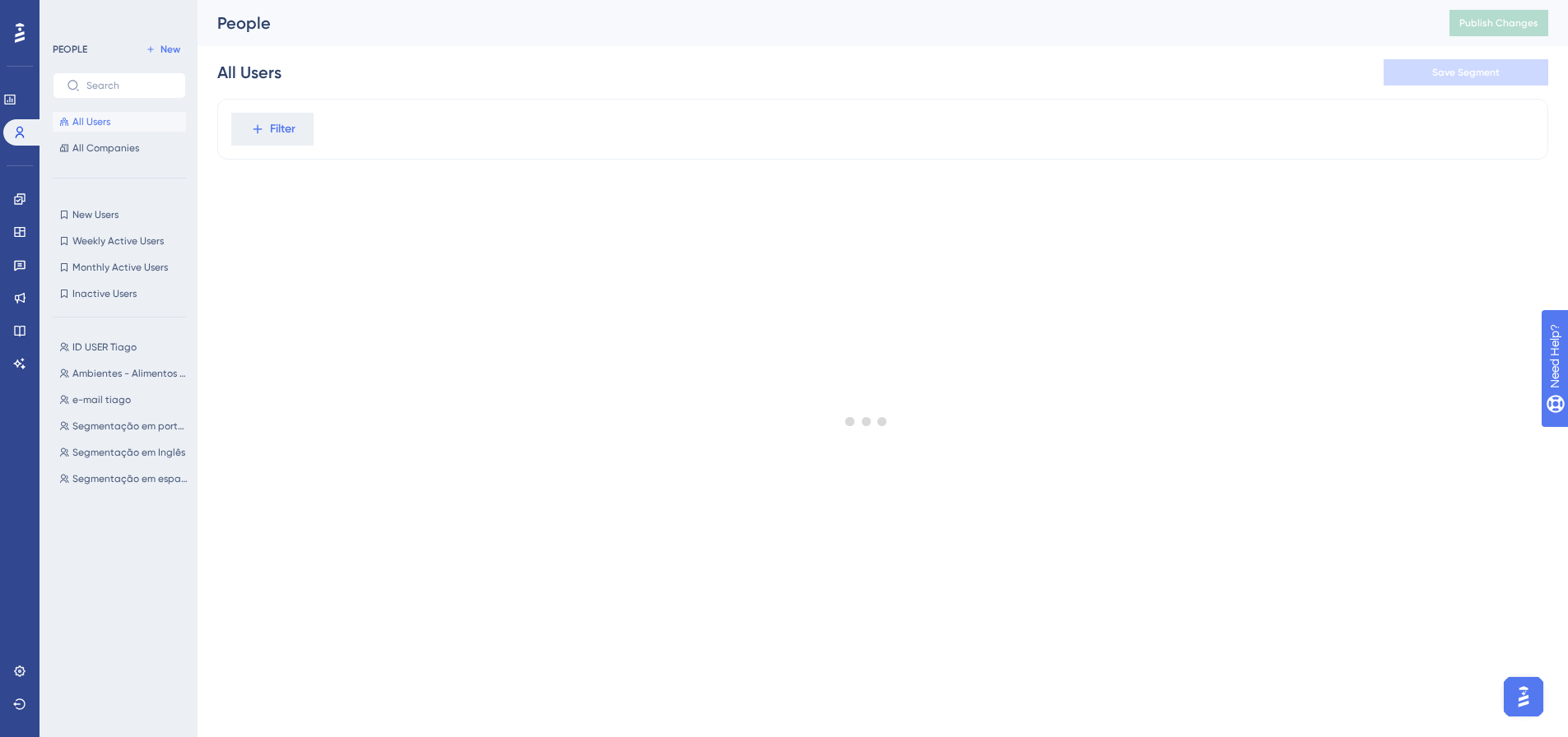 scroll, scrollTop: 0, scrollLeft: 0, axis: both 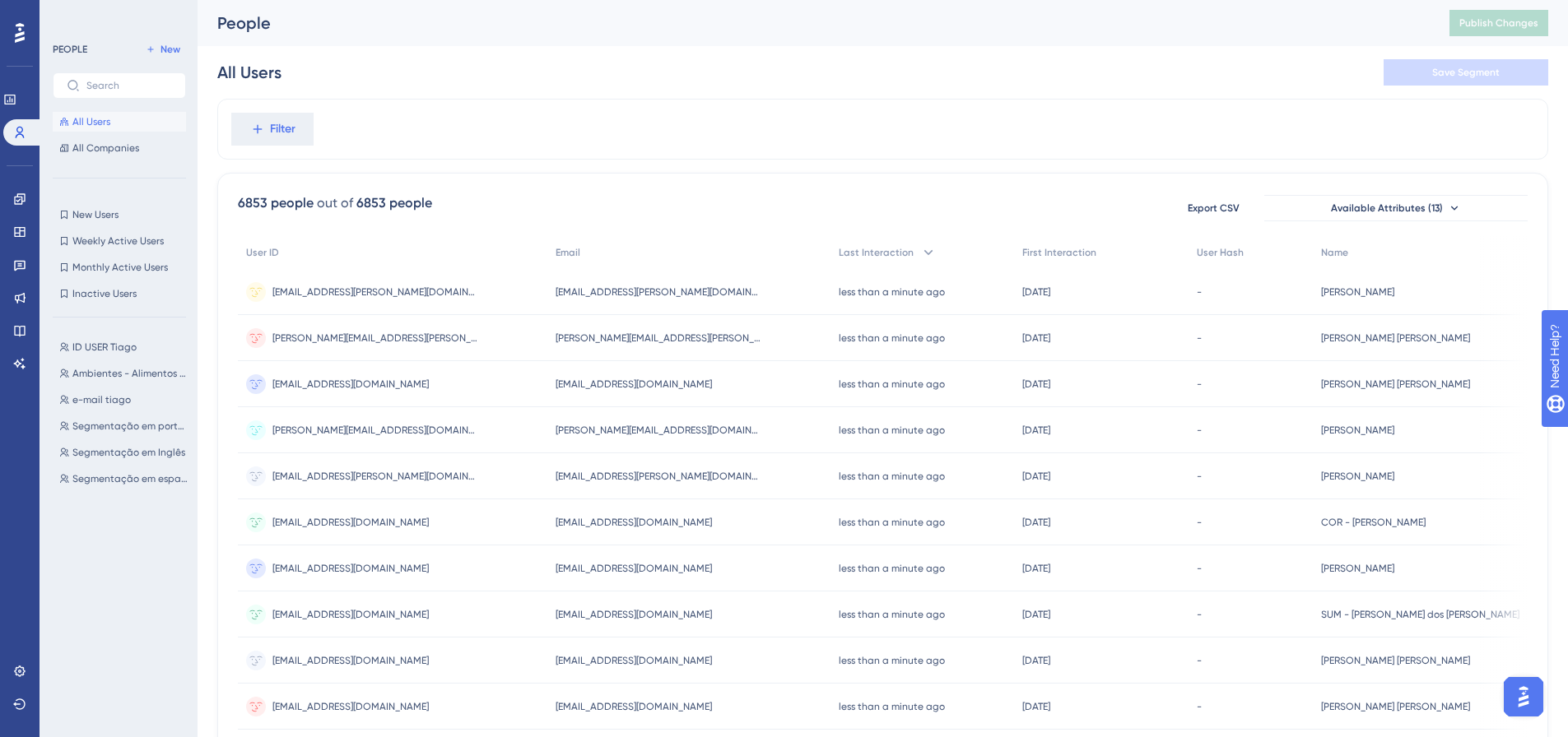 click on "Filter" at bounding box center (882, 129) 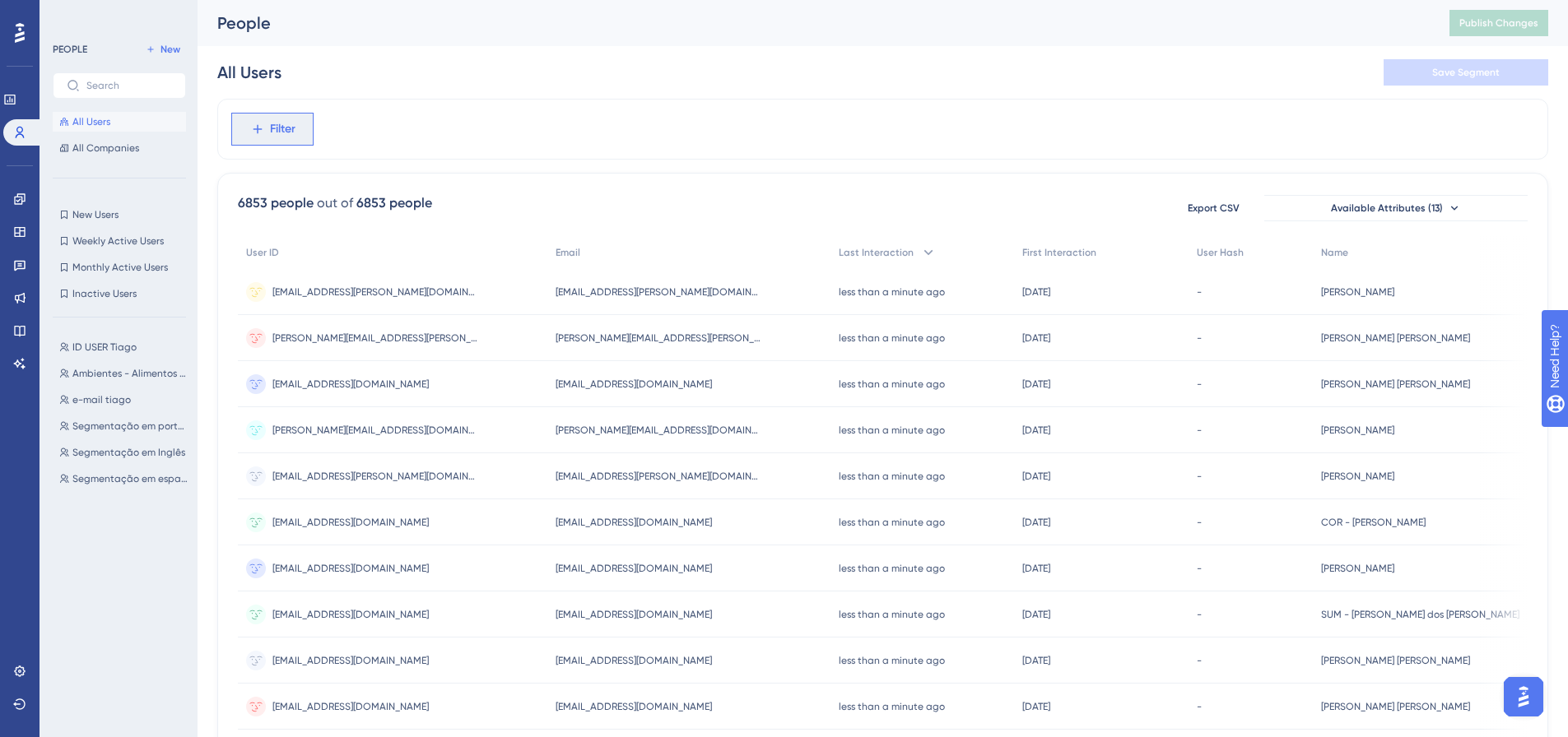 click 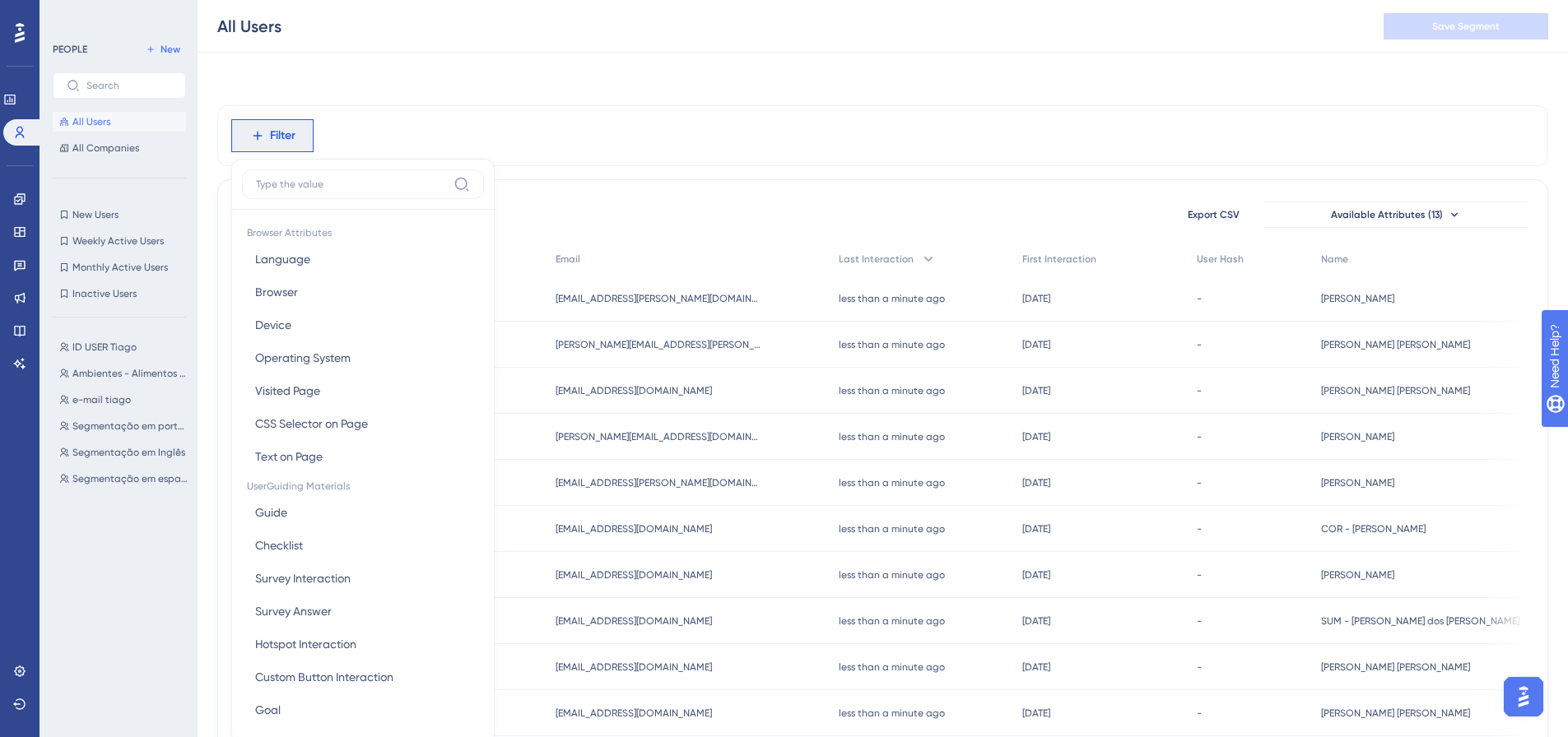 scroll, scrollTop: 72, scrollLeft: 0, axis: vertical 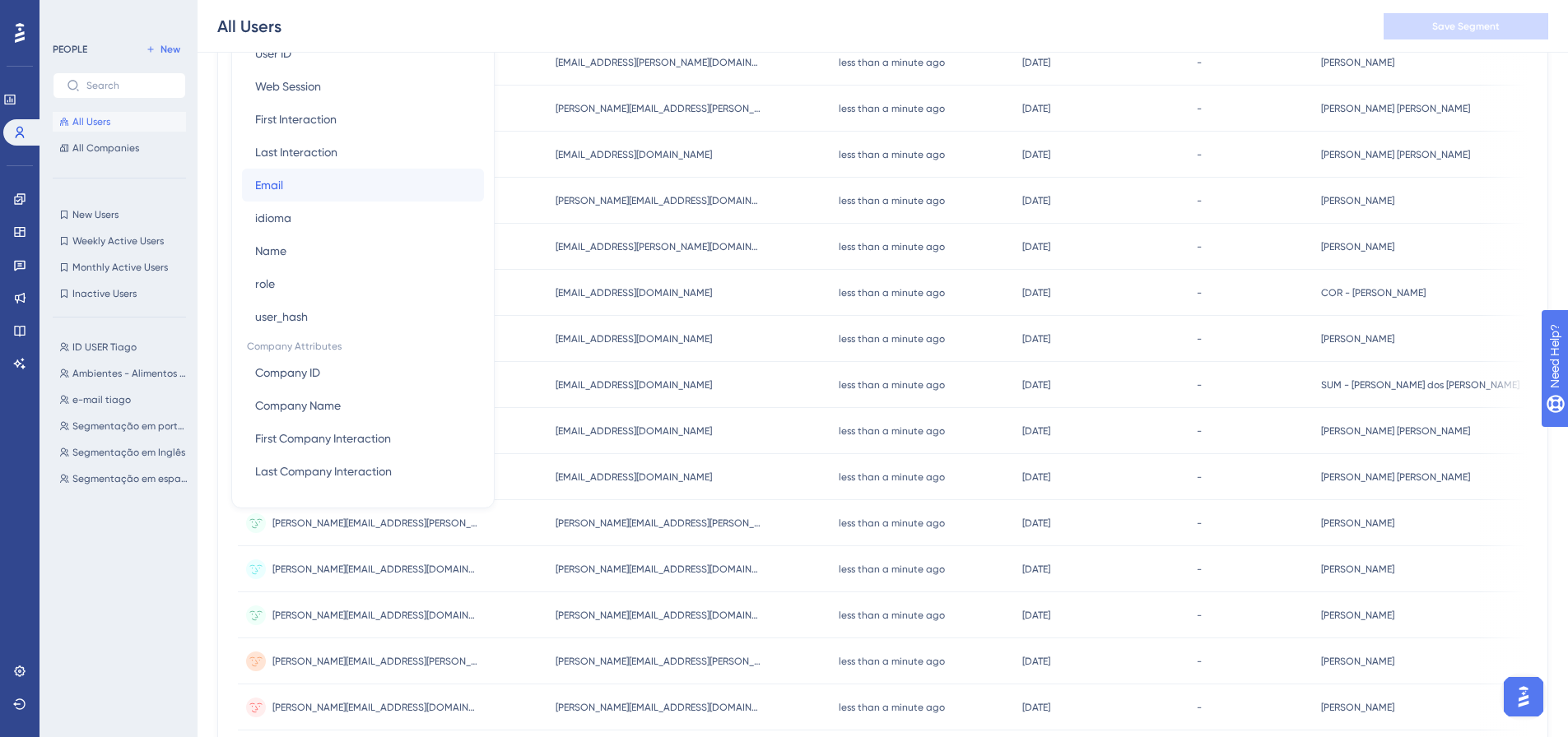 click on "Email Email" at bounding box center (363, 185) 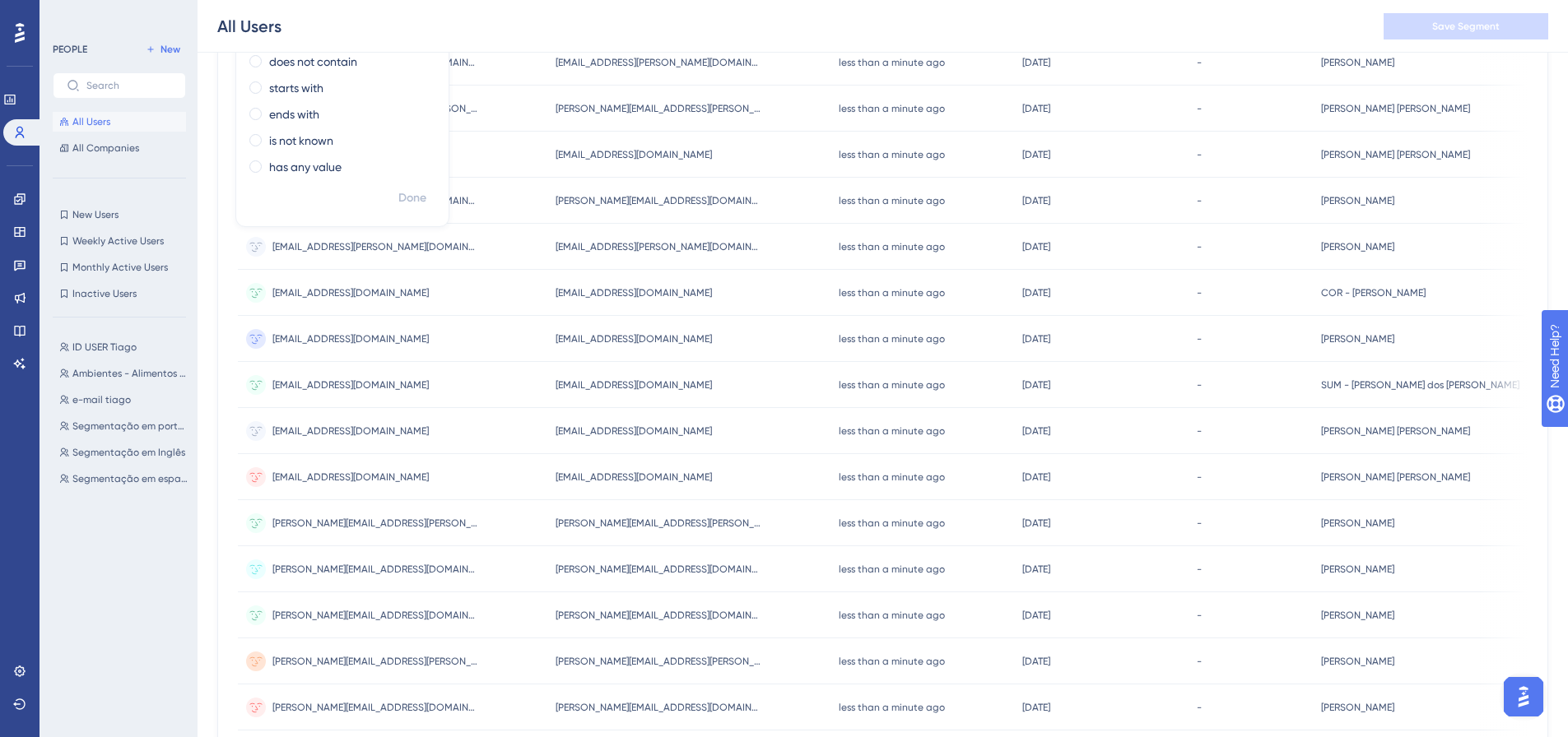 scroll, scrollTop: 0, scrollLeft: 0, axis: both 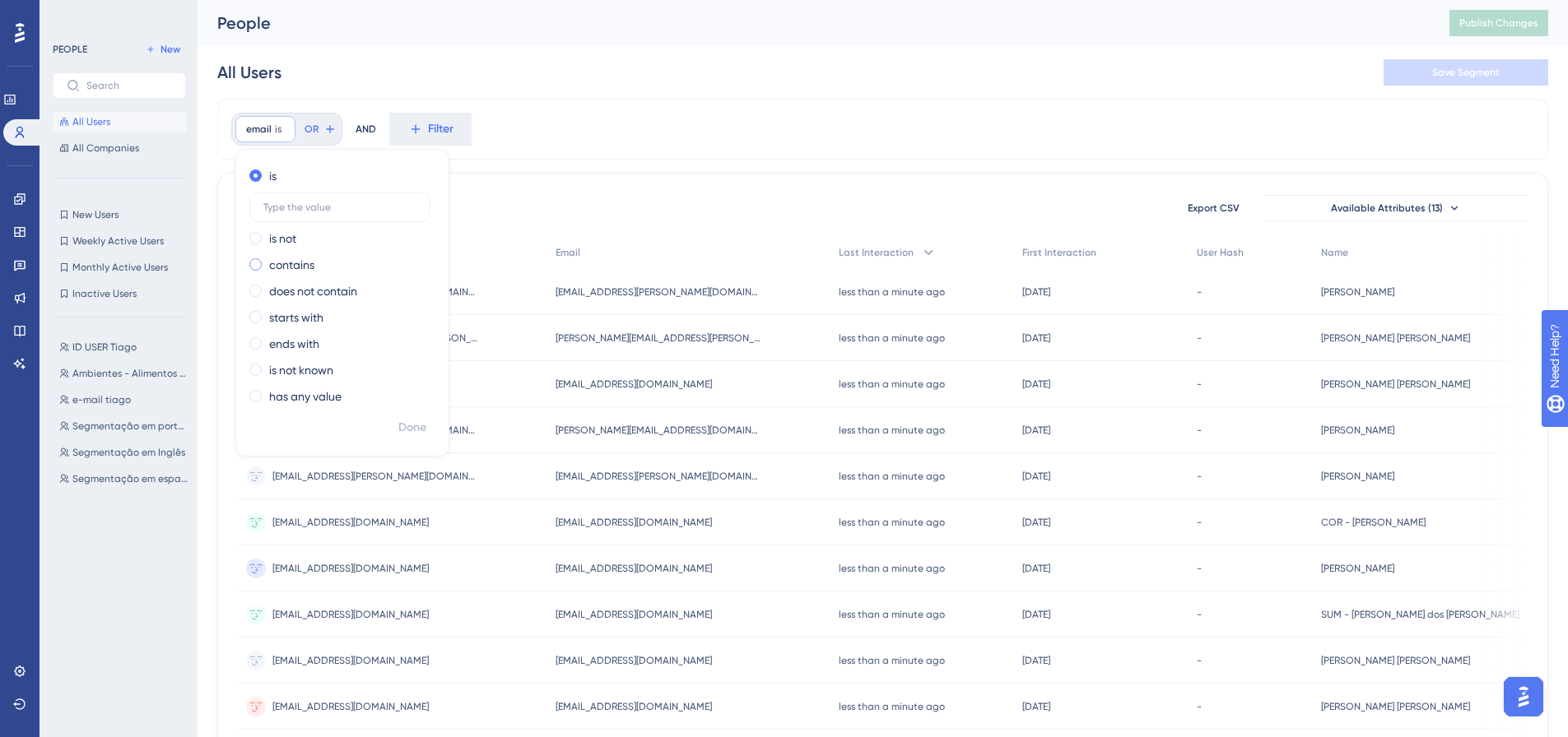 click on "contains" at bounding box center (339, 265) 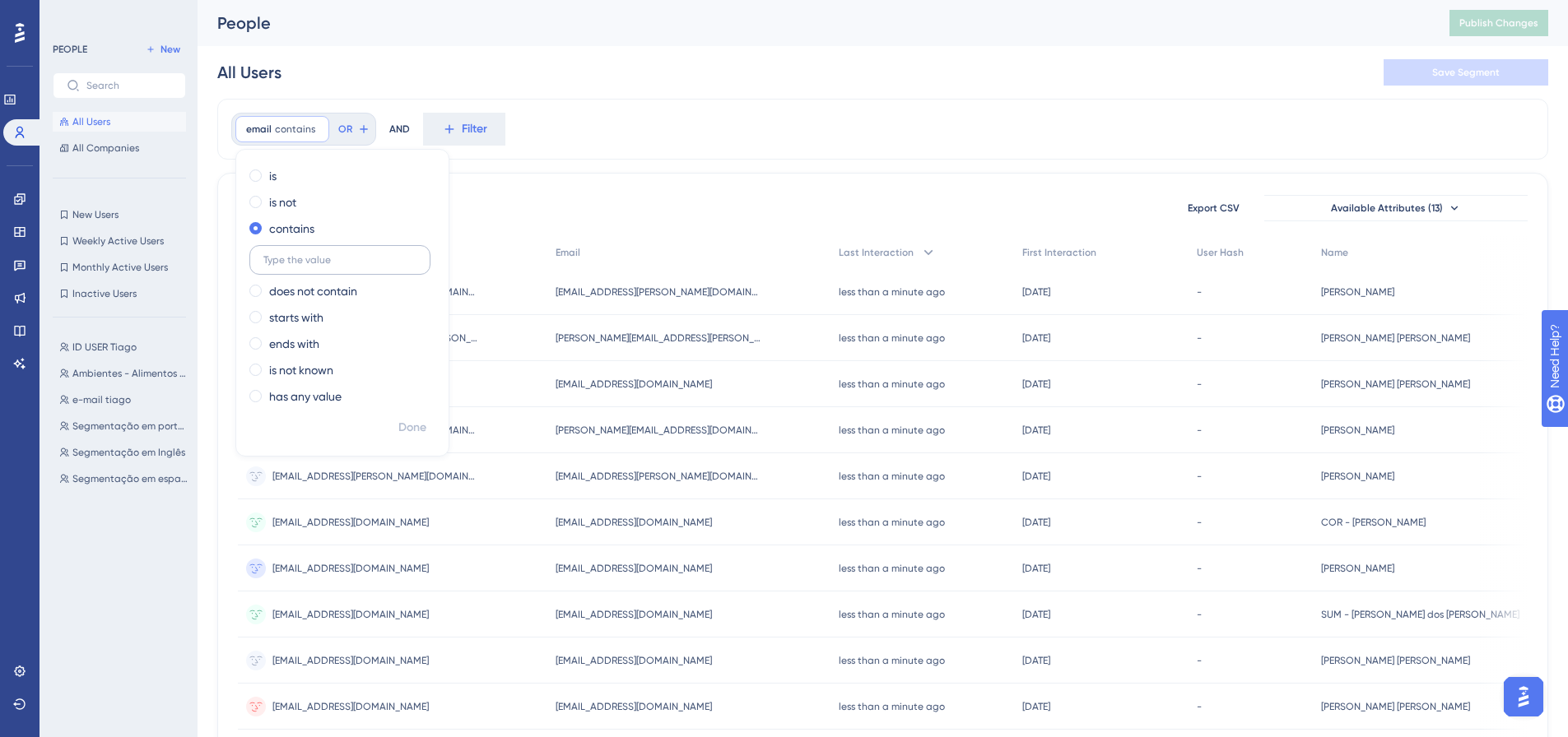 click at bounding box center [340, 260] 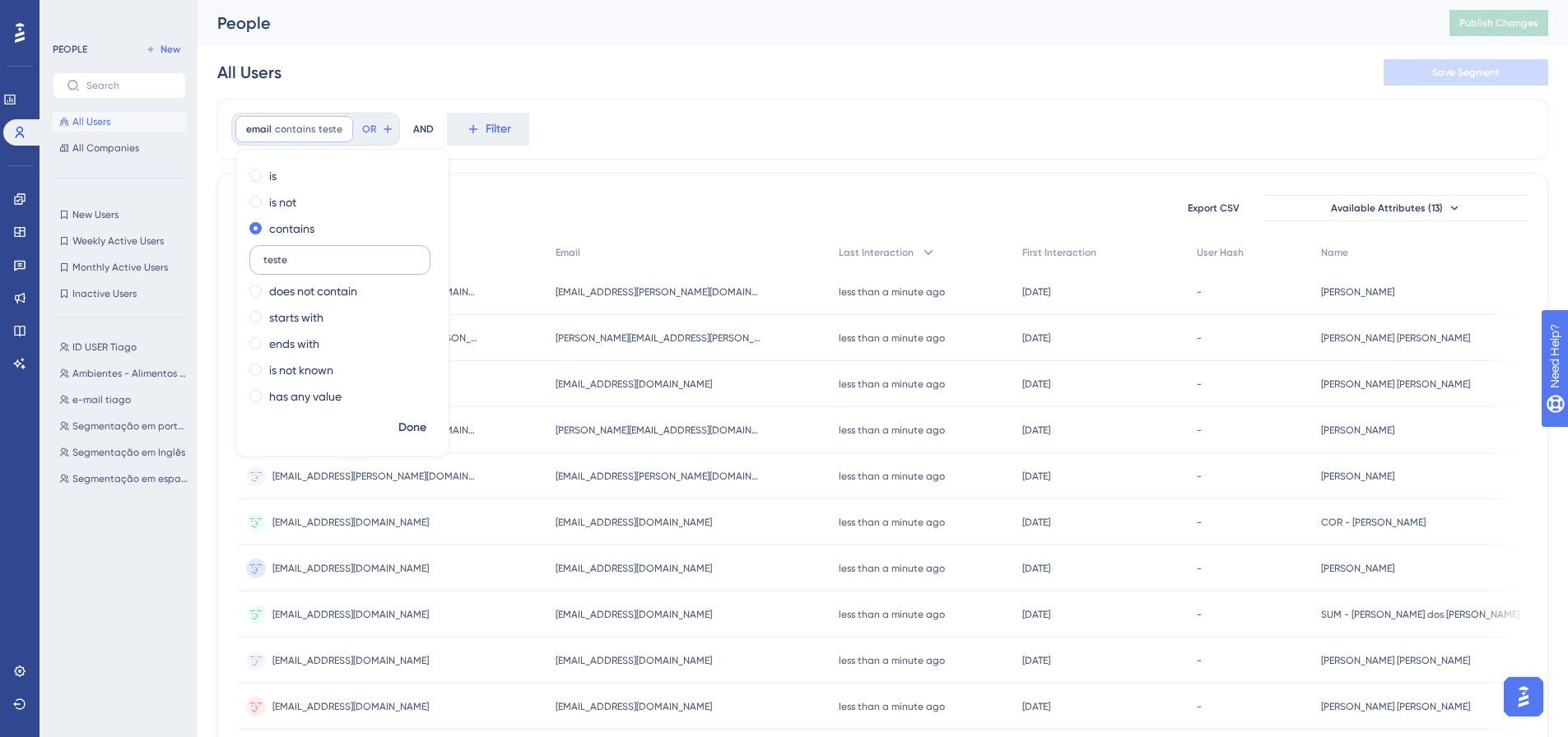 type on "teste" 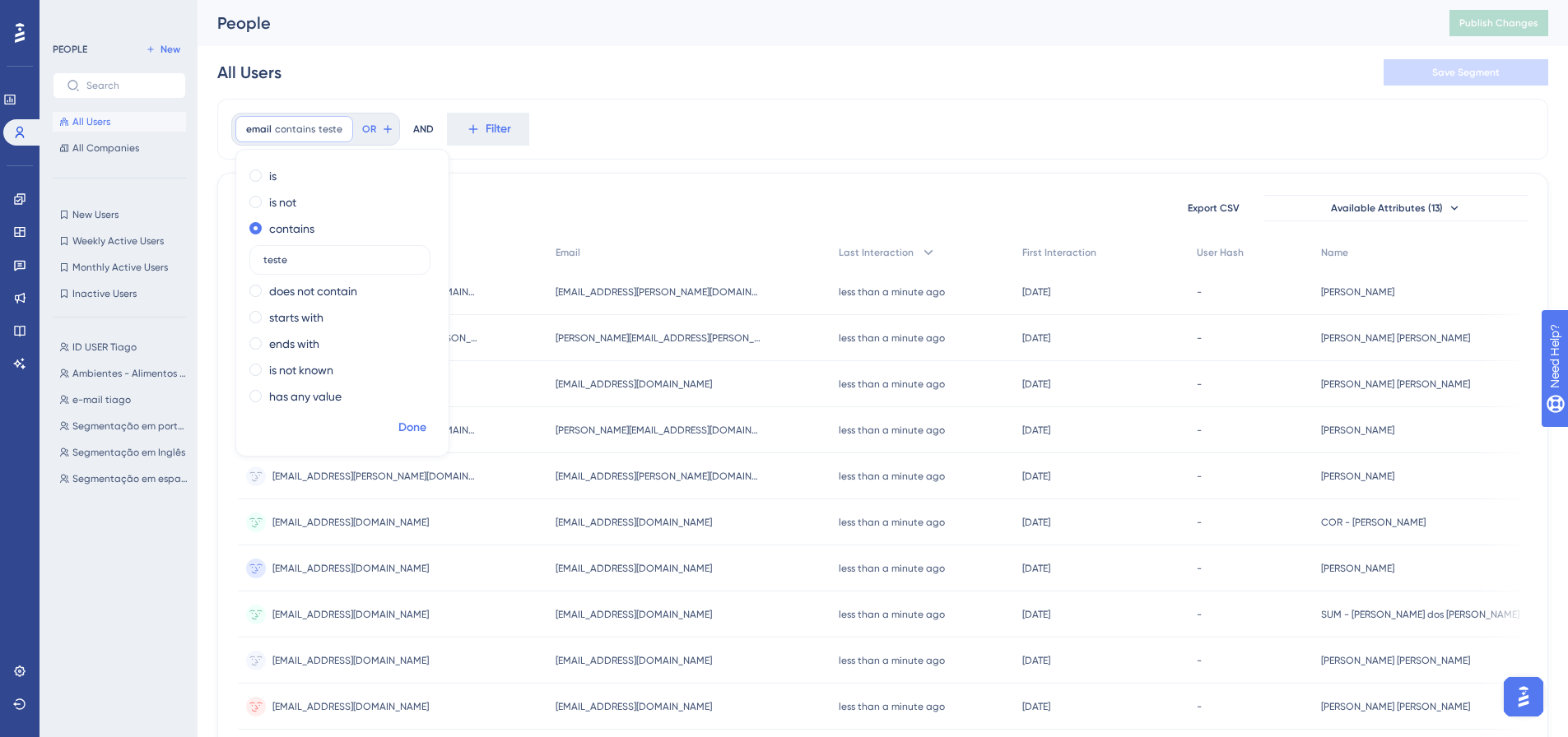 click on "Done" at bounding box center [412, 428] 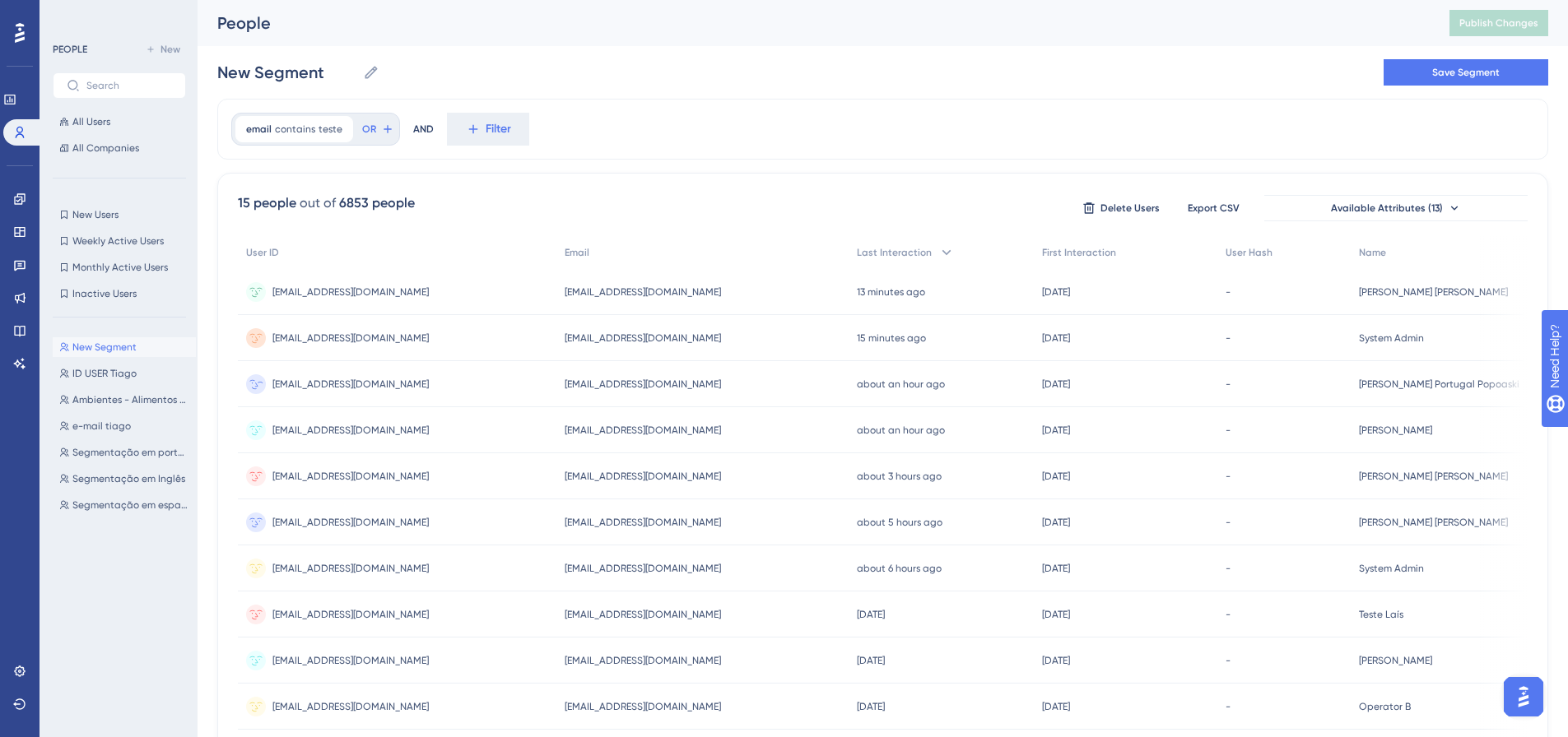 scroll, scrollTop: 0, scrollLeft: 0, axis: both 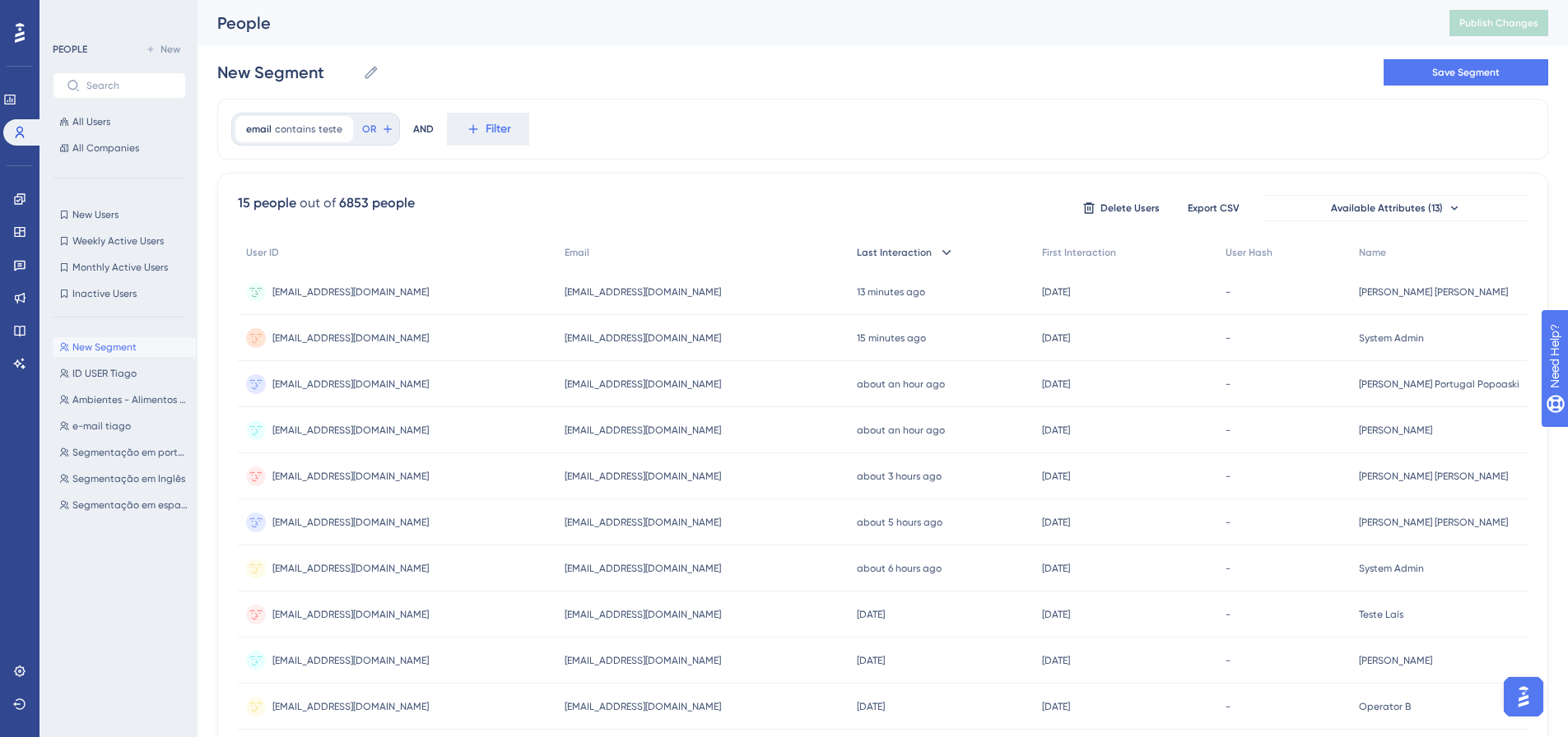 click on "Last Interaction" at bounding box center [894, 253] 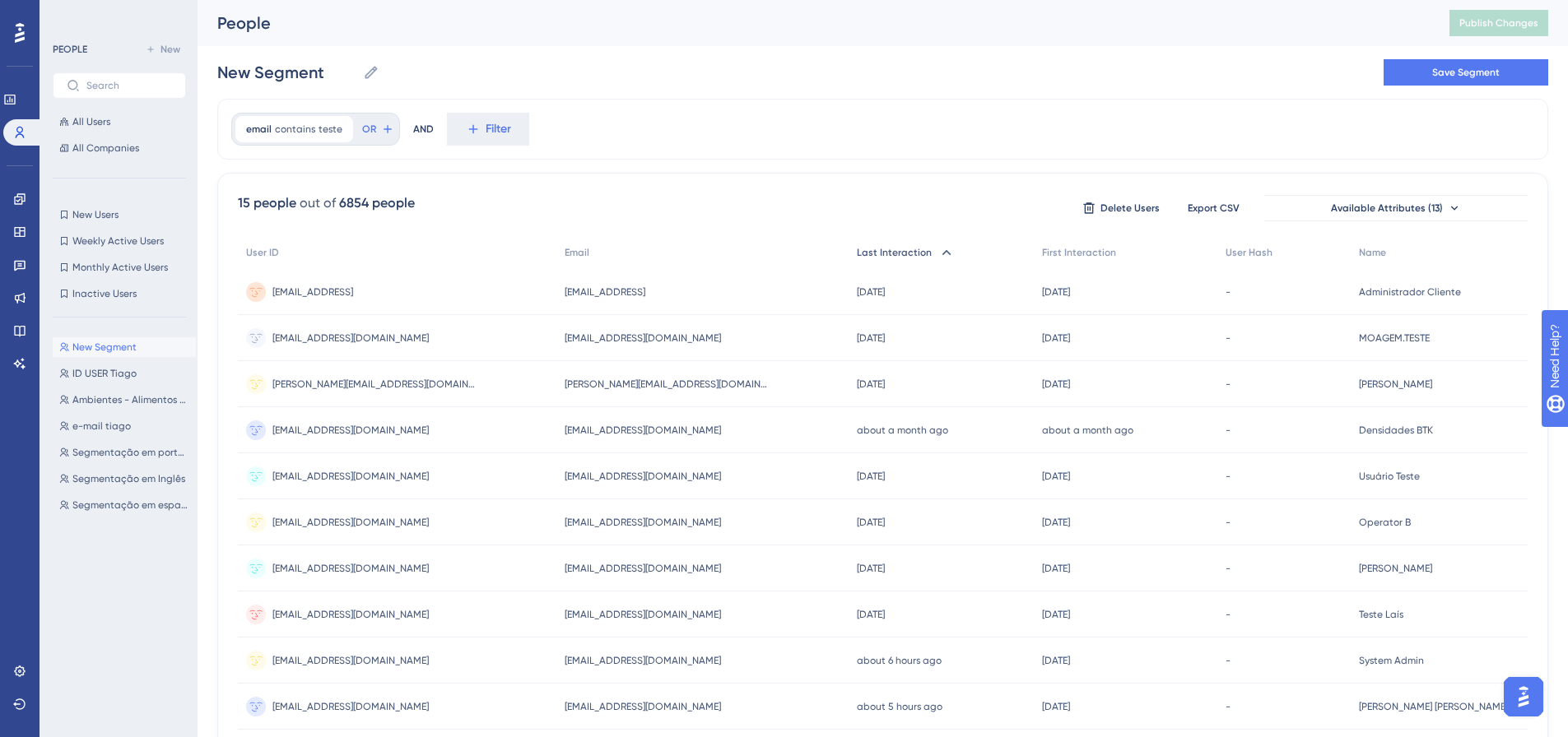 click on "Last Interaction" at bounding box center (894, 253) 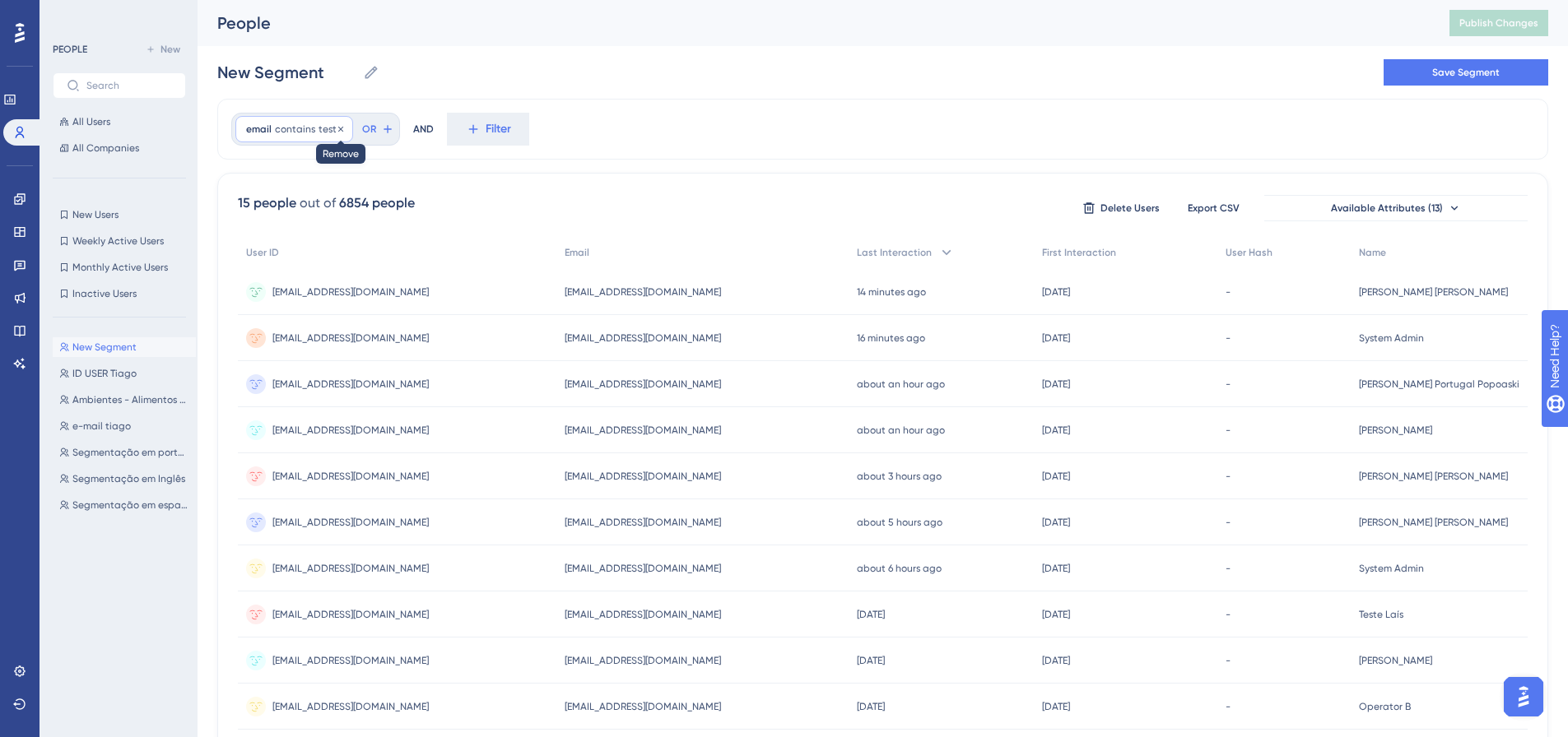 click 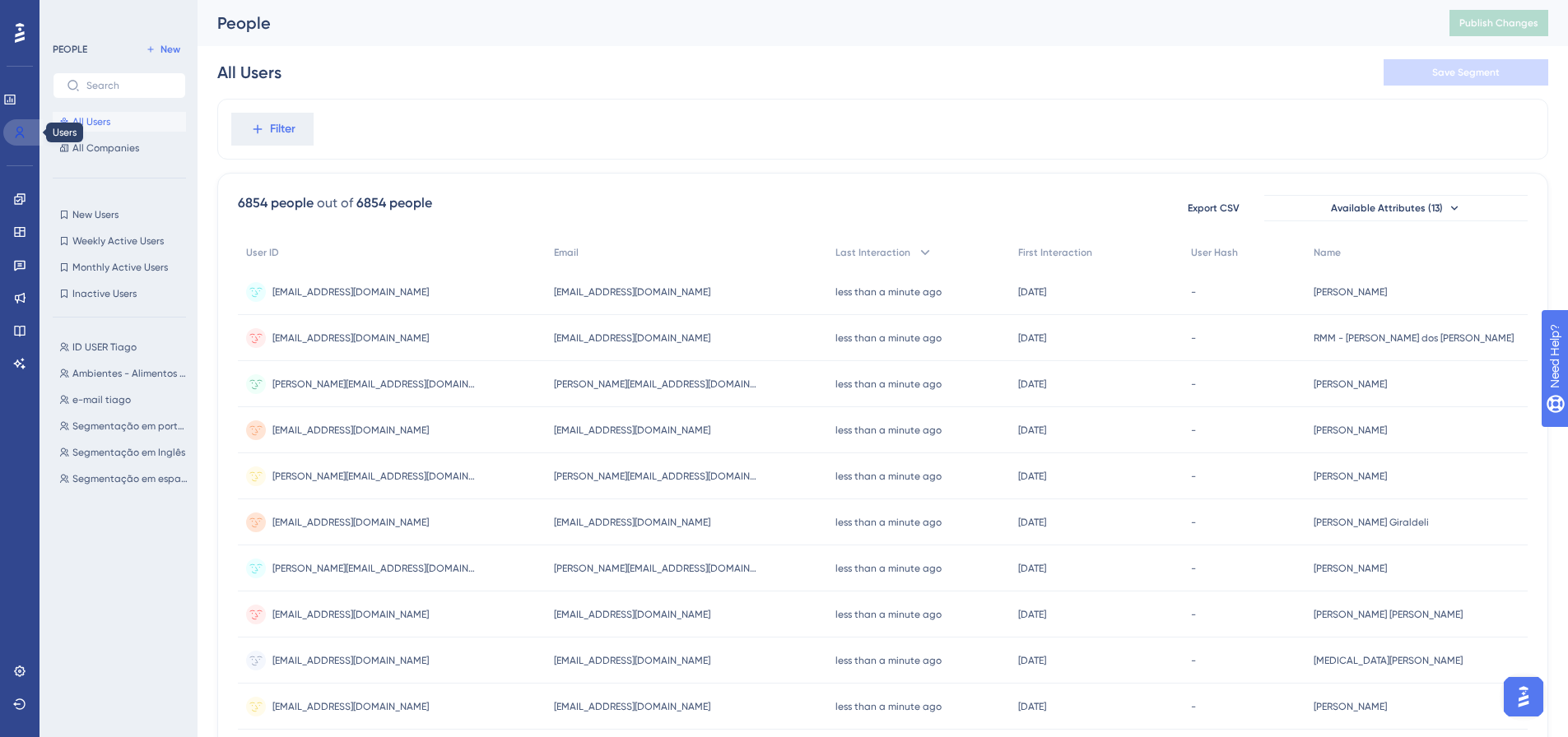 click 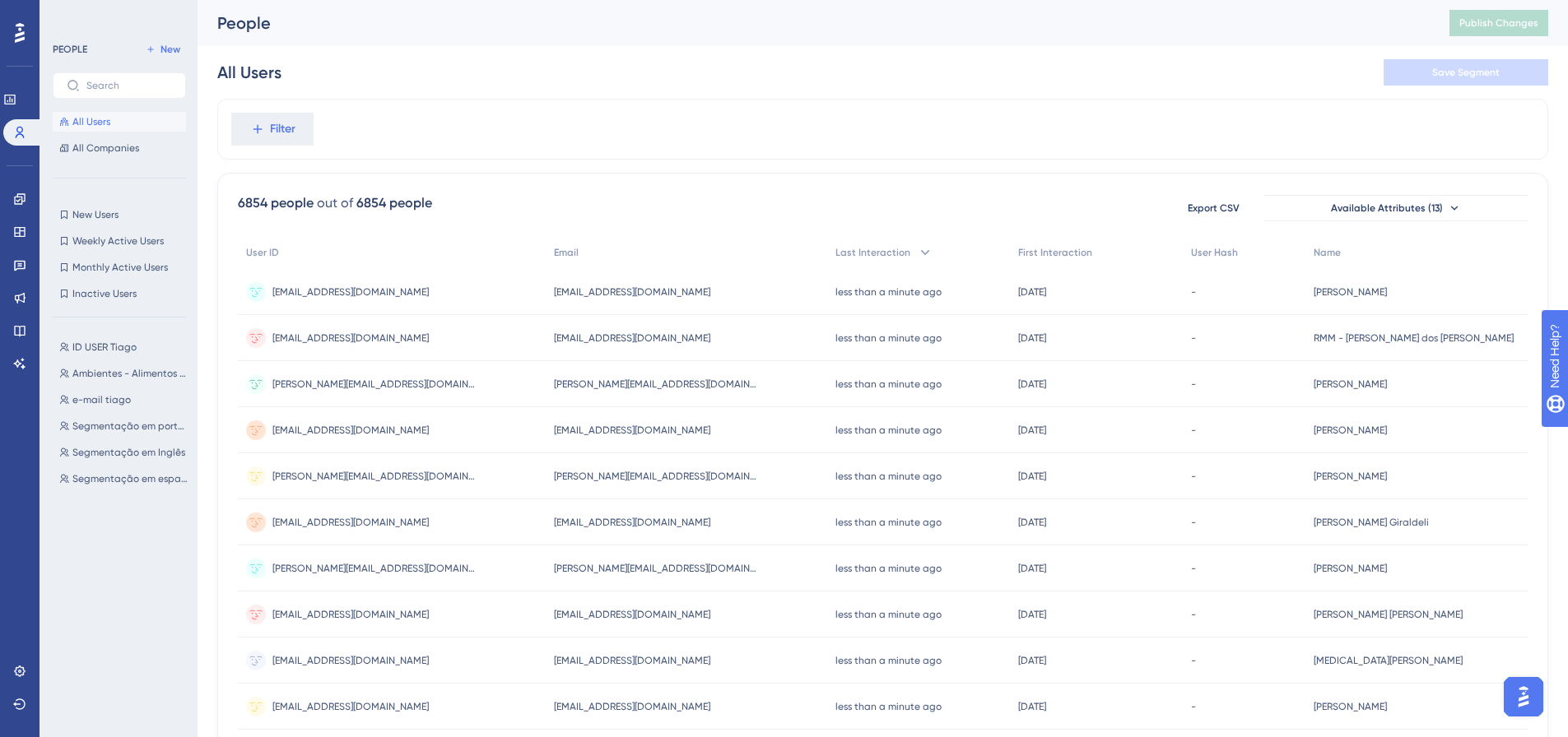 click on "All Users" at bounding box center [119, 122] 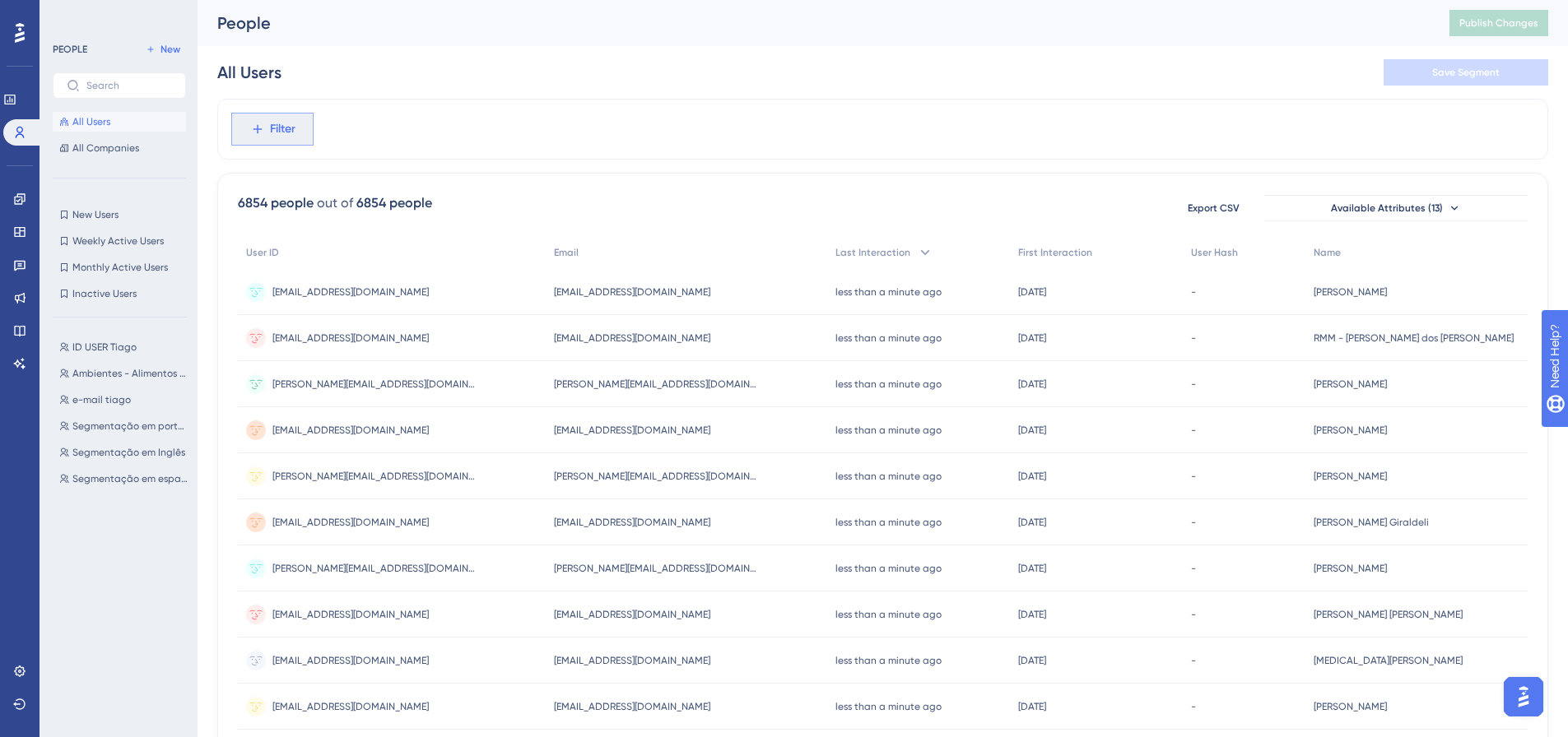 click on "Filter" at bounding box center [272, 129] 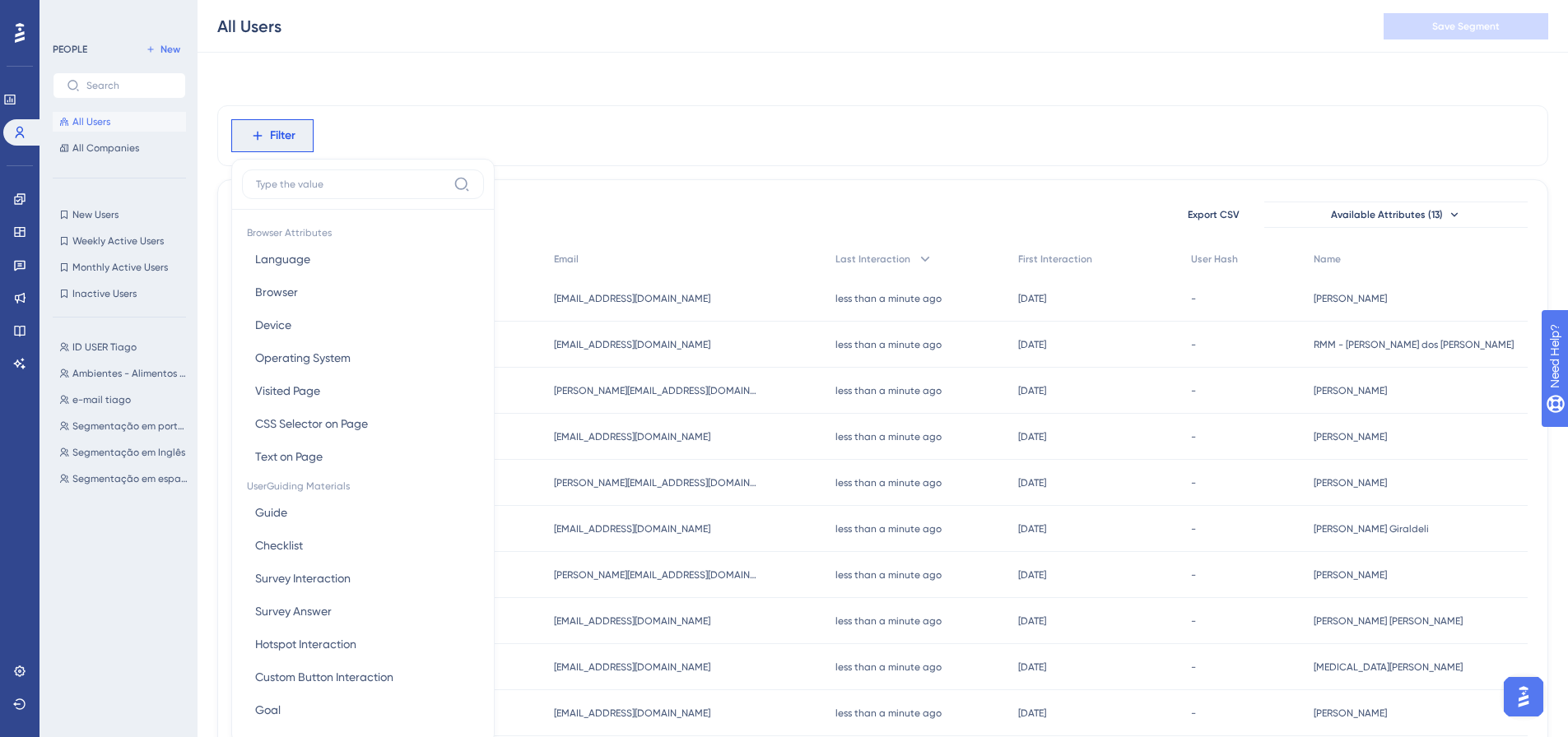 scroll, scrollTop: 76, scrollLeft: 0, axis: vertical 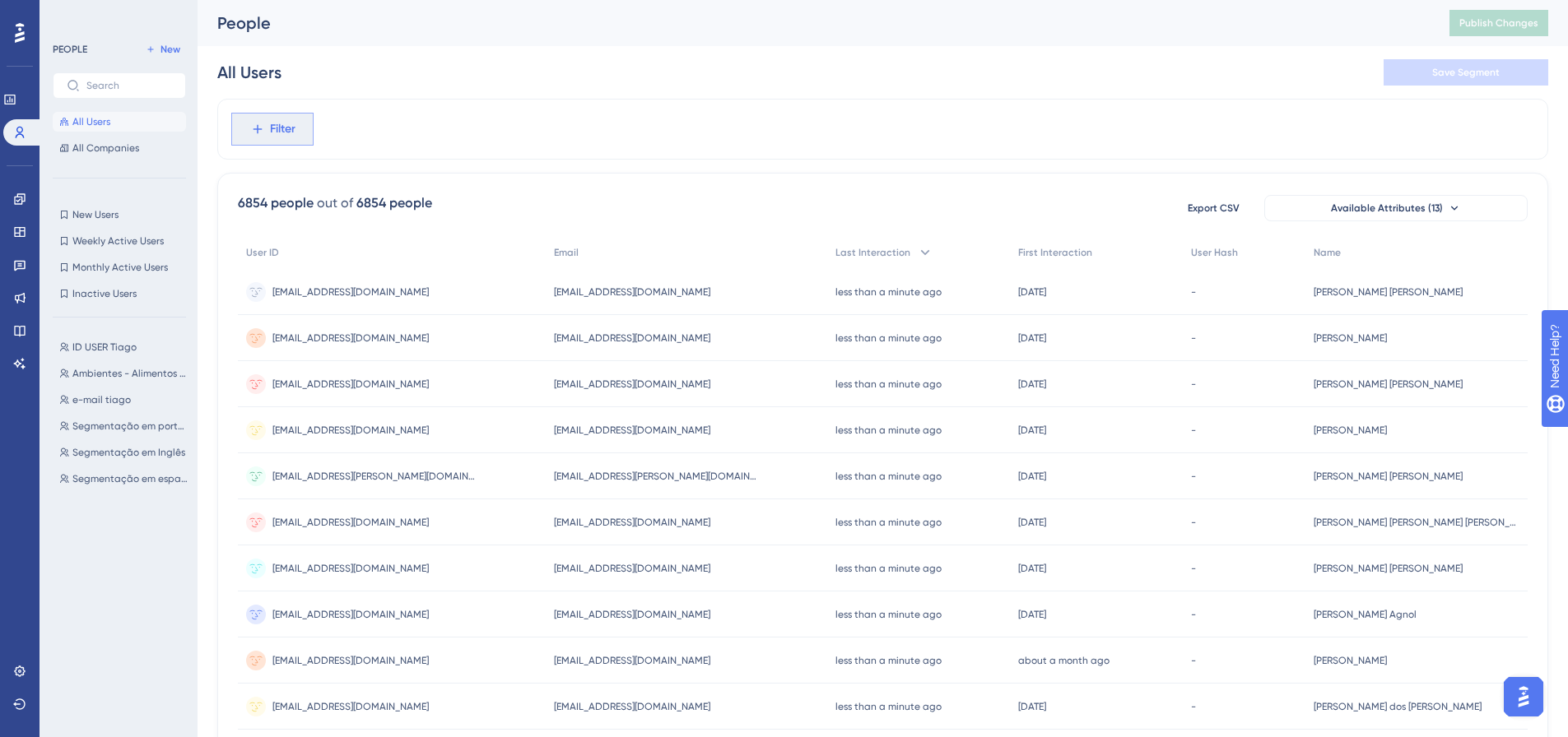 click on "Filter" at bounding box center [272, 129] 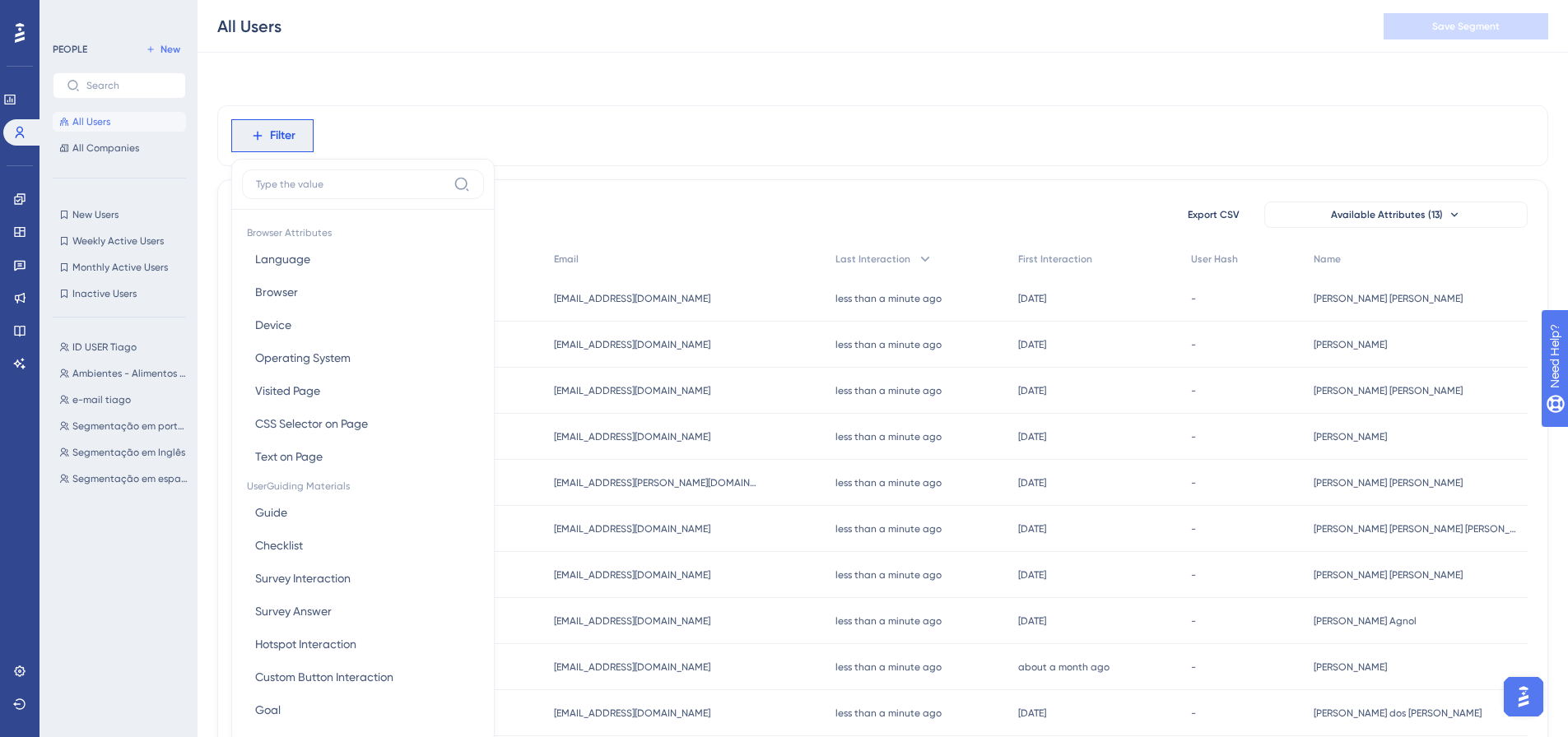 scroll, scrollTop: 76, scrollLeft: 0, axis: vertical 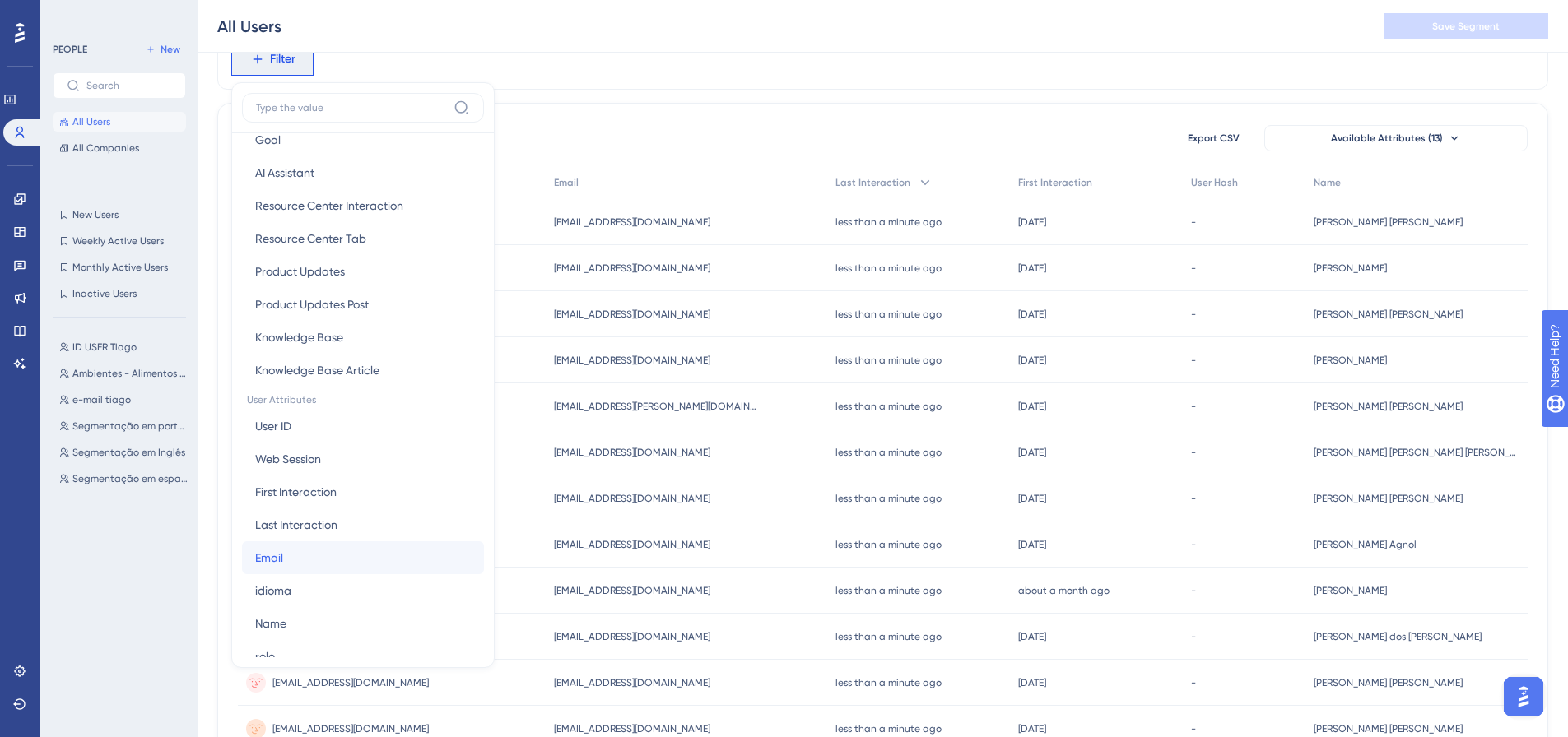 click on "Email" at bounding box center [269, 558] 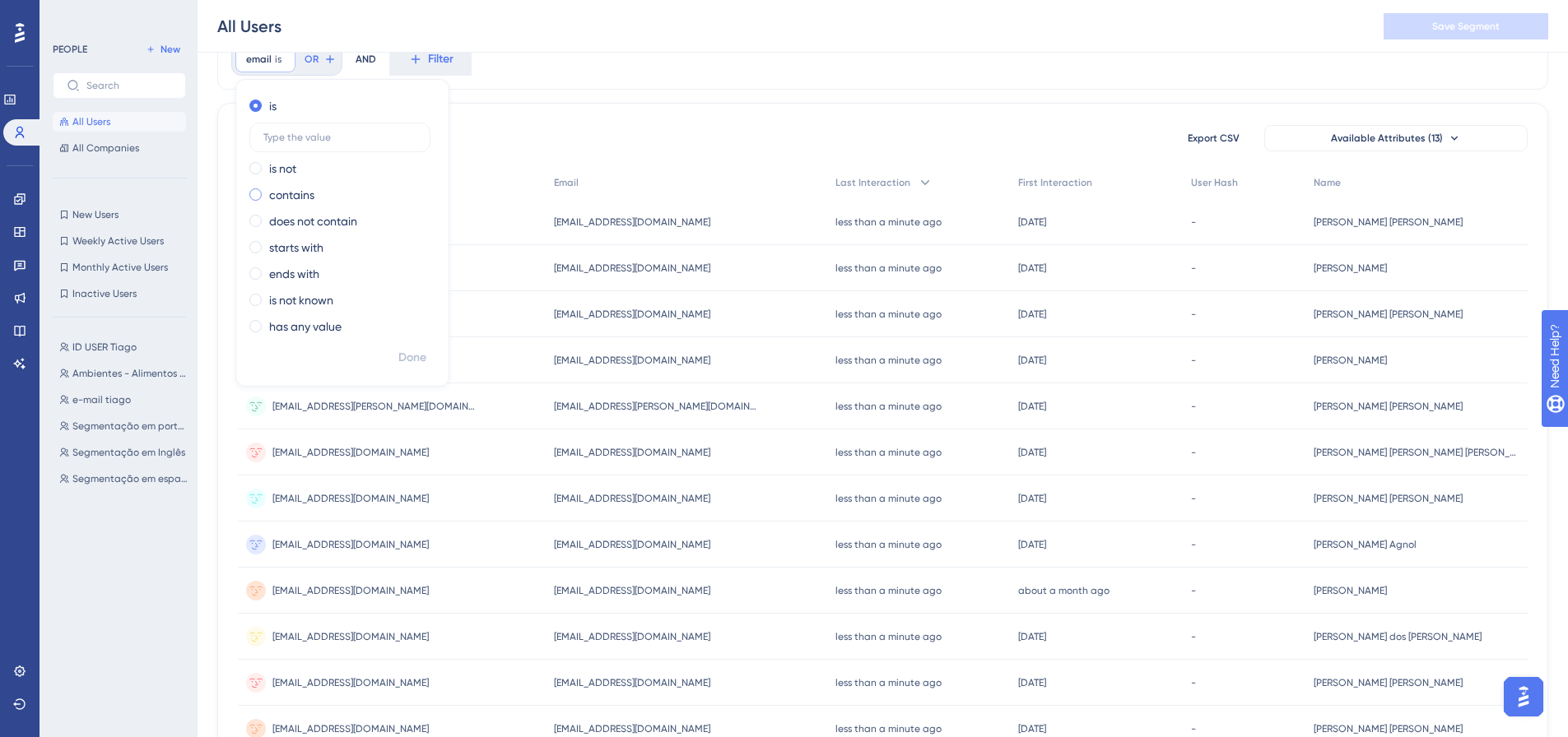click on "contains" at bounding box center [291, 195] 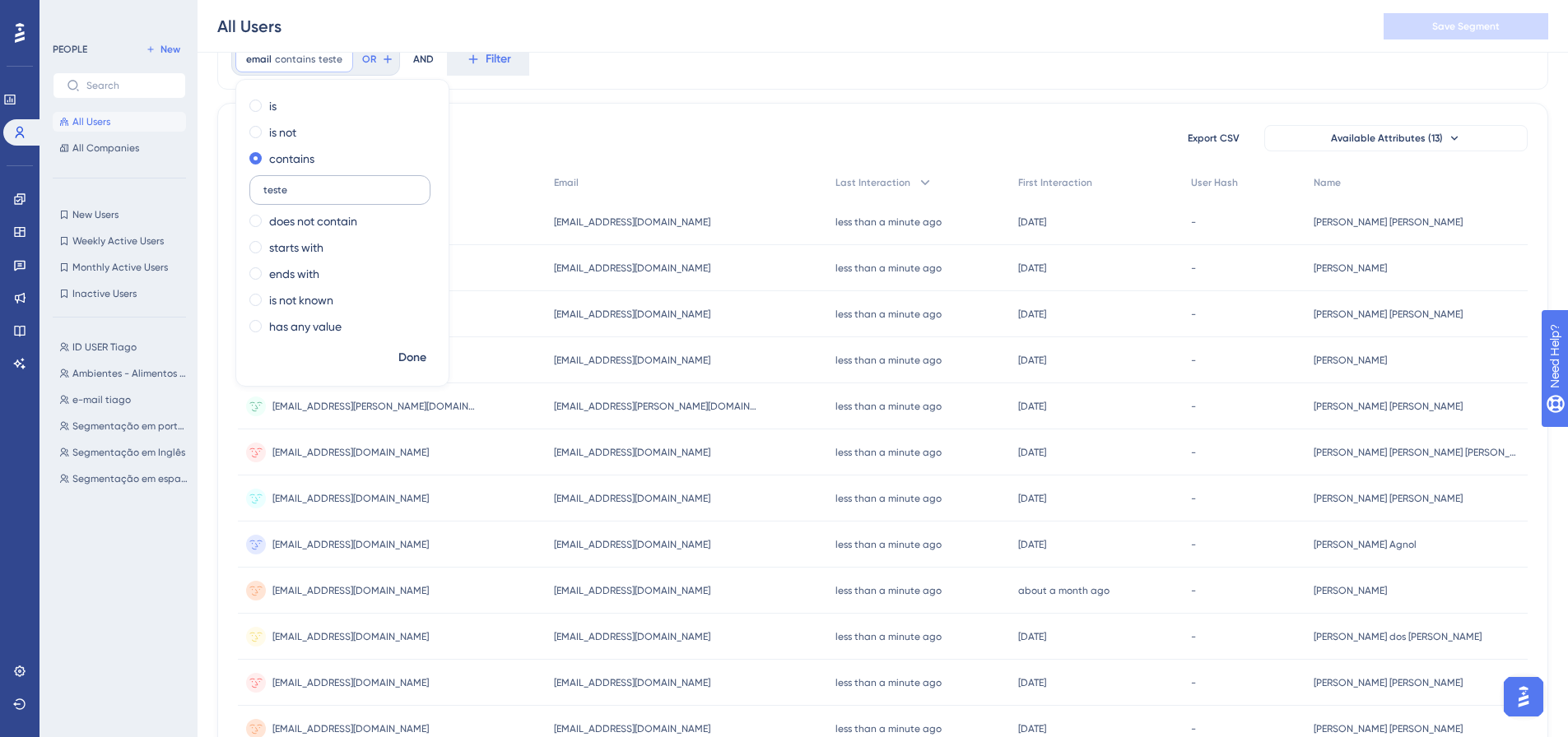 type on "teste" 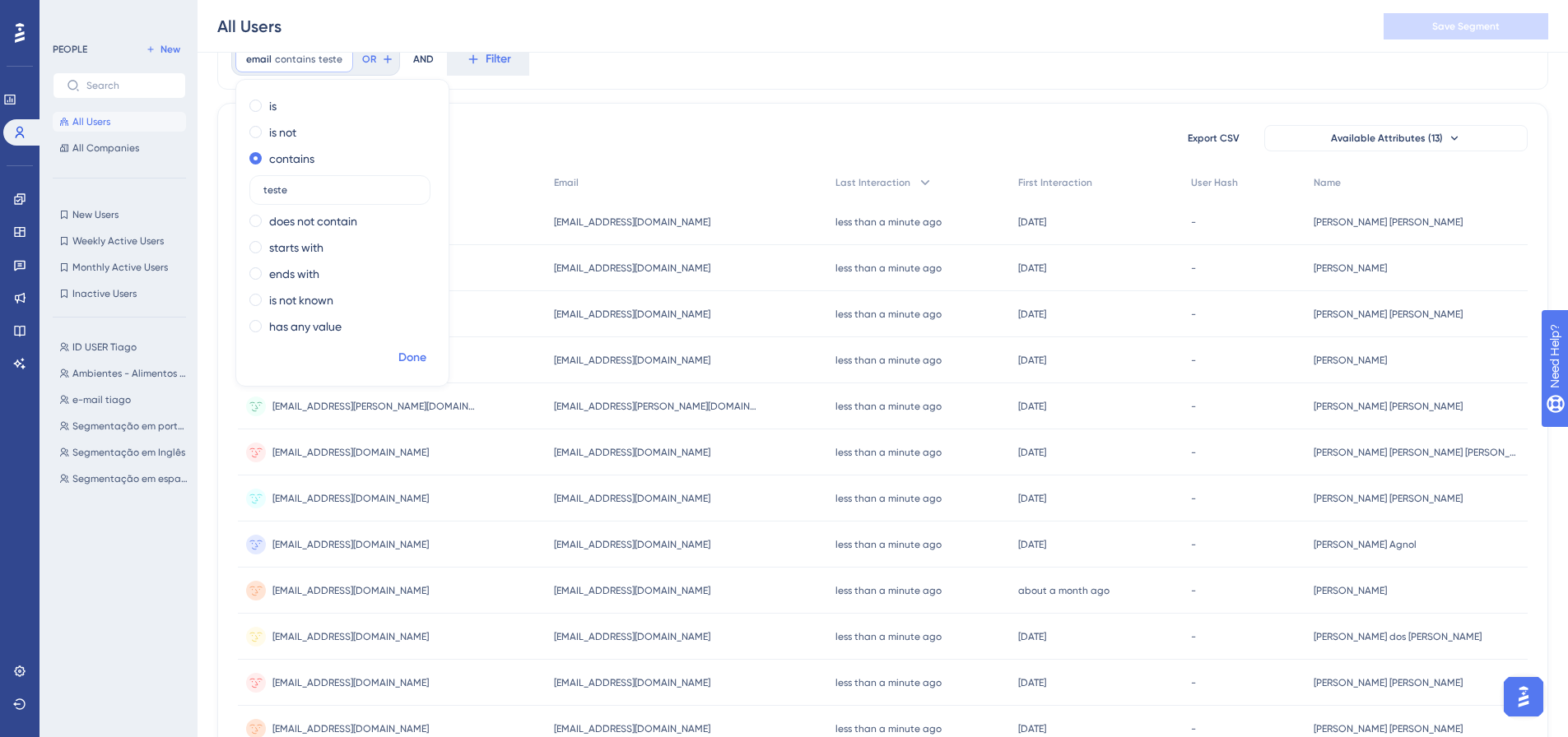 click on "Done" at bounding box center [412, 358] 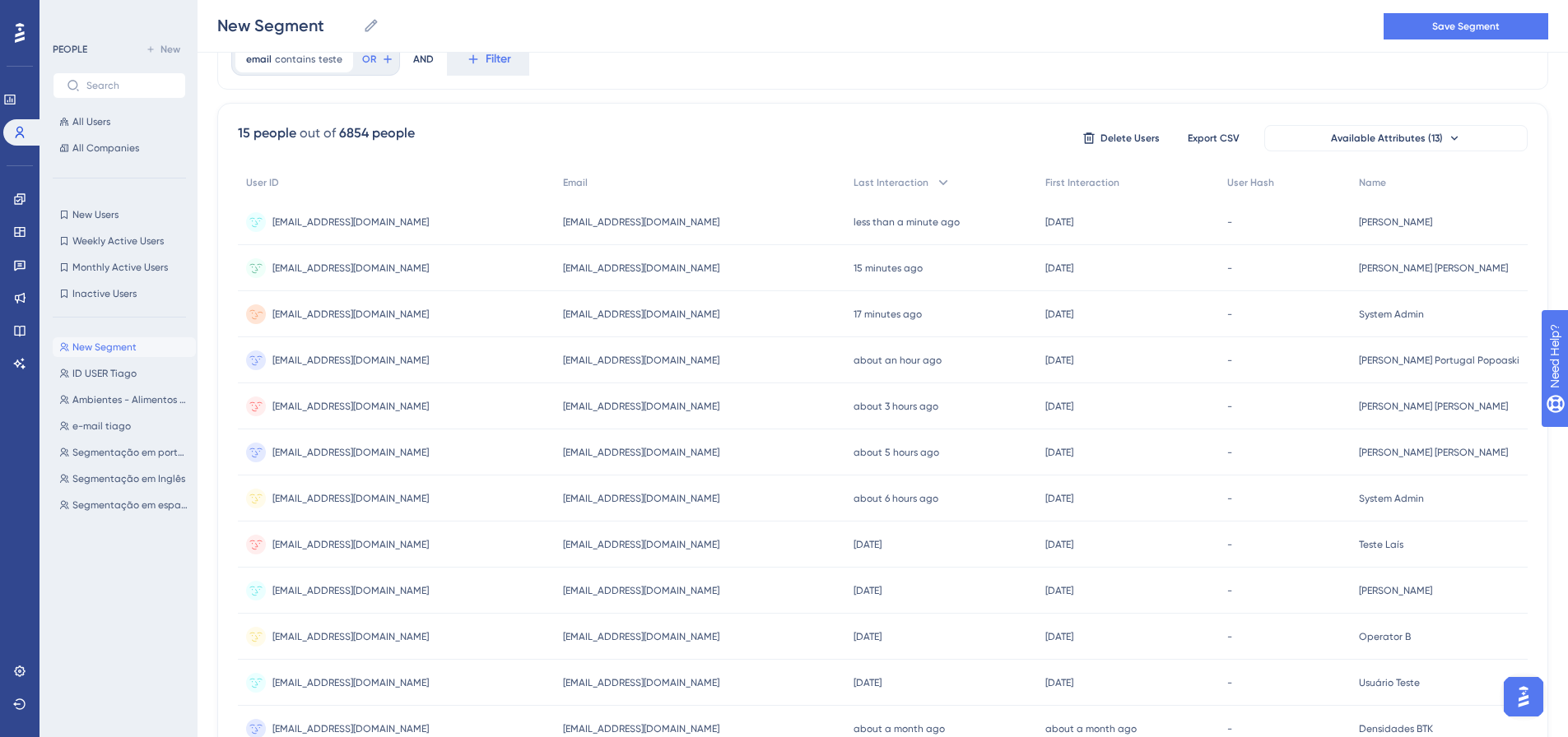 scroll, scrollTop: 0, scrollLeft: 0, axis: both 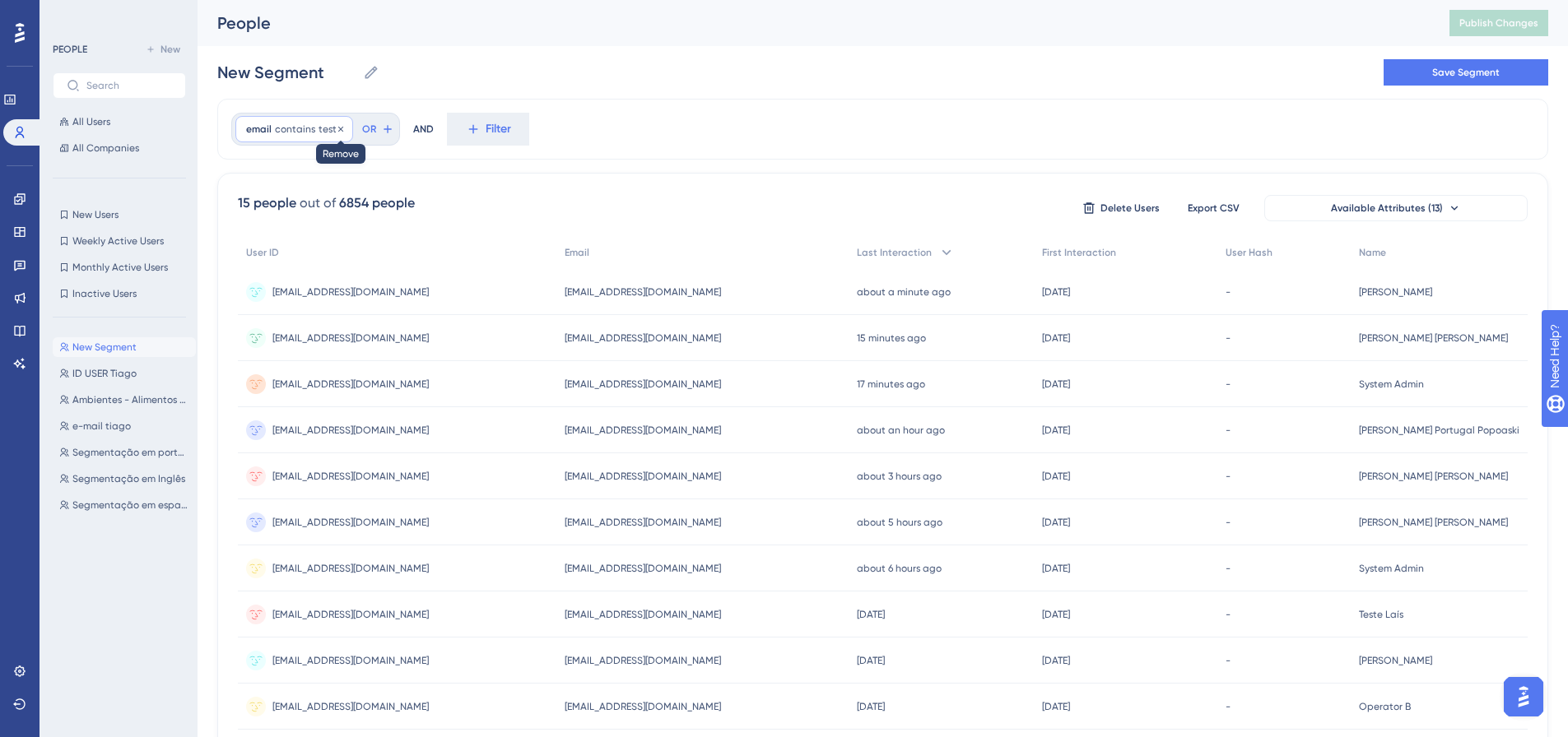click 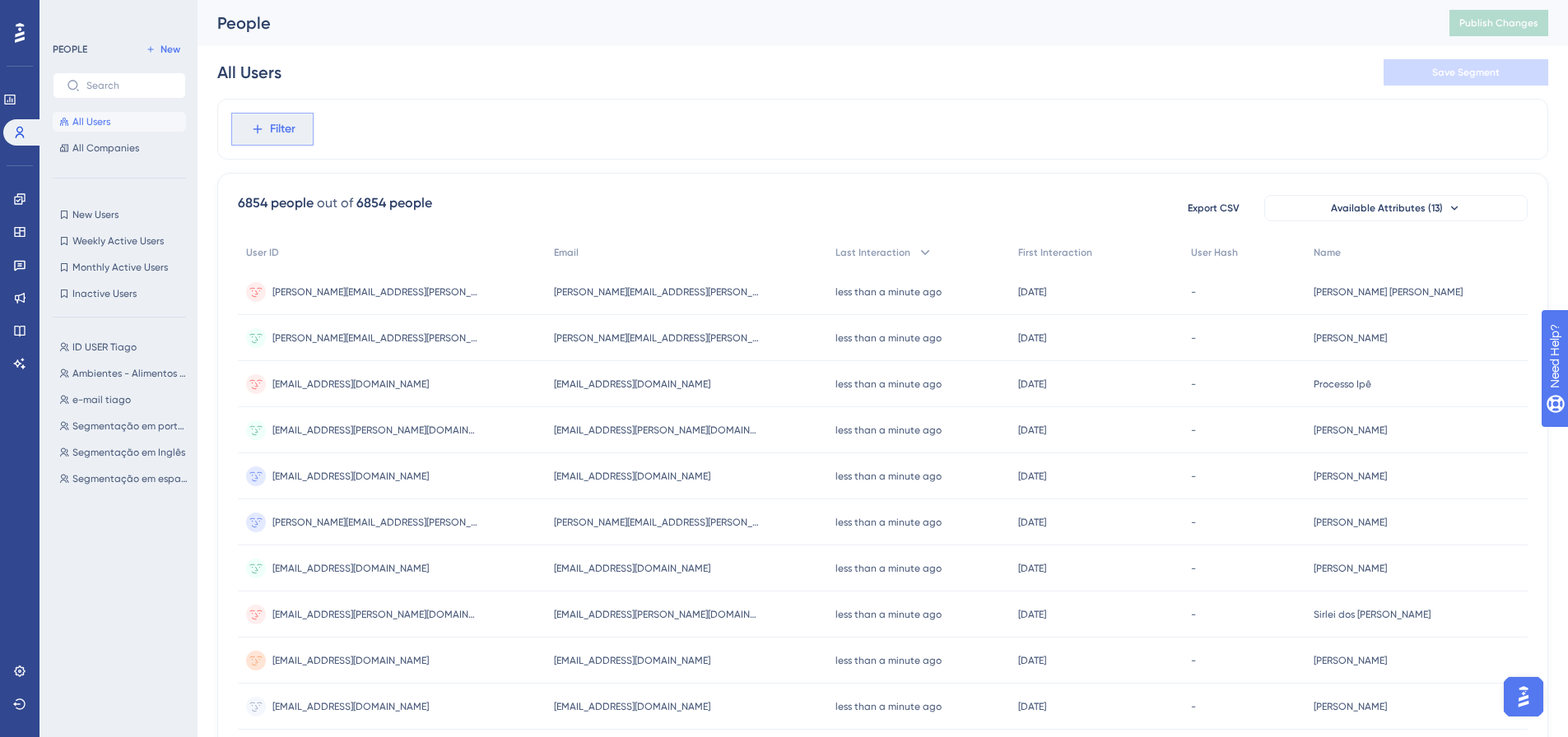 click on "Filter" at bounding box center [282, 129] 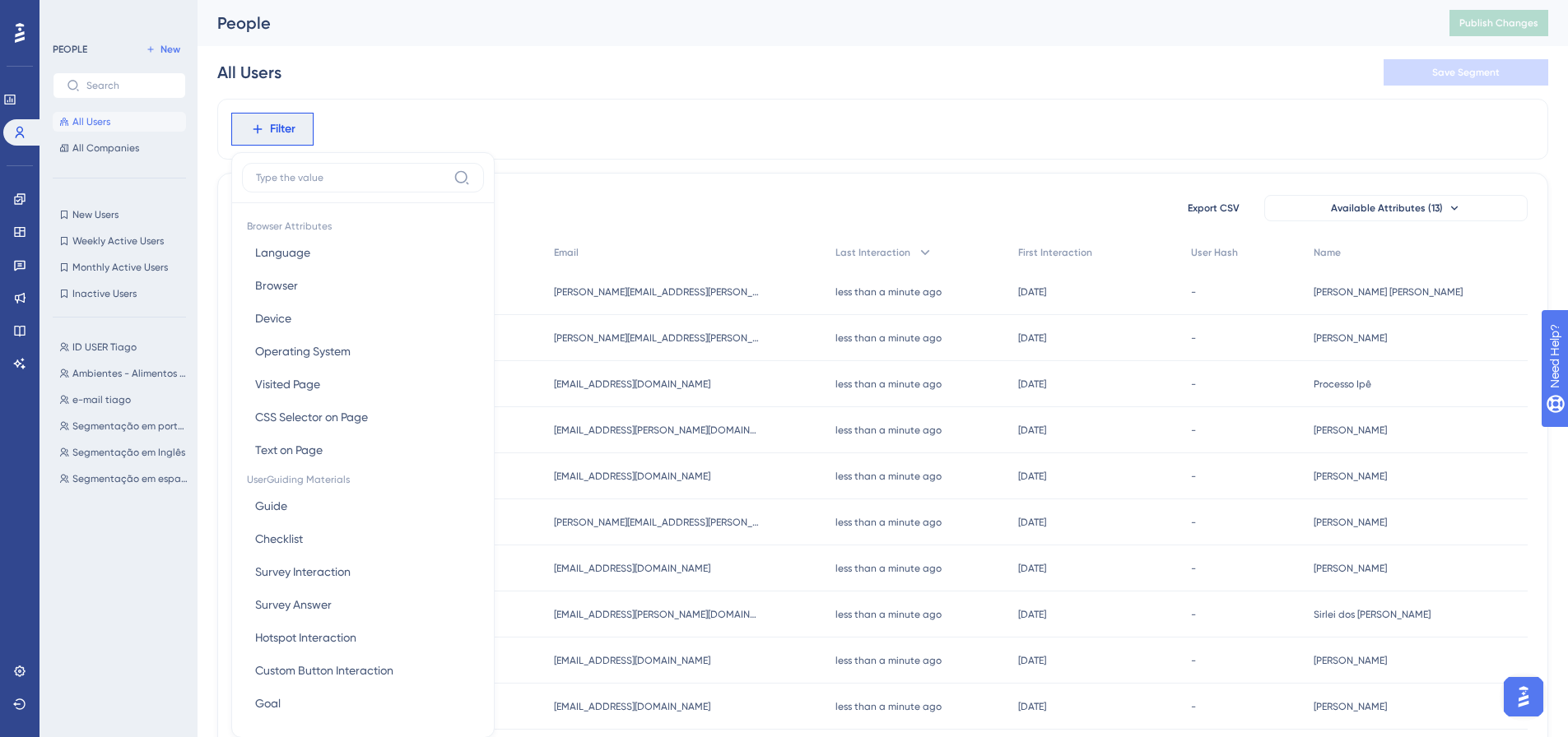 scroll, scrollTop: 76, scrollLeft: 0, axis: vertical 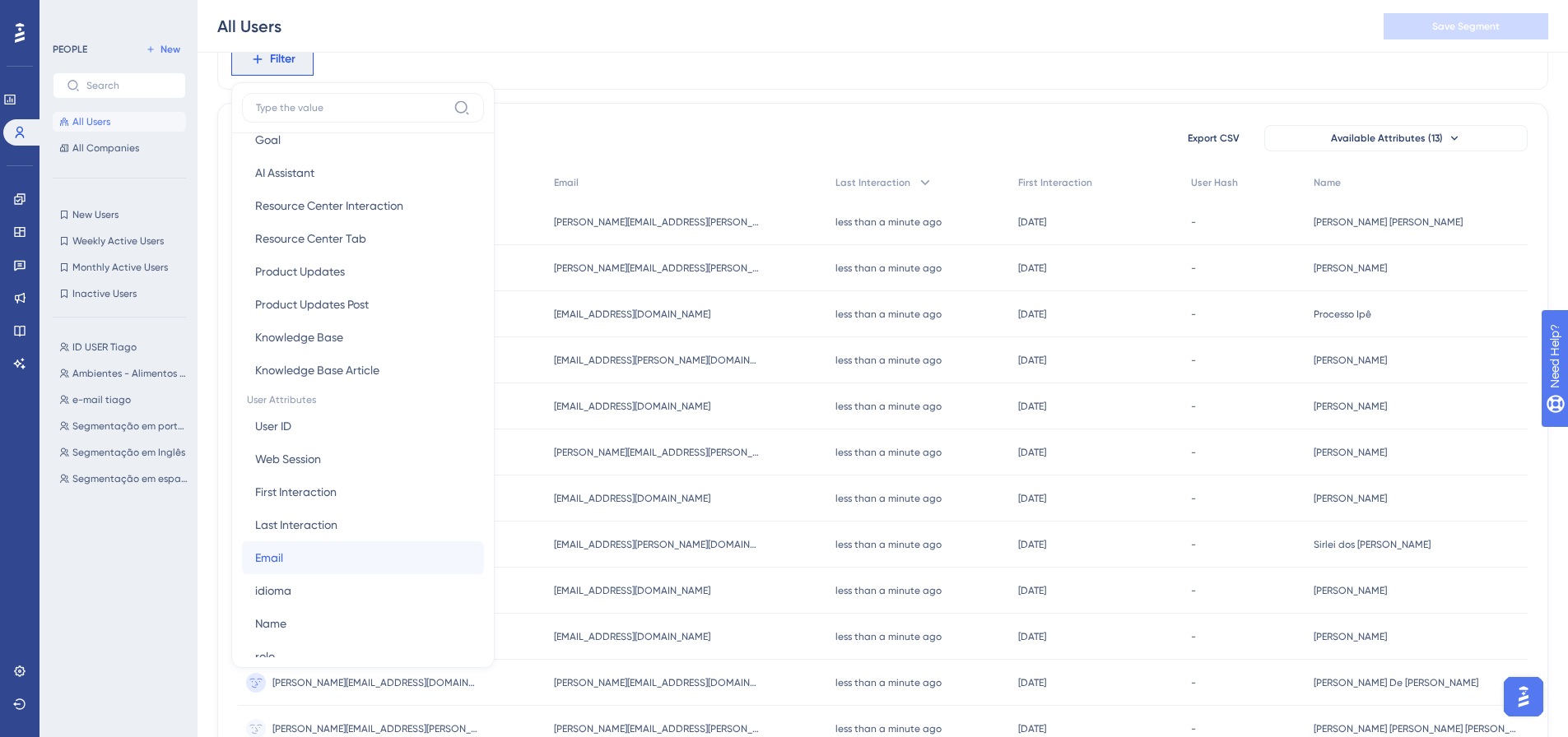 click on "Email Email" at bounding box center (363, 558) 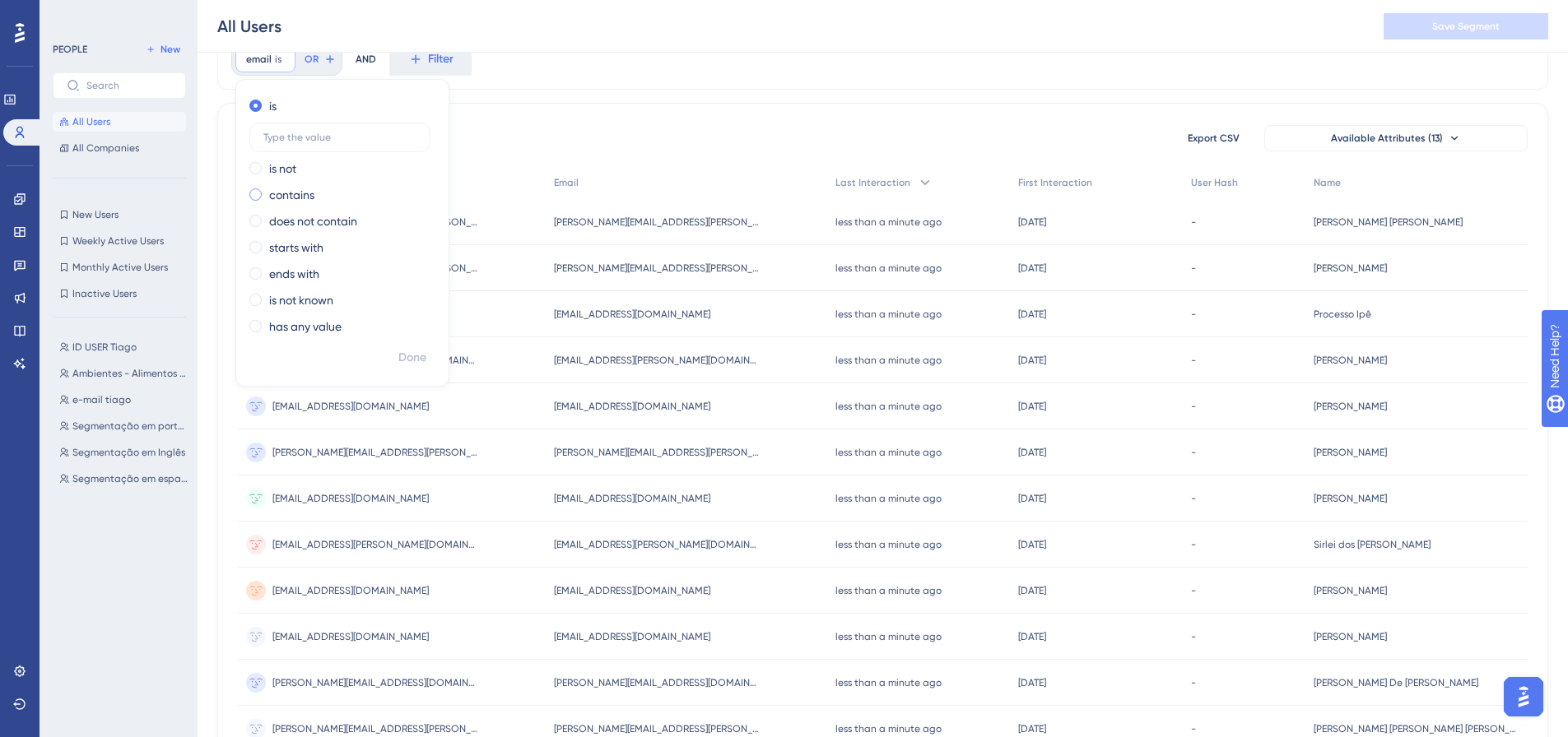 click on "contains" at bounding box center [339, 195] 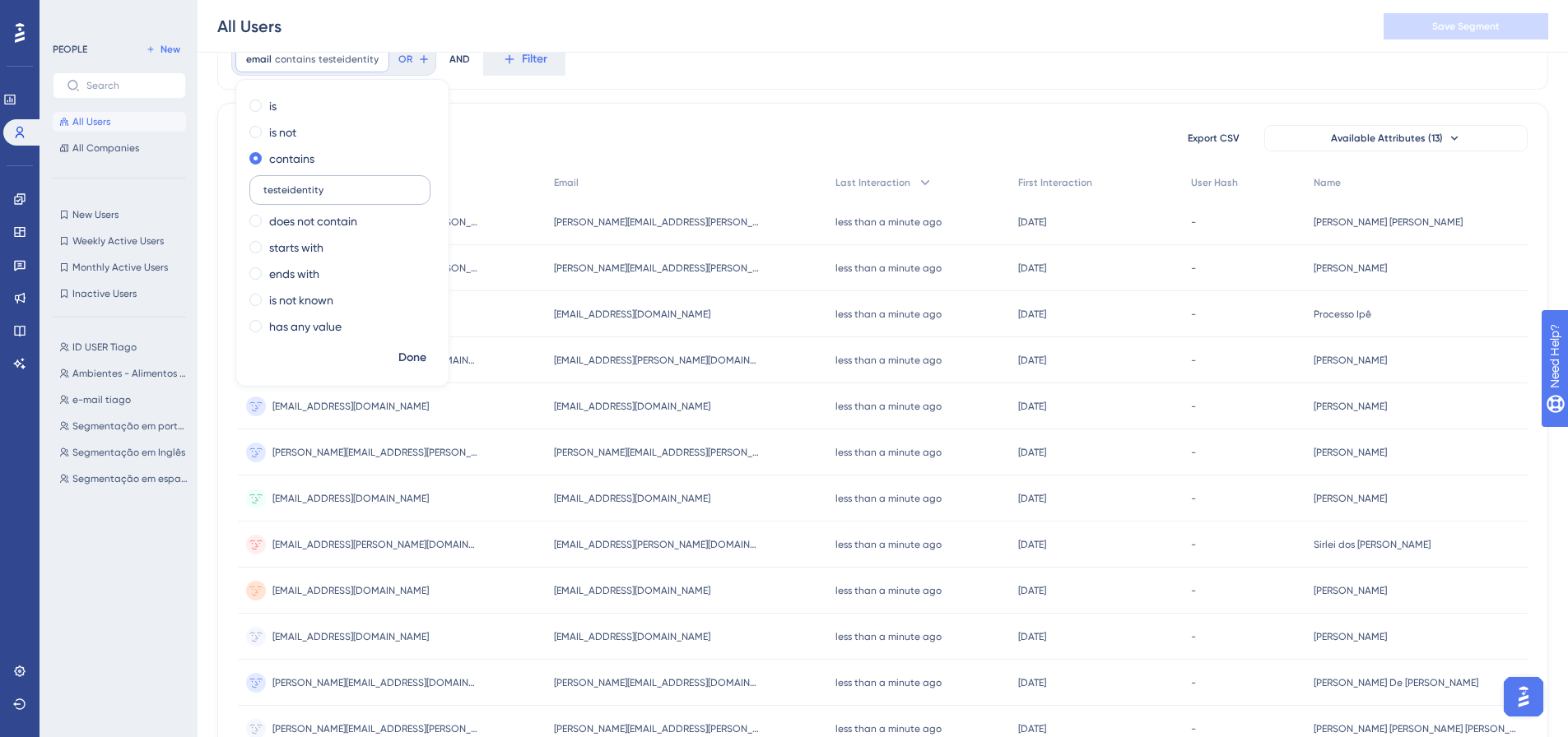 type on "testeidentity" 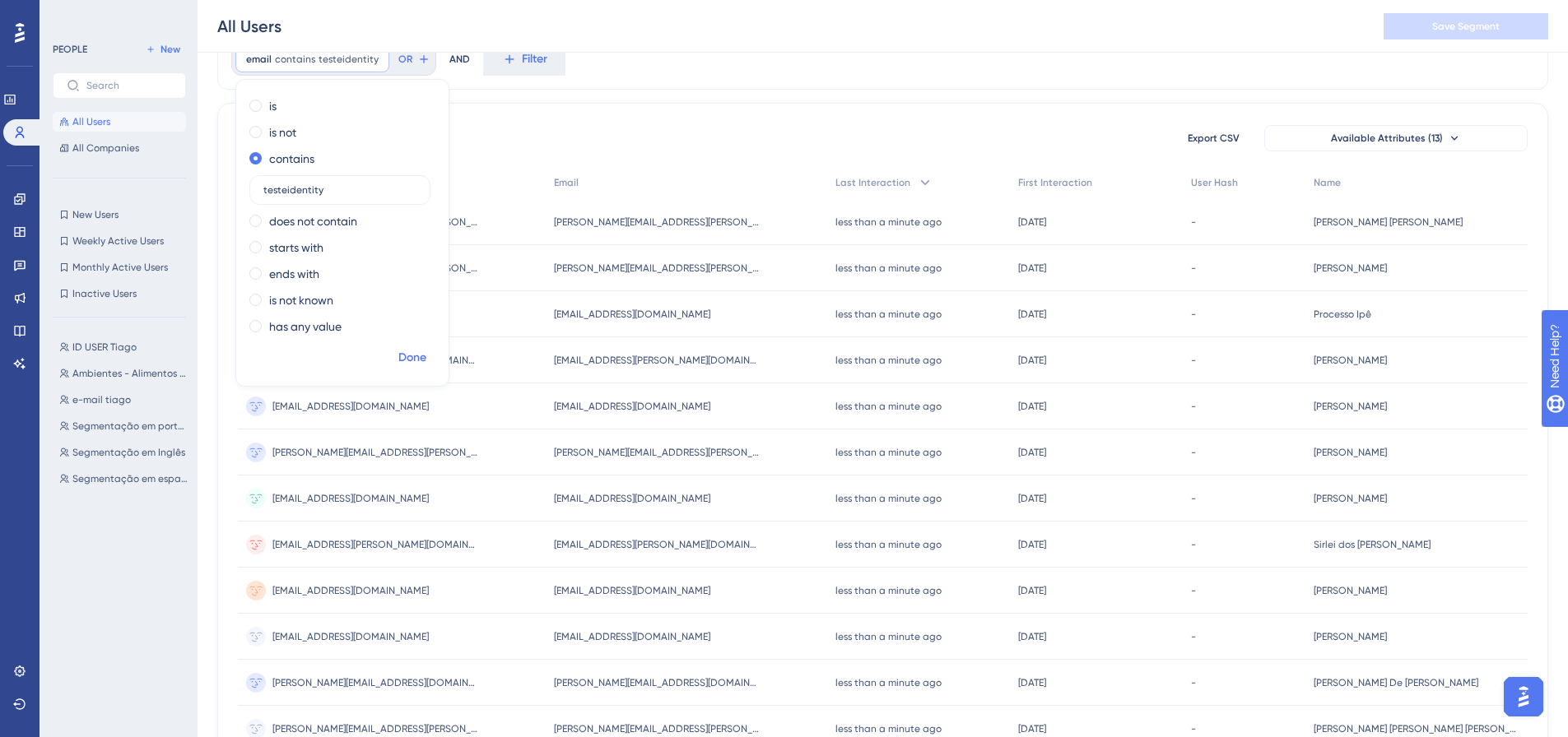 click on "Done" at bounding box center (412, 358) 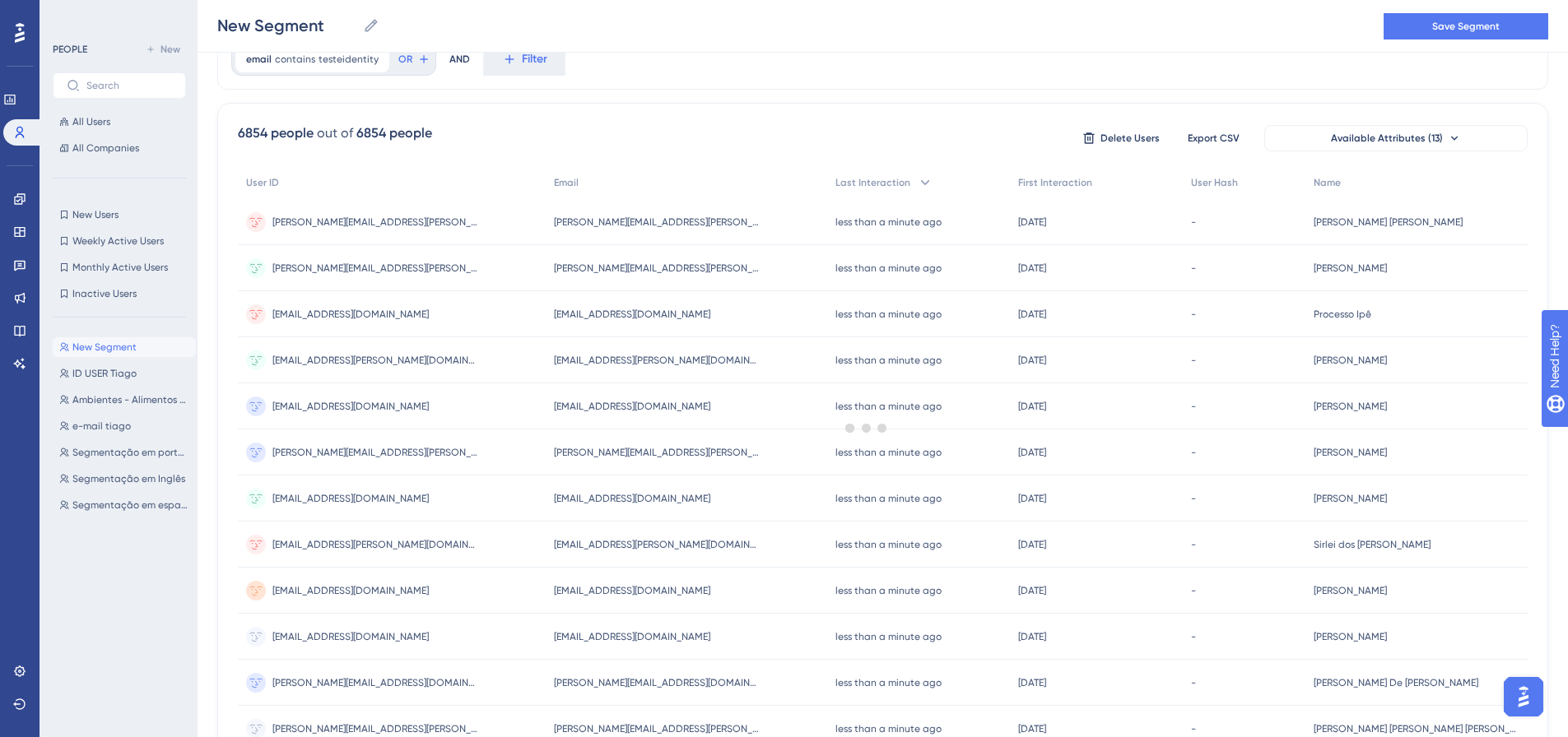 scroll, scrollTop: 0, scrollLeft: 0, axis: both 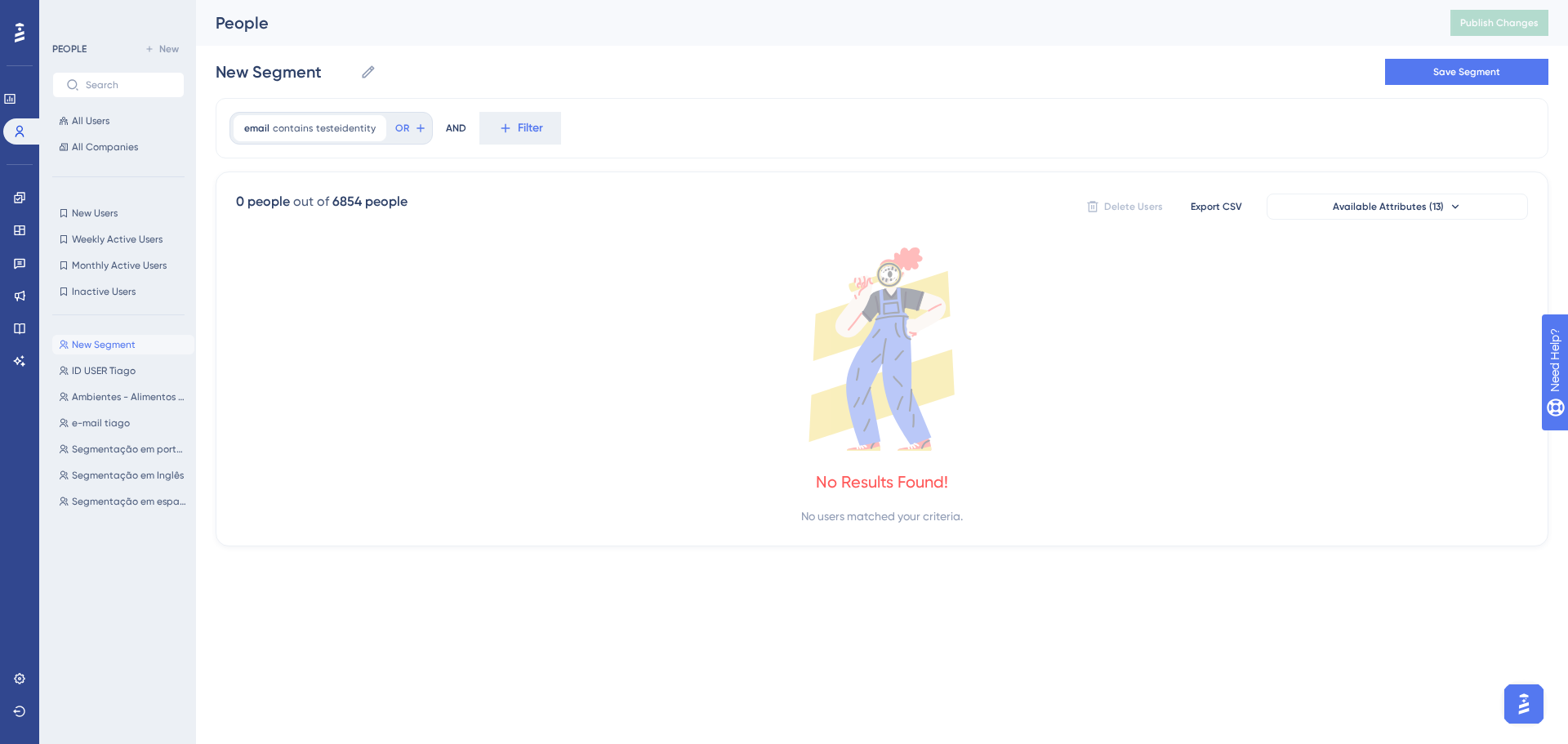 click on "Performance Users Engagement Widgets Feedback Product Updates Knowledge Base AI Assistant Settings Logout PEOPLE New All Users All Companies New Users New Users Weekly Active Users Weekly Active Users Monthly Active Users Monthly Active Users Inactive Users Inactive Users New Segment New Segment ID USER Tiago ID USER Tiago Ambientes - Alimentos e Bebidas Ambientes - Alimentos e Bebidas e-mail tiago e-mail tiago Segmentação em português Segmentação em português Segmentação em Inglês Segmentação em Inglês Segmentação em espanhol Segmentação em espanhol People Publish Changes New Segment New Segment Save Segment email contains testeidentity testeidentity Remove OR AND Filter 0   people out of 6854   people Delete Users Export CSV Available Attributes (13) No Results Found! No users matched your criteria." at bounding box center [784, 0] 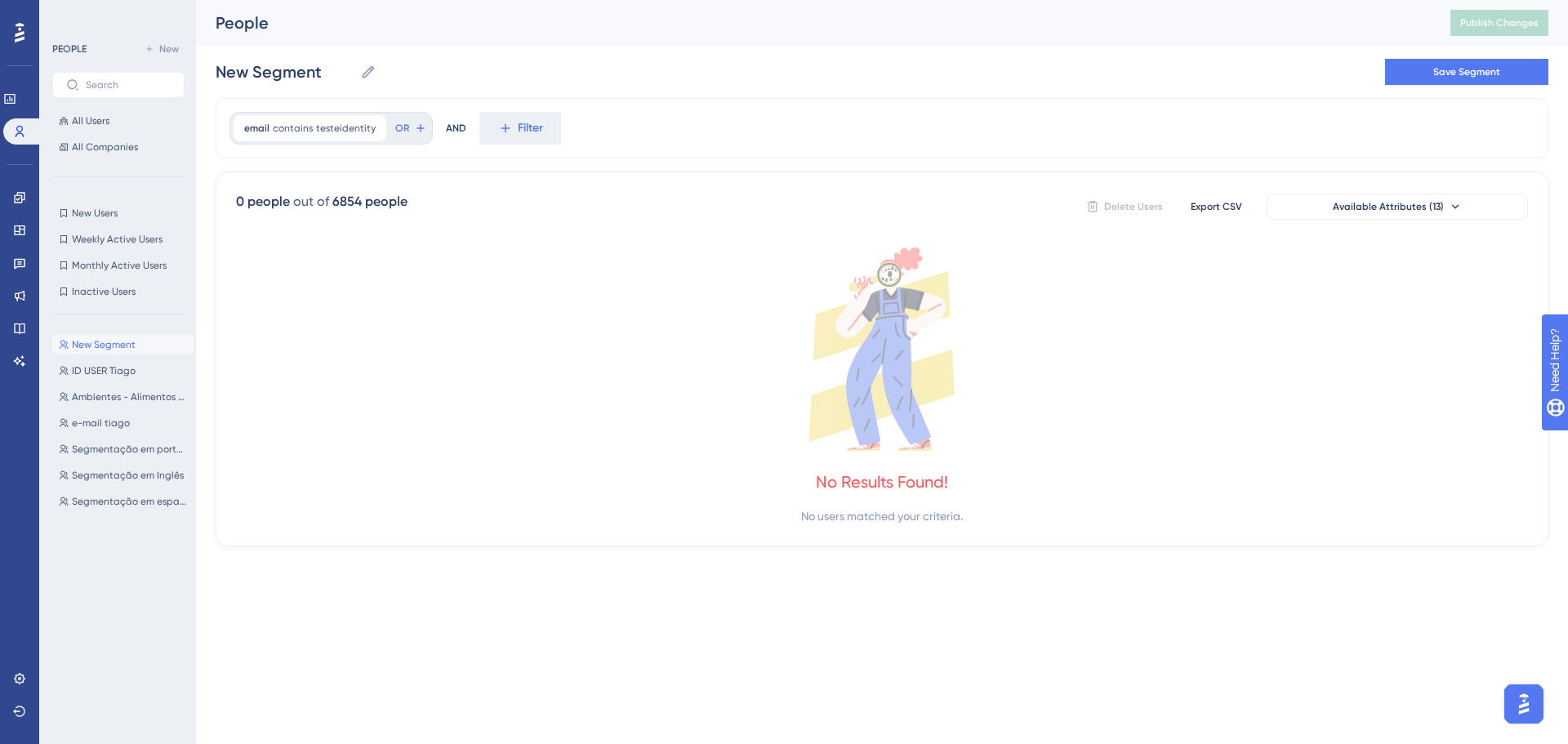 click on "Performance Users Engagement Widgets Feedback Product Updates Knowledge Base AI Assistant Settings Logout PEOPLE New All Users All Companies New Users New Users Weekly Active Users Weekly Active Users Monthly Active Users Monthly Active Users Inactive Users Inactive Users New Segment New Segment ID USER Tiago ID USER Tiago Ambientes - Alimentos e Bebidas Ambientes - Alimentos e Bebidas e-mail tiago e-mail tiago Segmentação em português Segmentação em português Segmentação em Inglês Segmentação em Inglês Segmentação em espanhol Segmentação em espanhol People Publish Changes New Segment New Segment Save Segment email contains testeidentity testeidentity Remove OR AND Filter 0   people out of 6854   people Delete Users Export CSV Available Attributes (13) No Results Found! No users matched your criteria." at bounding box center [784, 0] 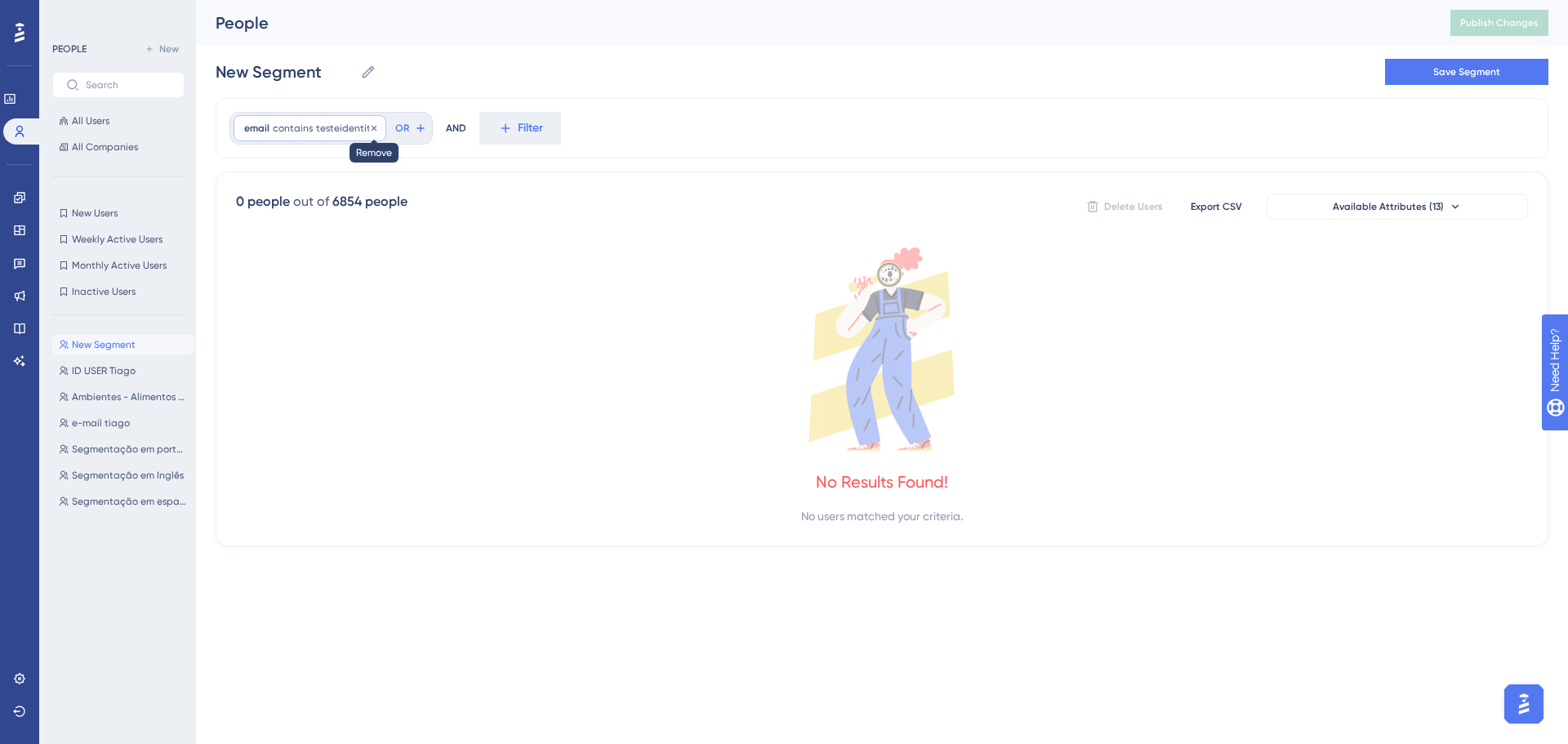 click 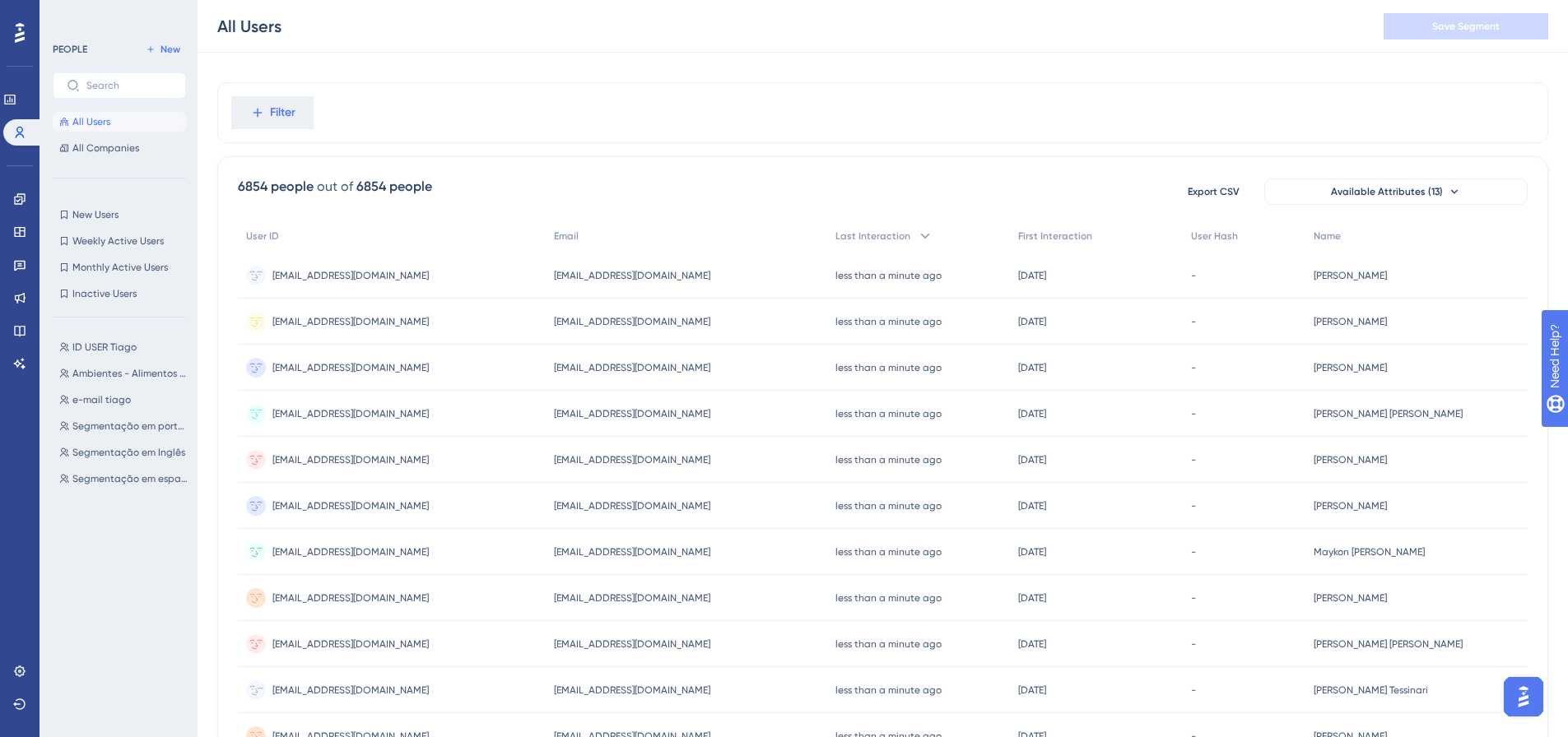 scroll, scrollTop: 0, scrollLeft: 0, axis: both 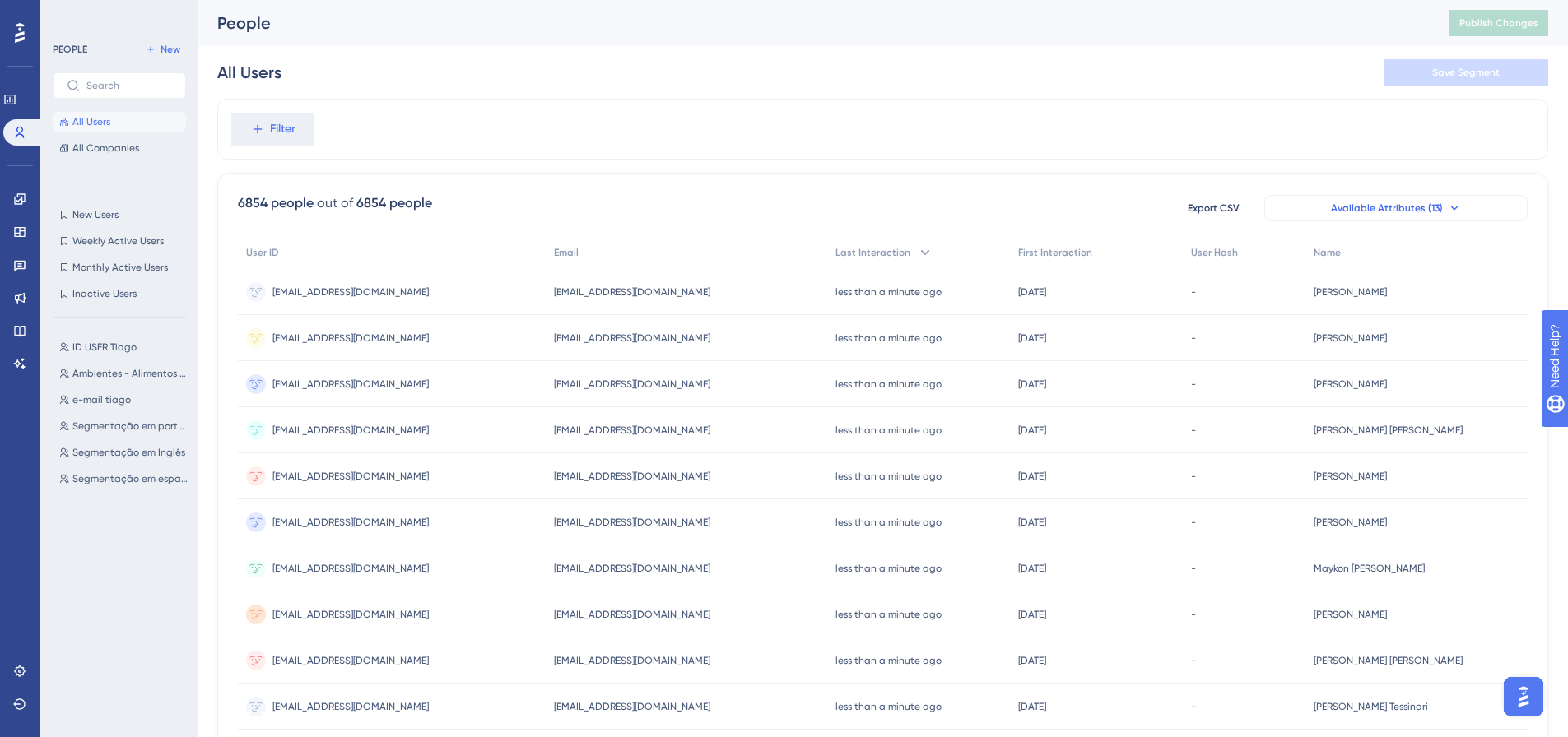 click on "Available Attributes (13)" at bounding box center (1396, 208) 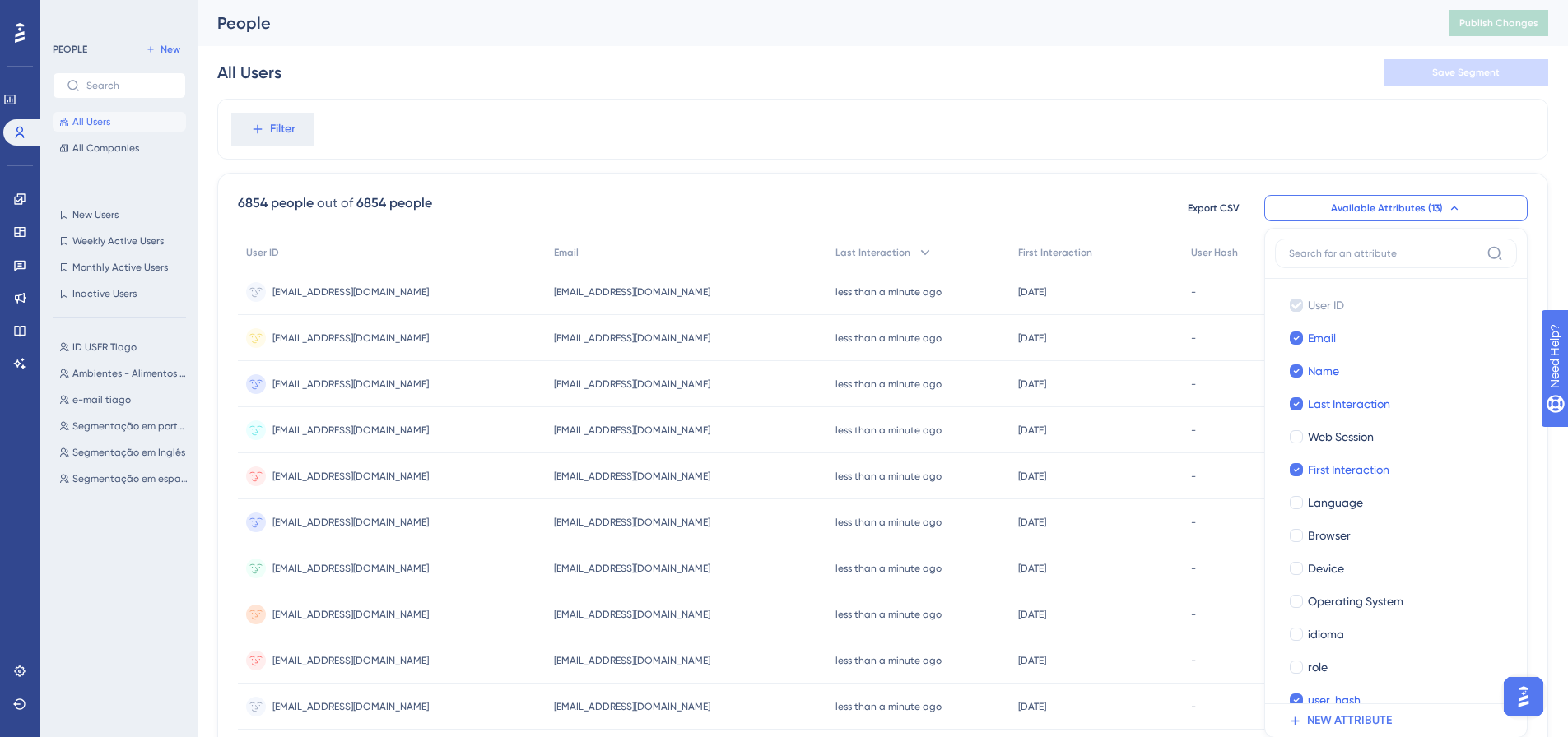 scroll, scrollTop: 114, scrollLeft: 0, axis: vertical 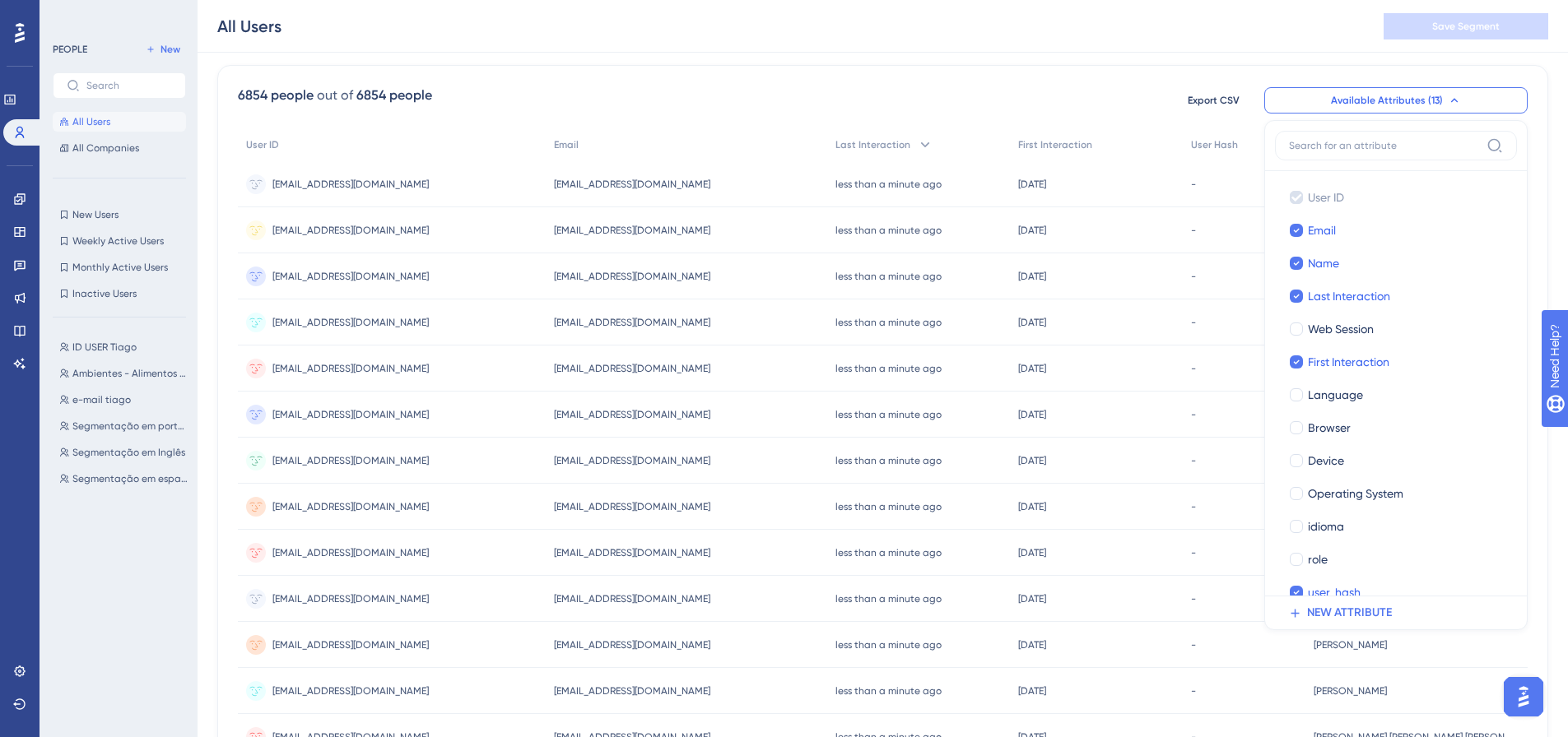 click on "All Users Save Segment" at bounding box center [882, 26] 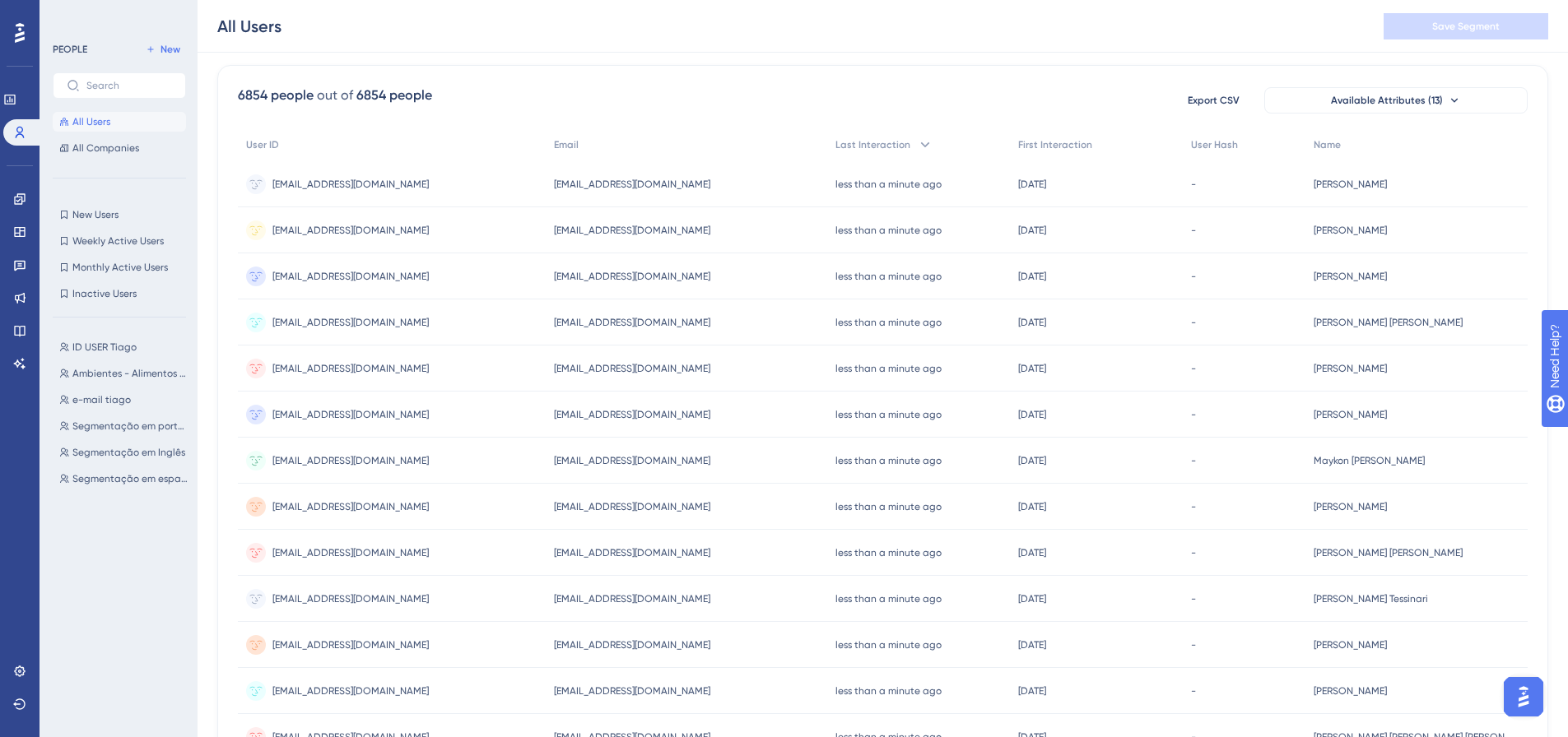 click on "Filter 6854   people out of 6854   people Export CSV Available Attributes (13) User ID Email Last Interaction First Interaction User Hash Name laboratorio.uirero@lar.ind.br laboratorio.uirero@lar.ind.br laboratorio.uirero@lar.ind.br laboratorio.uirero@lar.ind.br less than a minute ago 28 Jul 2025, 14:45 2 months ago 03 Jun 2025, 10:30 - Keli Ribeiro Keli Ribeiro ca@promatecambiental.com ca@promatecambiental.com ca@promatecambiental.com ca@promatecambiental.com less than a minute ago 28 Jul 2025, 14:45 2 months ago 02 Jun 2025, 22:08 - Michele Patricia Corrêa Michele Patricia Corrêa logistica@vanadiumlab.com.br logistica@vanadiumlab.com.br logistica@vanadiumlab.com.br logistica@vanadiumlab.com.br less than a minute ago 28 Jul 2025, 14:45 2 months ago 03 Jun 2025, 07:50 - Ana Beatriz Lourenço Ana Beatriz Lourenço moncllearthur@gmail.com  moncllearthur@gmail.com  moncllearthur@gmail.com  moncllearthur@gmail.com  less than a minute ago 28 Jul 2025, 14:45 18 days ago 10 Jul 2025, 16:18 - Arthur Monclle Mota  -" at bounding box center (882, 573) 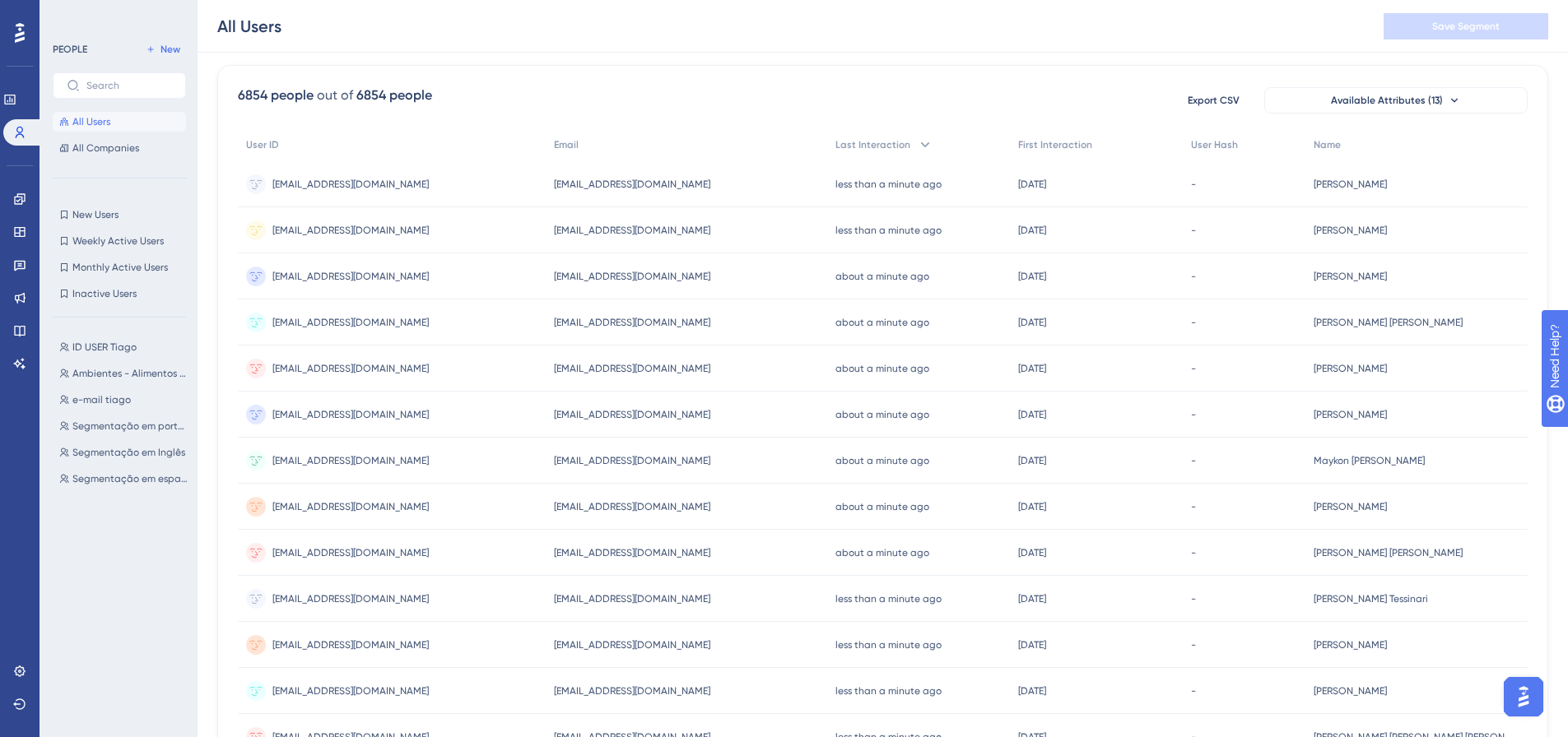 click on "ID USER Tiago ID USER Tiago Ambientes - Alimentos e Bebidas Ambientes - Alimentos e Bebidas e-mail tiago e-mail tiago Segmentação em português Segmentação em português Segmentação [PERSON_NAME] Segmentação [PERSON_NAME] Segmentação em espanhol Segmentação em espanhol" at bounding box center (124, 519) 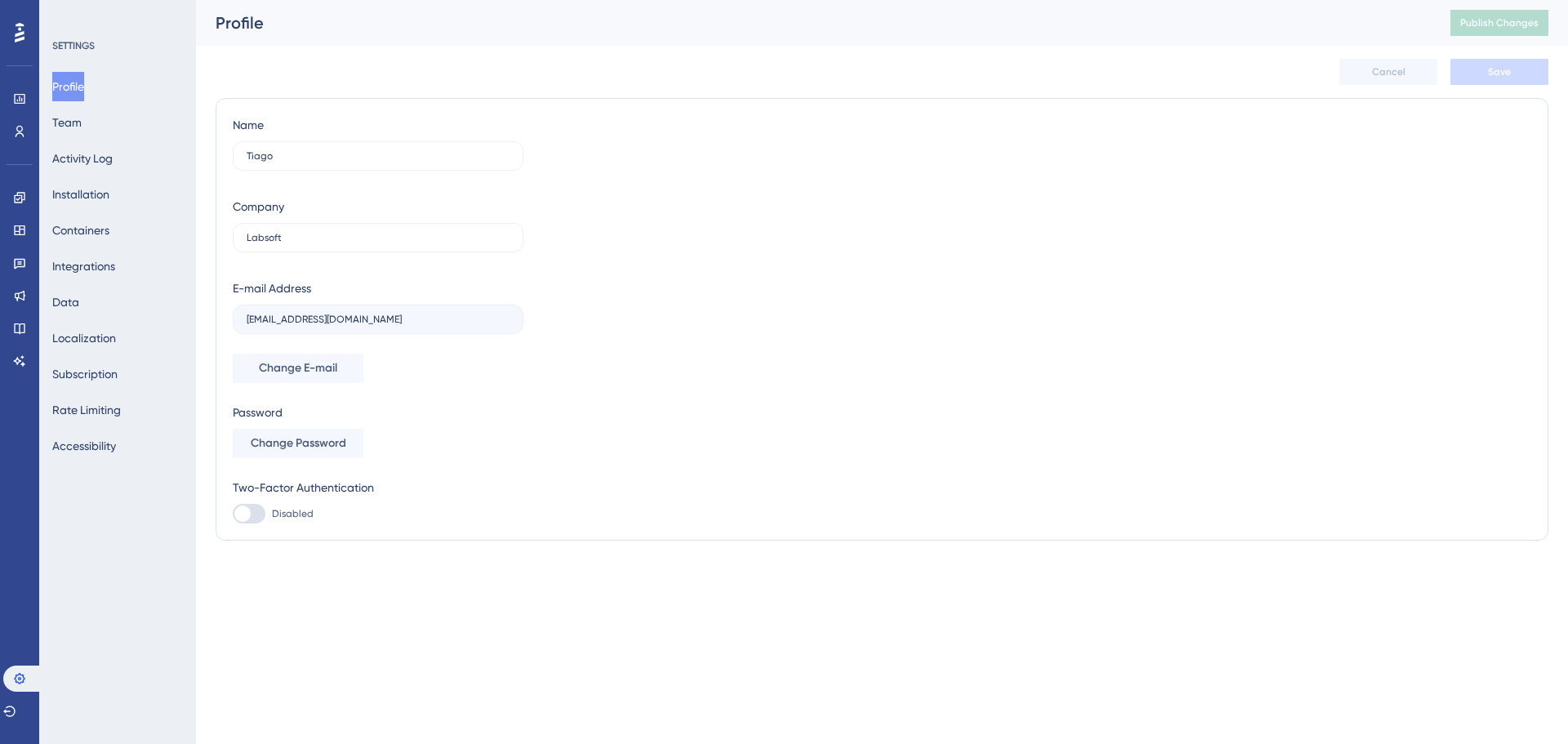 scroll, scrollTop: 0, scrollLeft: 0, axis: both 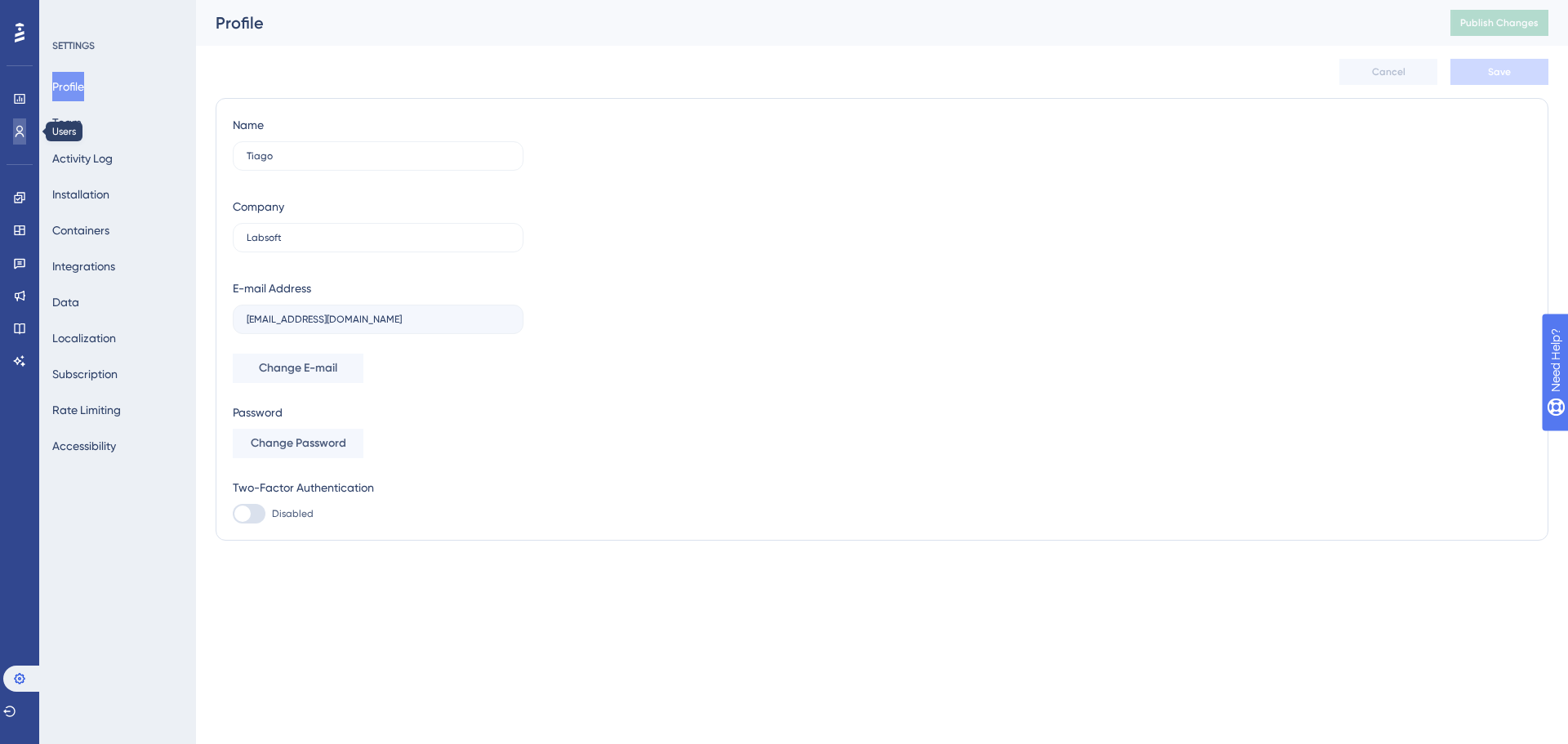 click at bounding box center [20, 131] 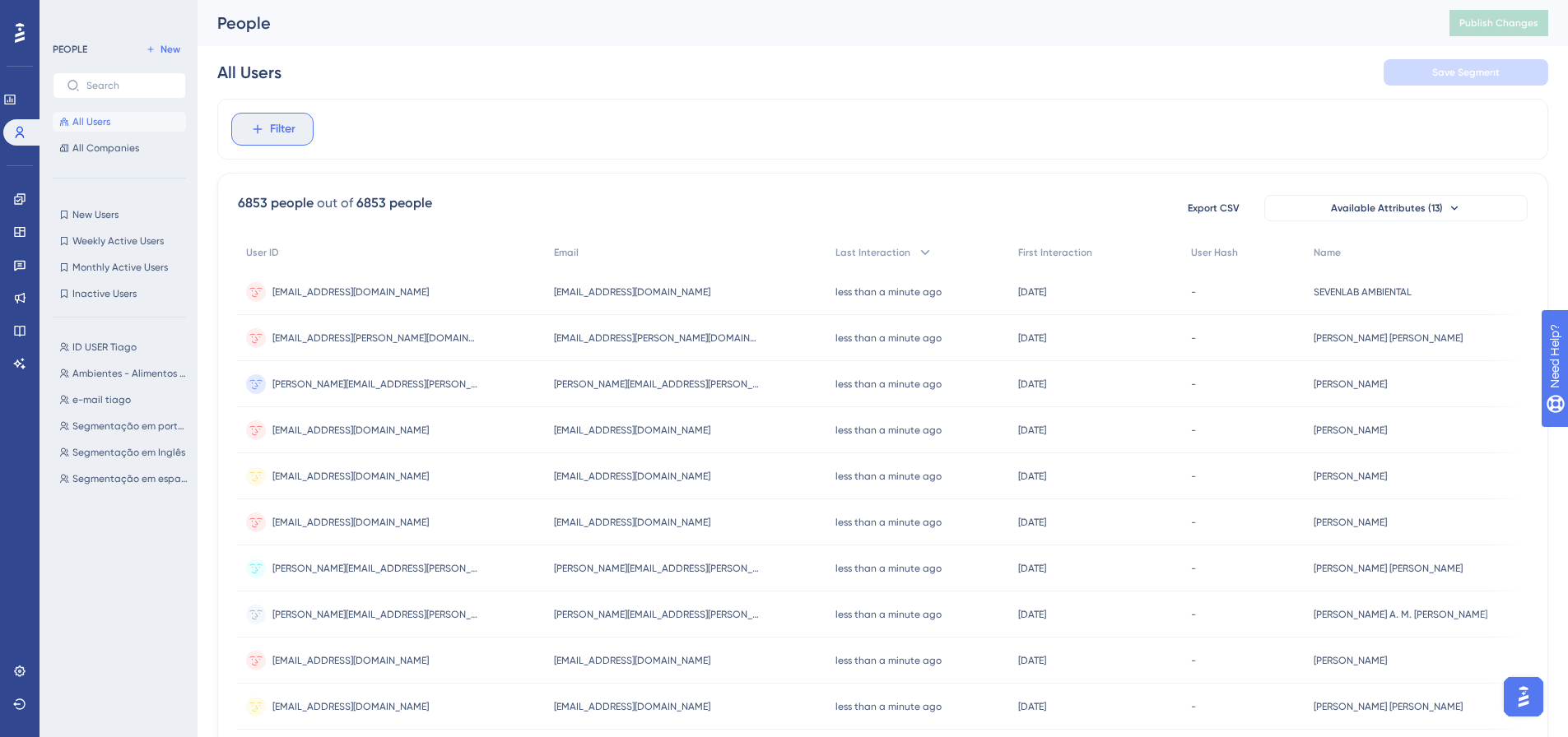 click on "Filter" at bounding box center (282, 129) 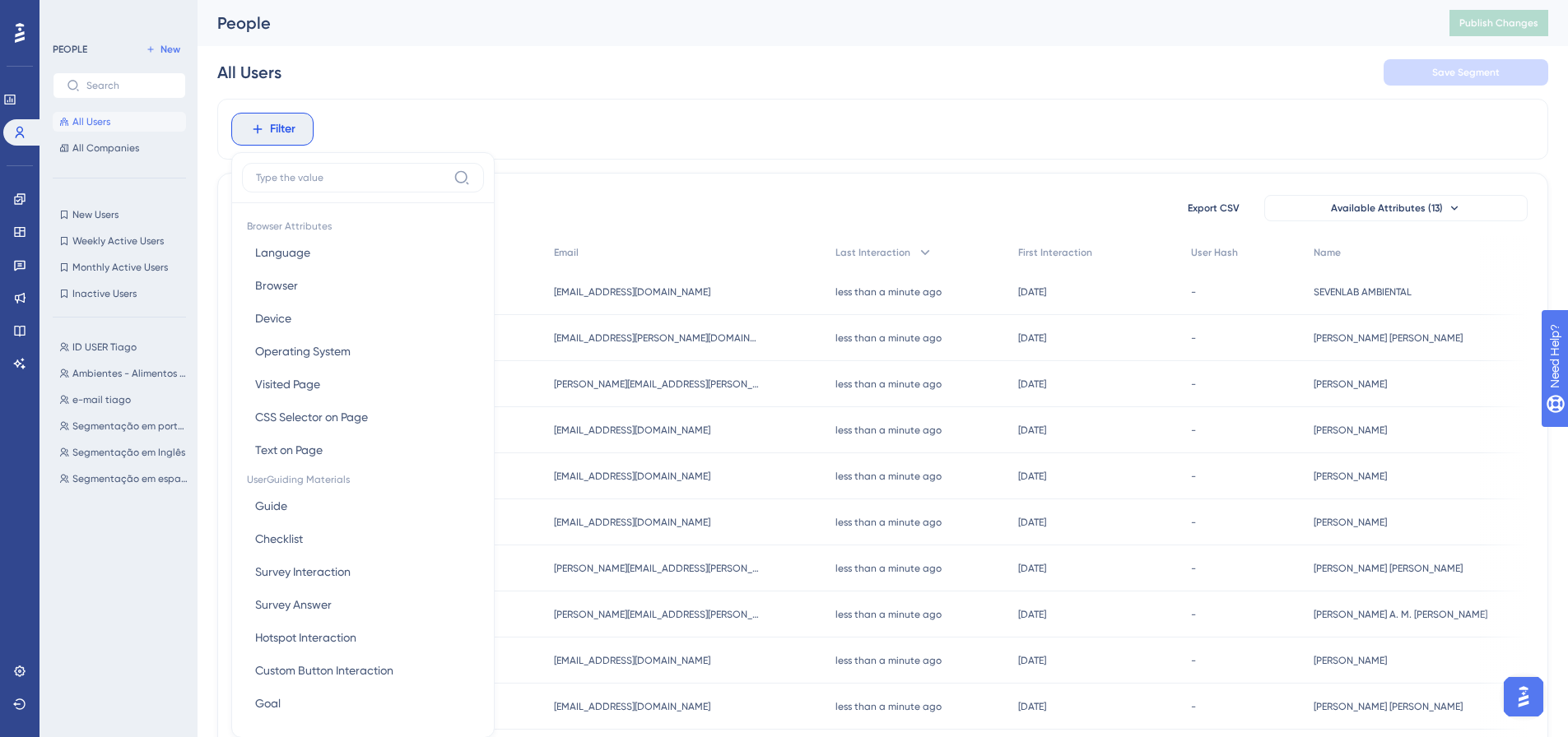 scroll, scrollTop: 76, scrollLeft: 0, axis: vertical 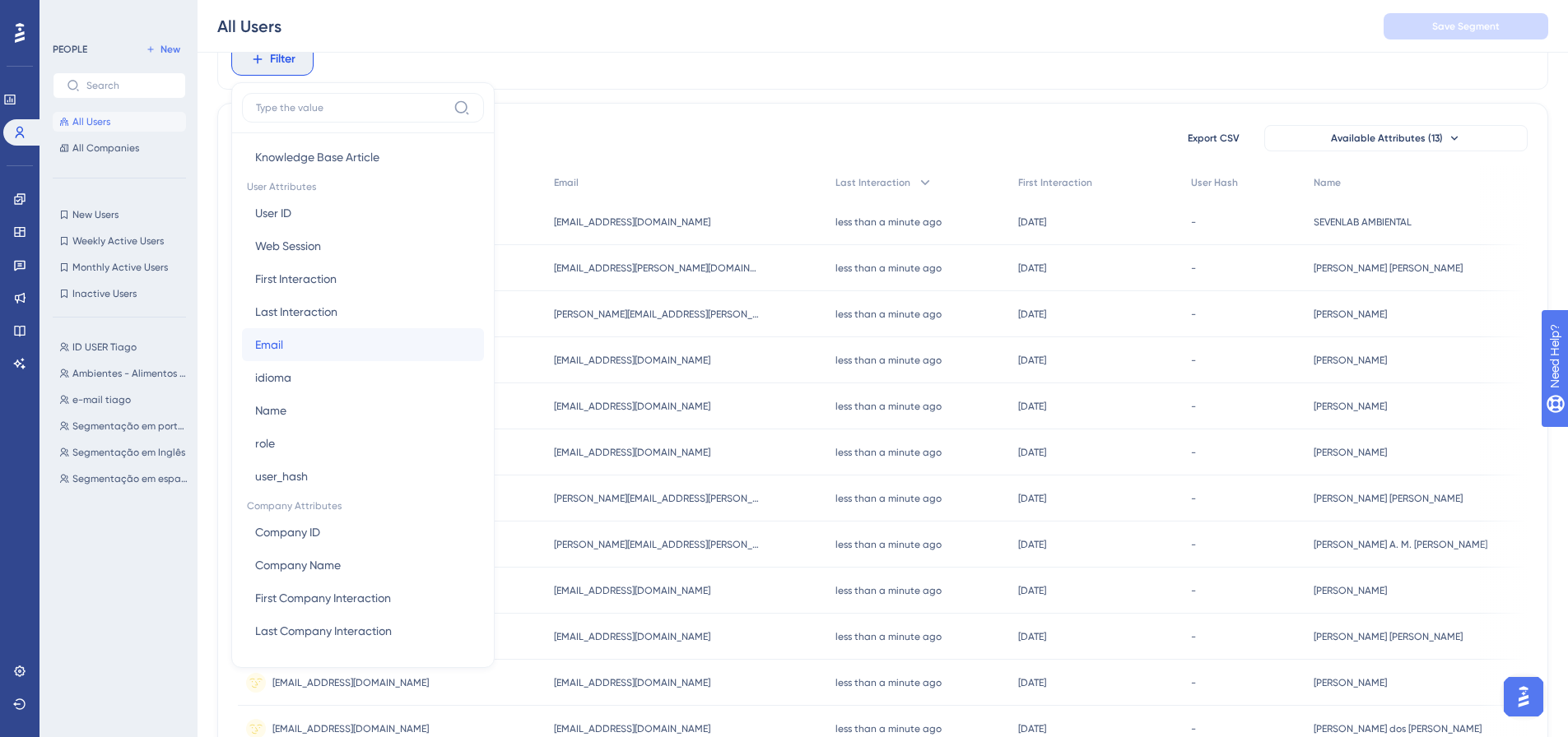 click on "Email Email" at bounding box center [363, 345] 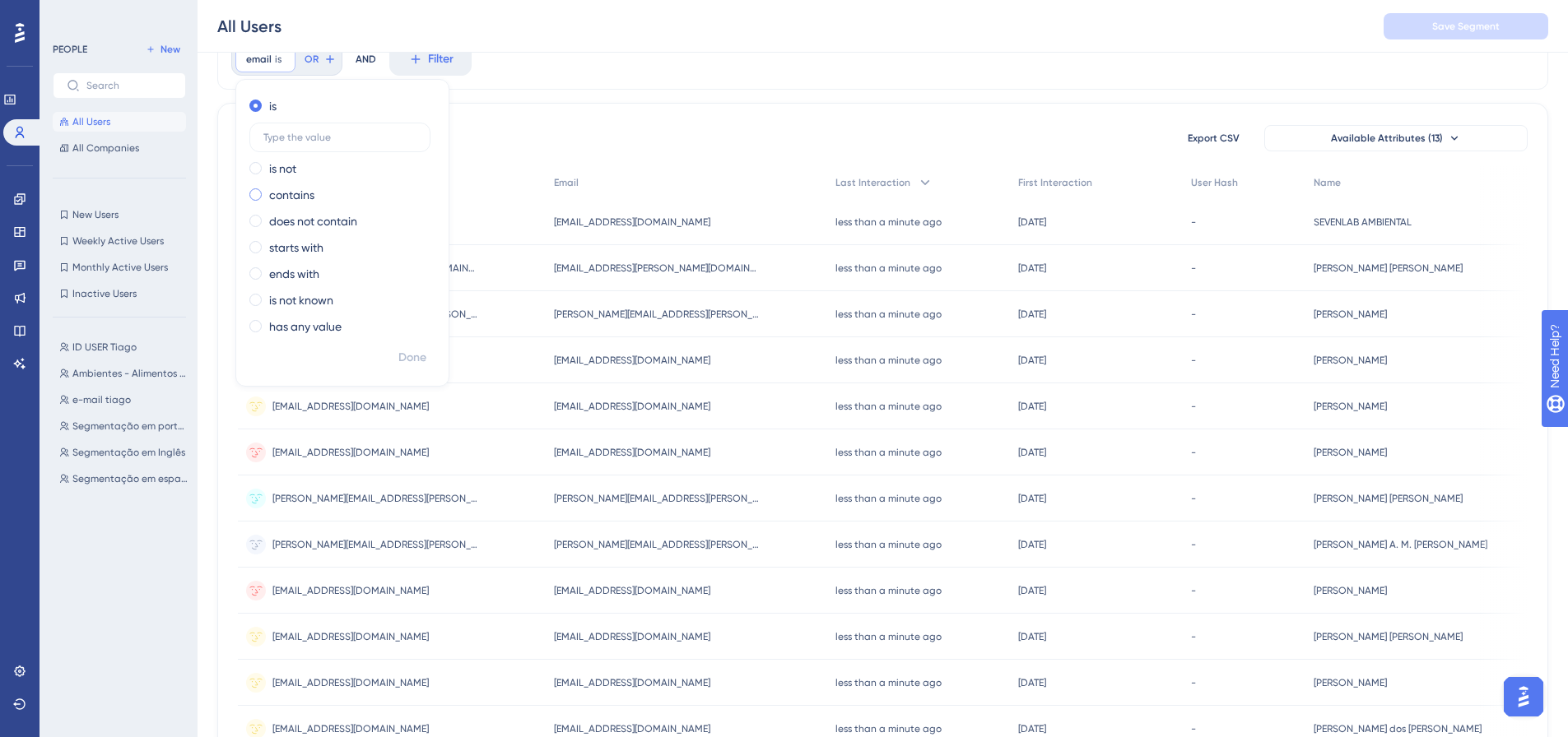 click at bounding box center [255, 194] 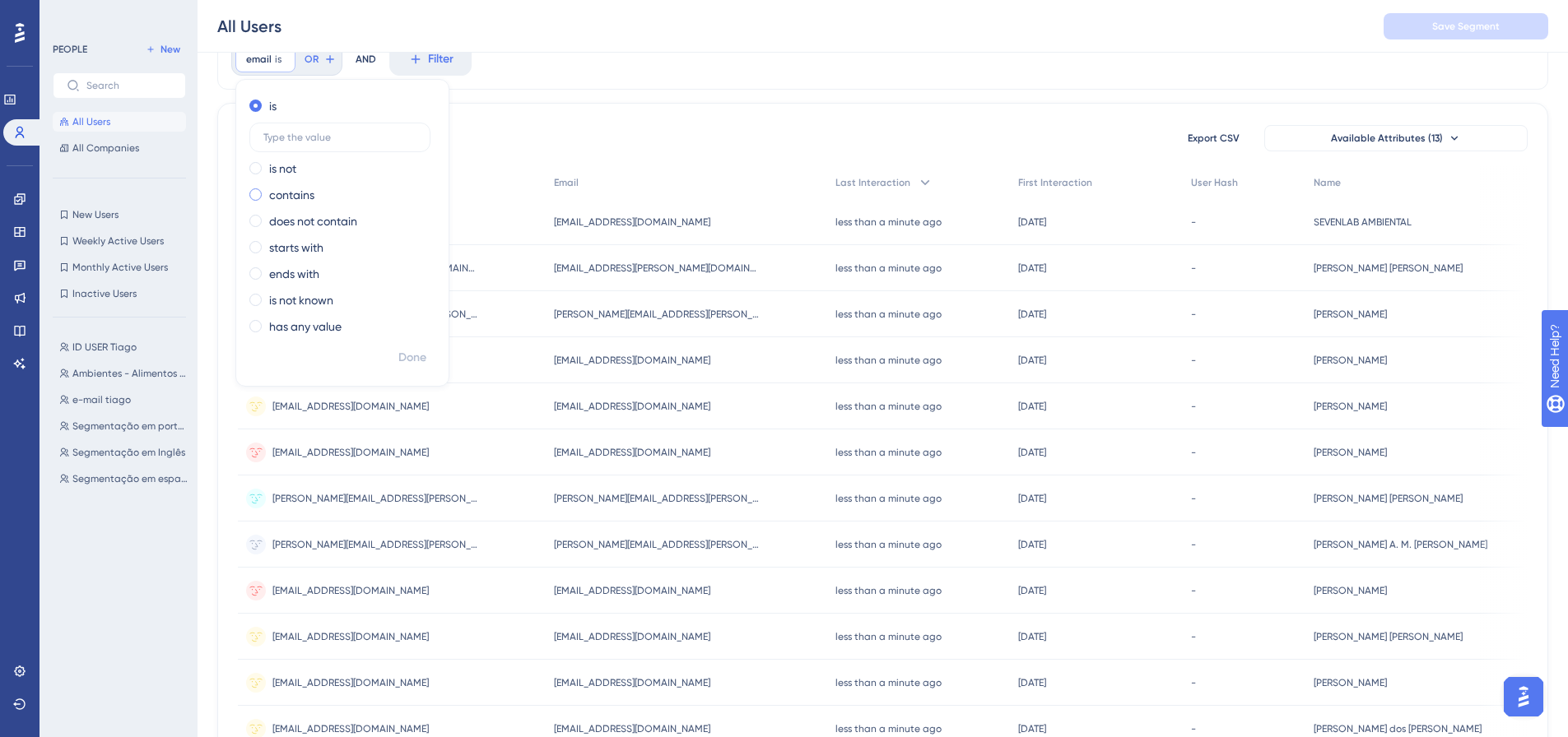 click at bounding box center (267, 191) 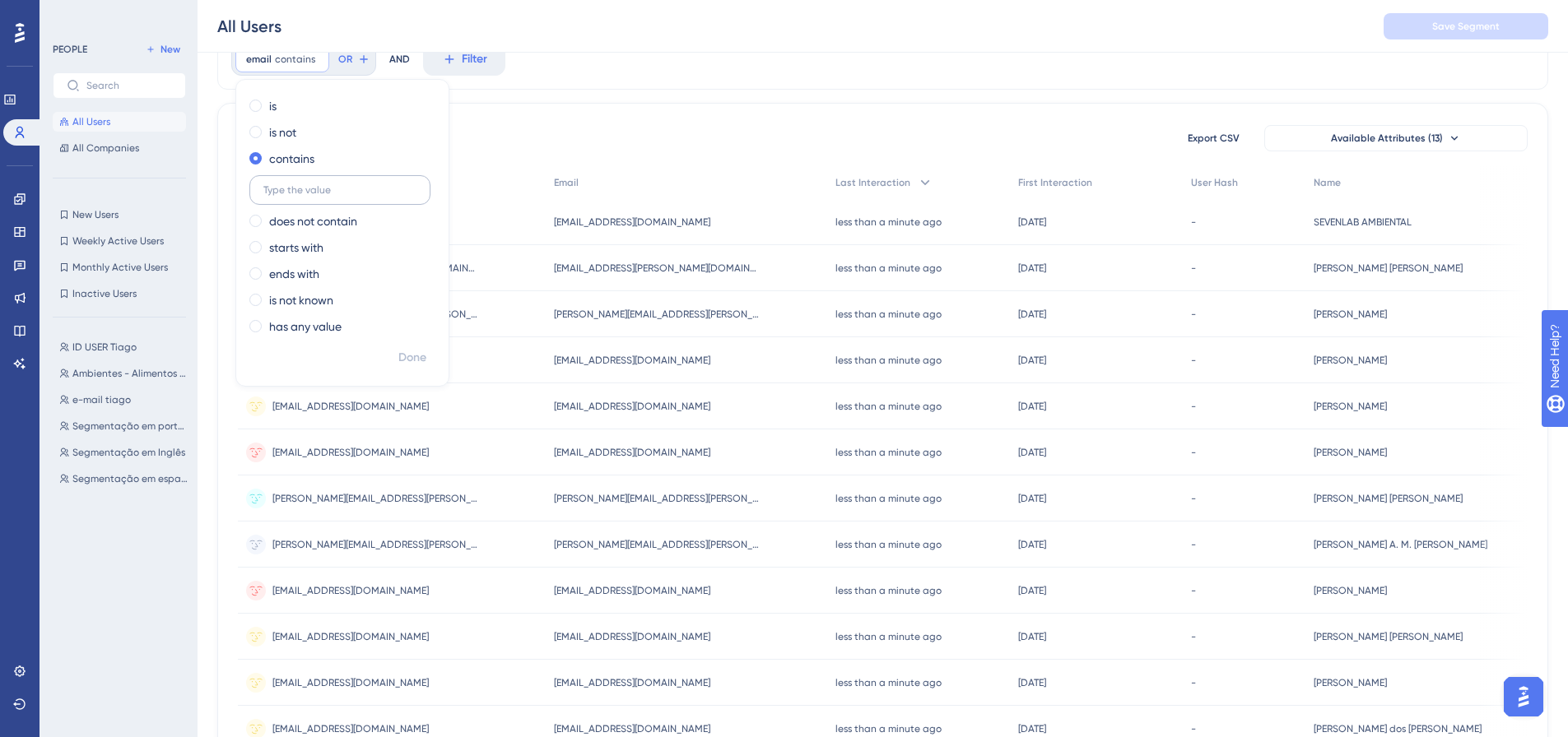 click at bounding box center (340, 190) 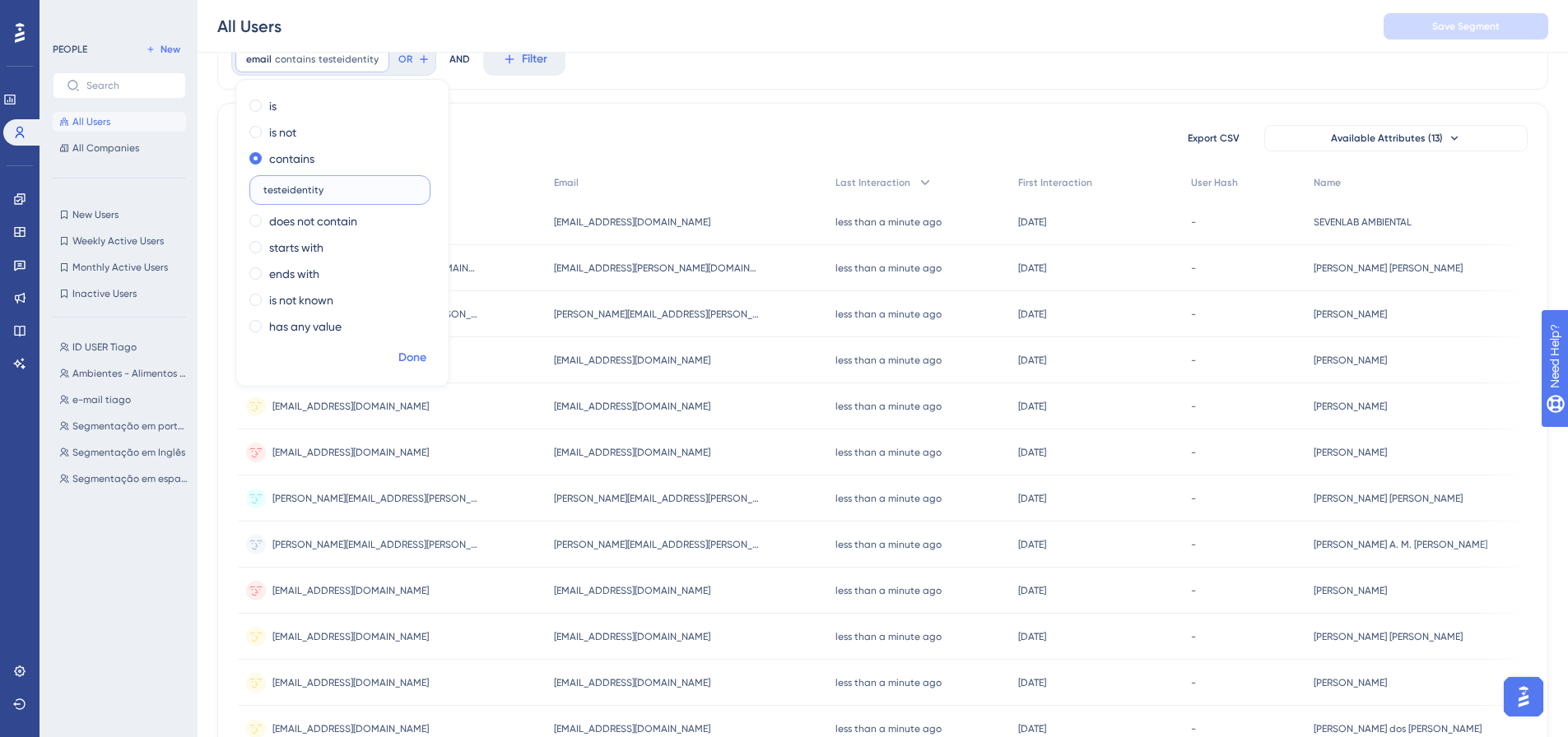 type on "testeidentity" 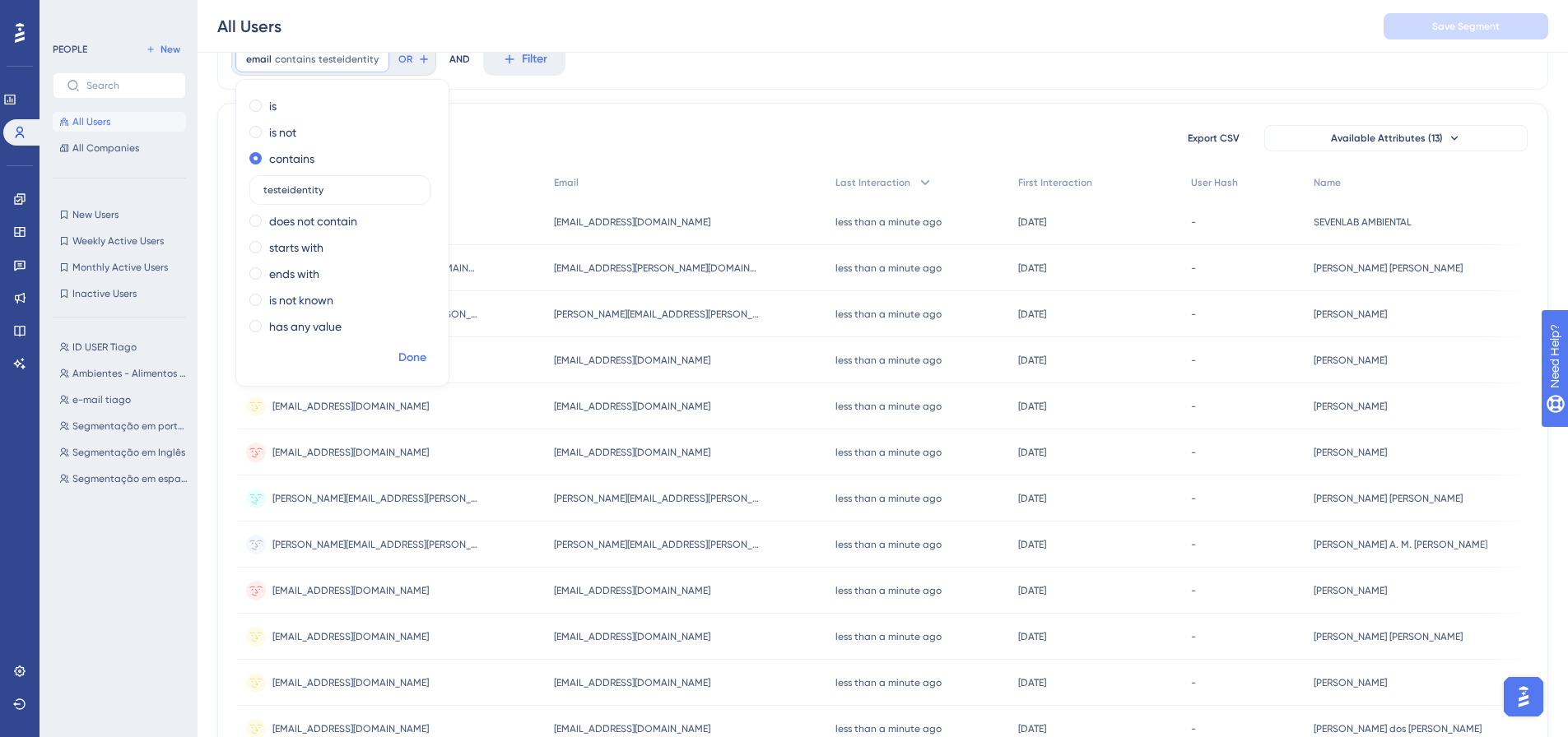 click on "Done" at bounding box center [412, 358] 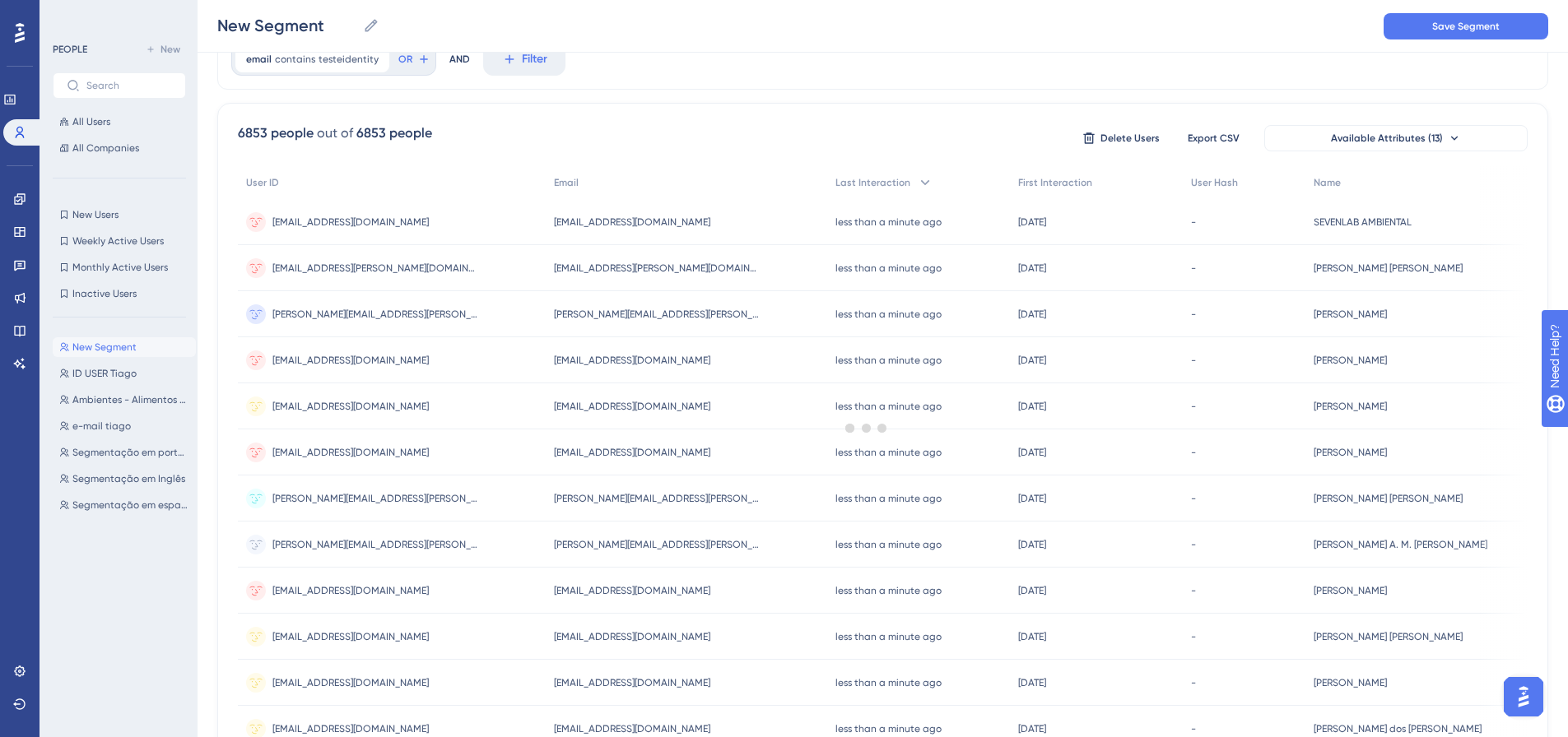scroll, scrollTop: 0, scrollLeft: 0, axis: both 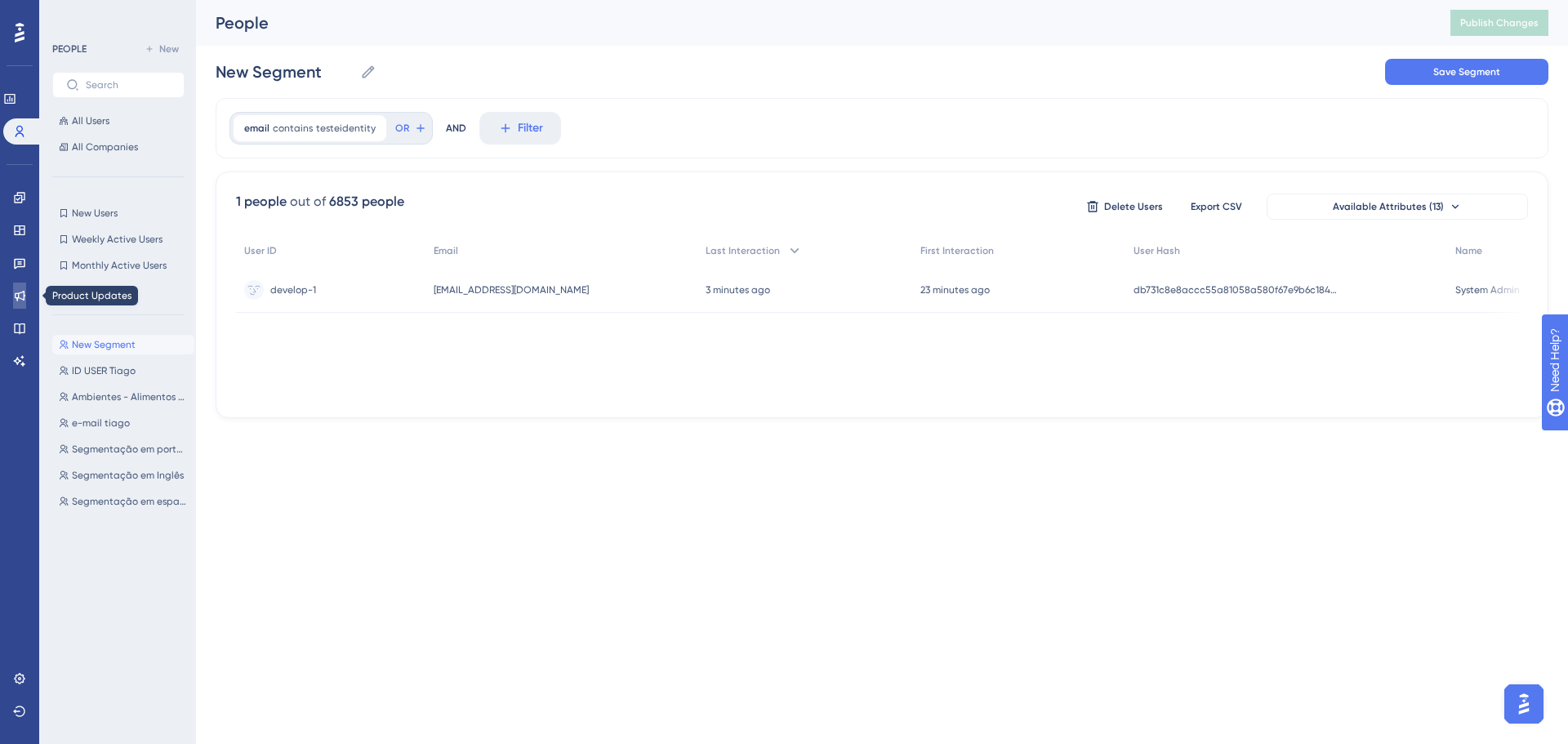click 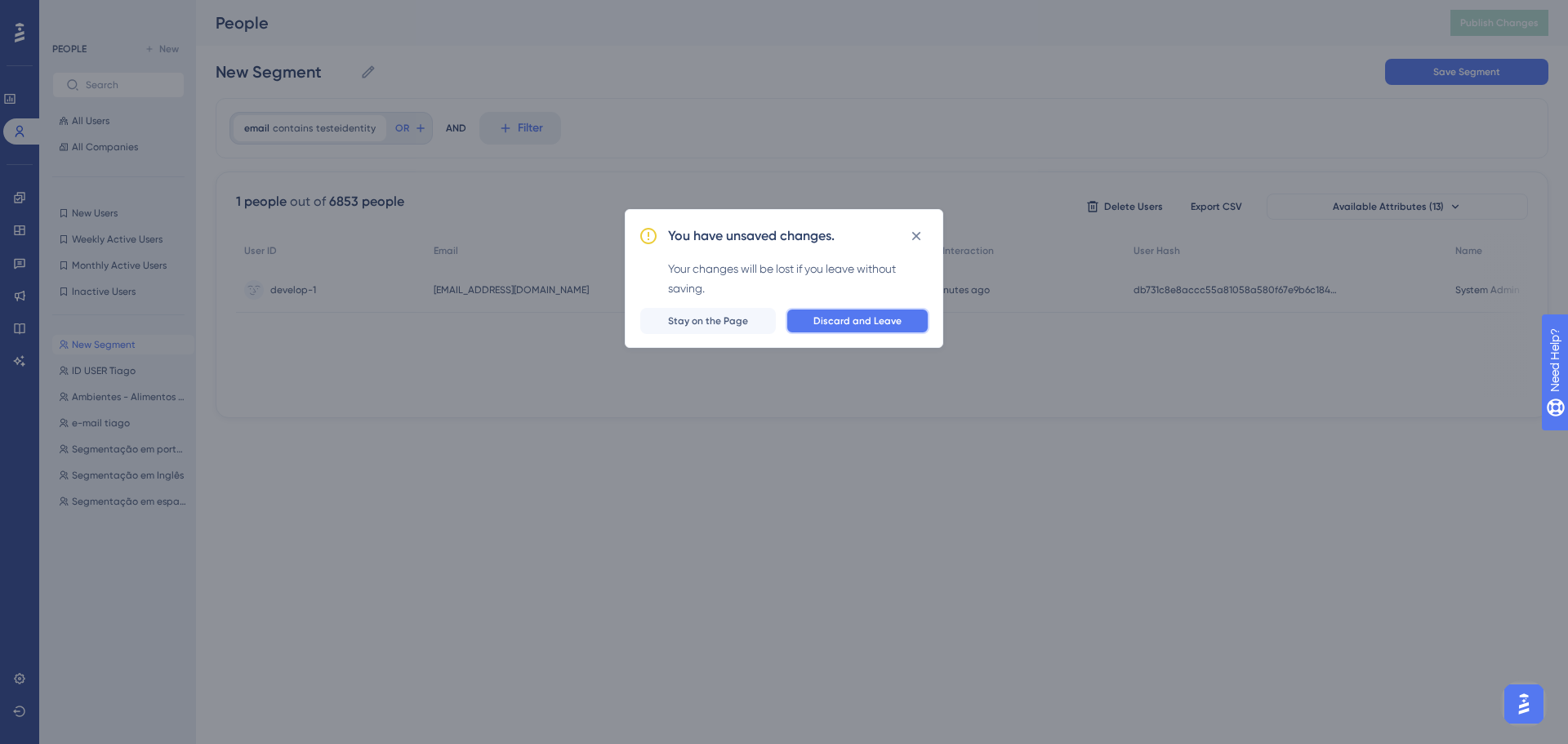 click on "Discard and Leave" at bounding box center (858, 321) 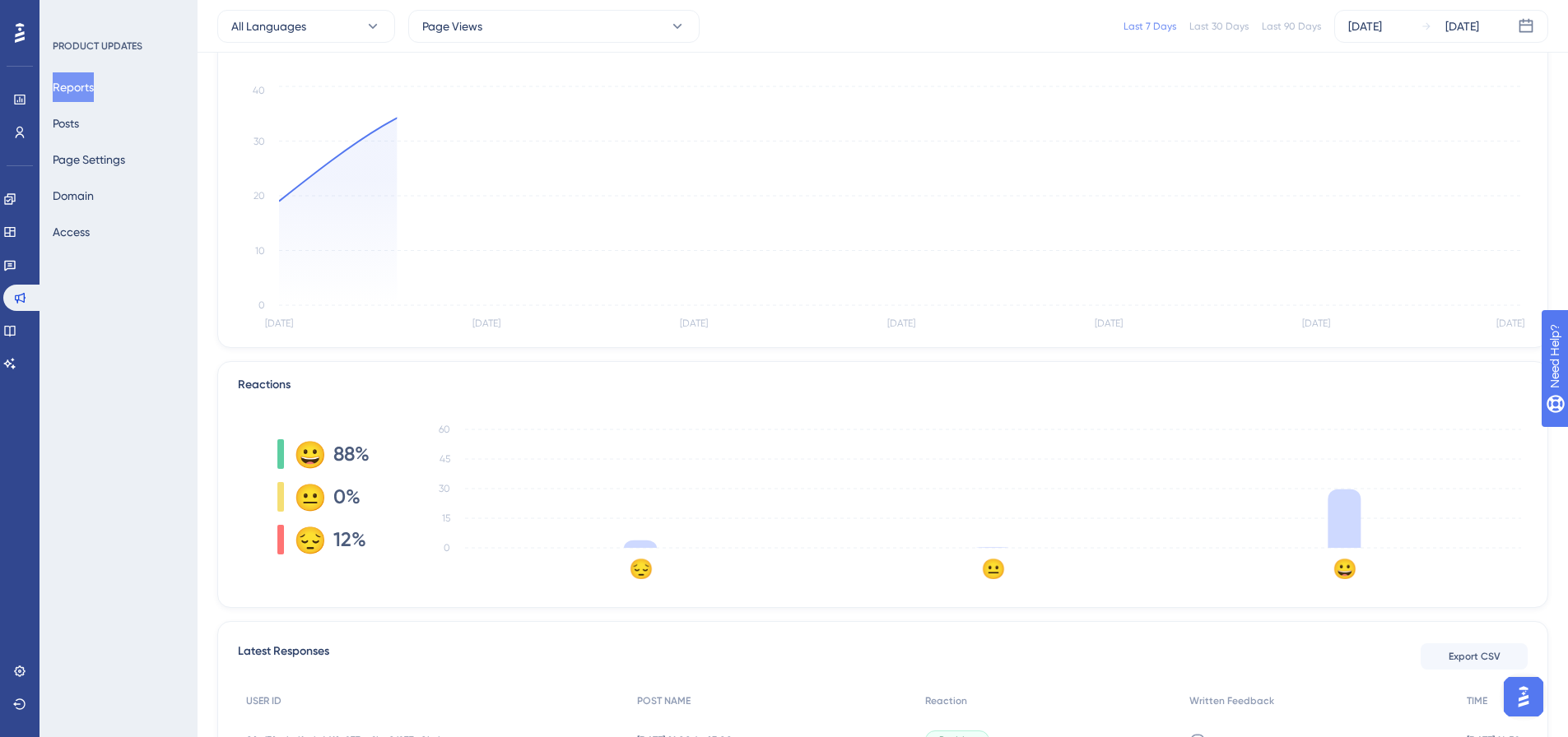 scroll, scrollTop: 411, scrollLeft: 0, axis: vertical 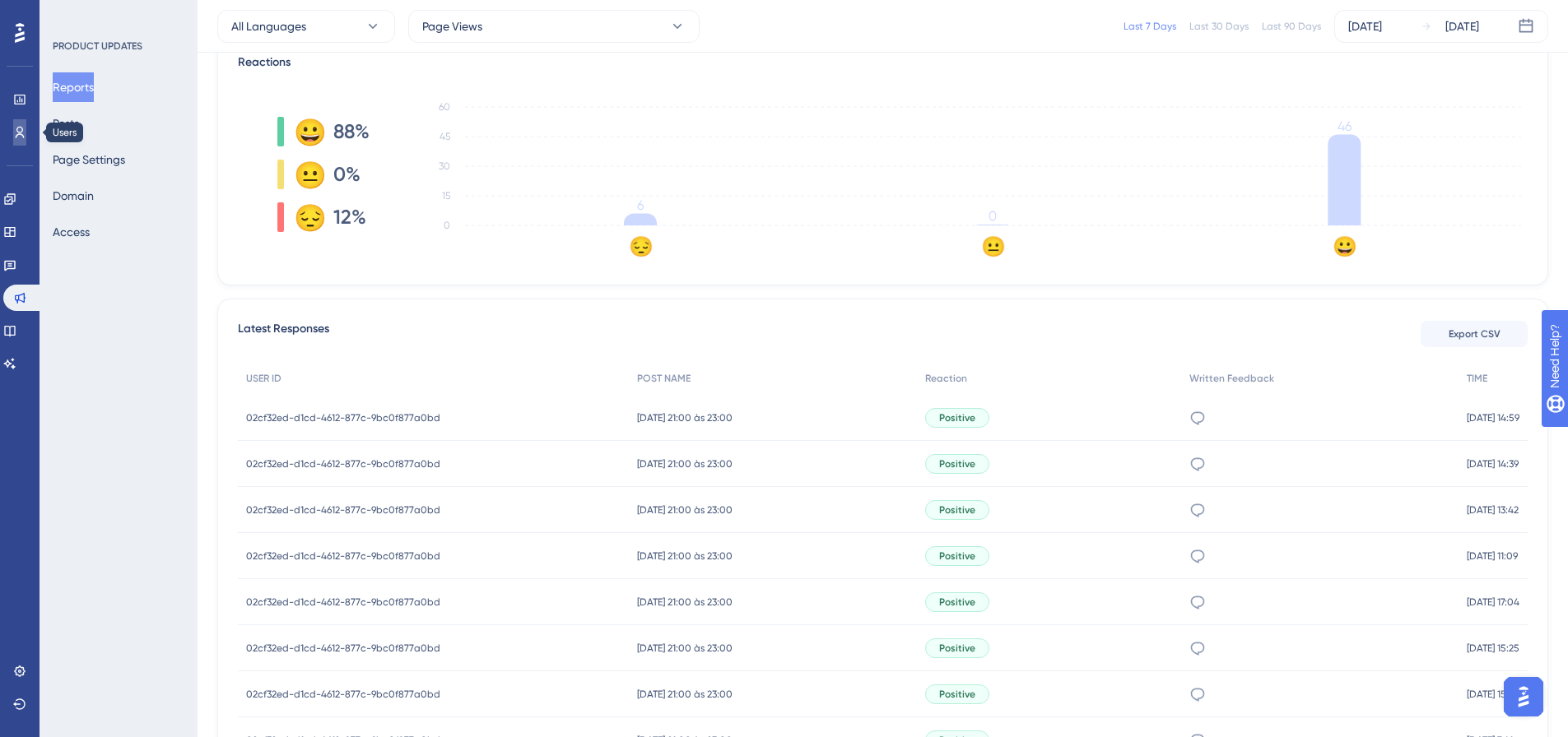 click at bounding box center (20, 132) 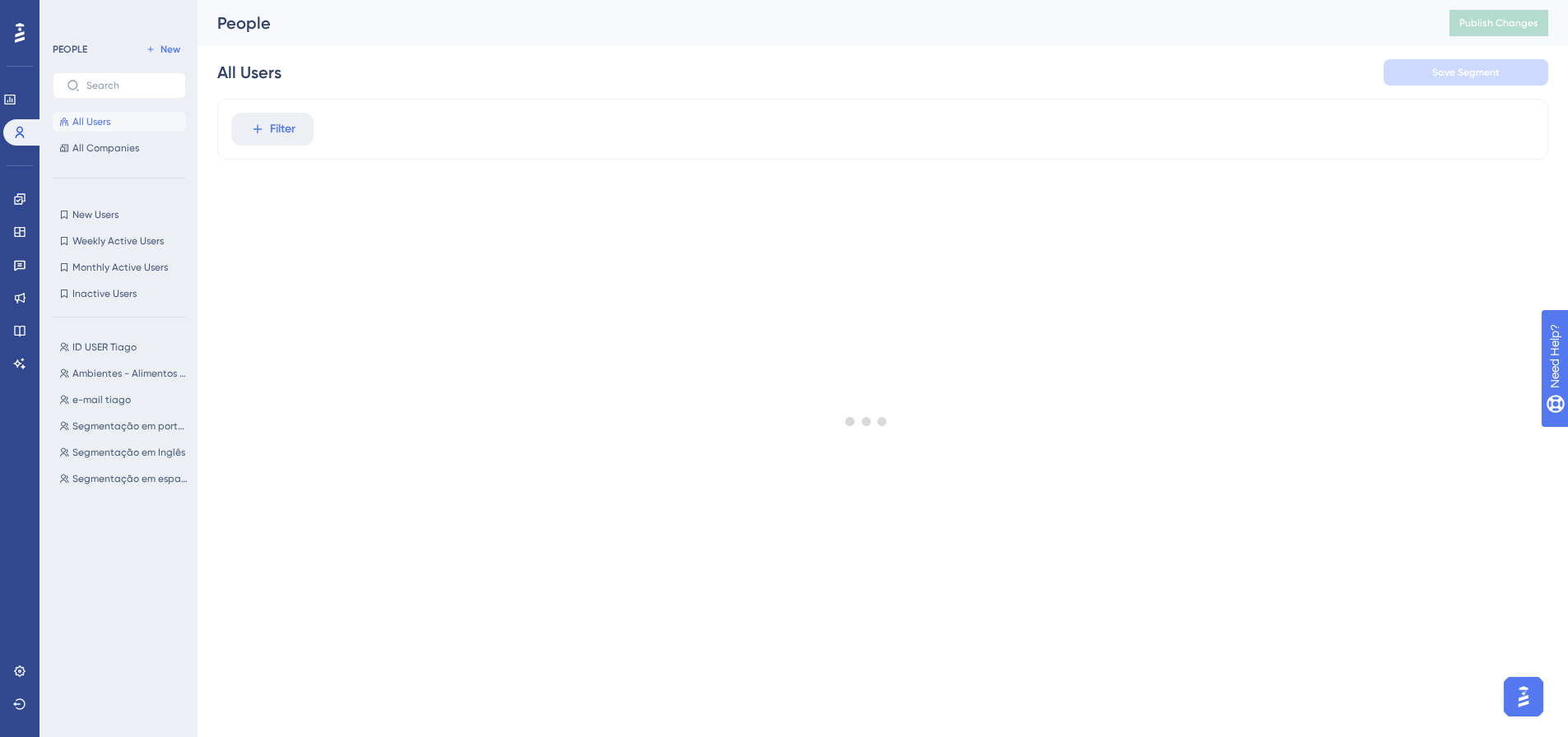 scroll, scrollTop: 0, scrollLeft: 0, axis: both 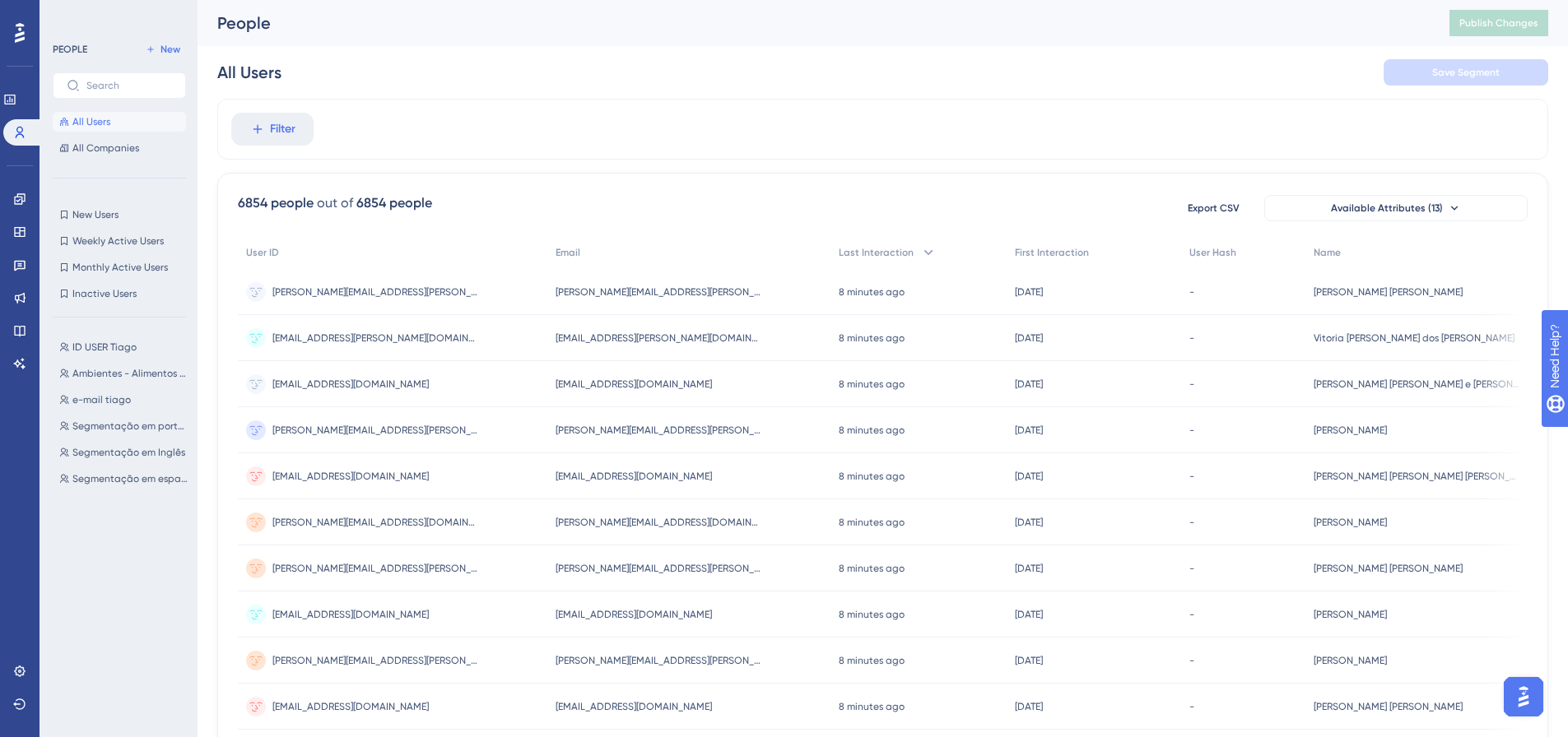 click on "All Users Save Segment" at bounding box center [882, 72] 